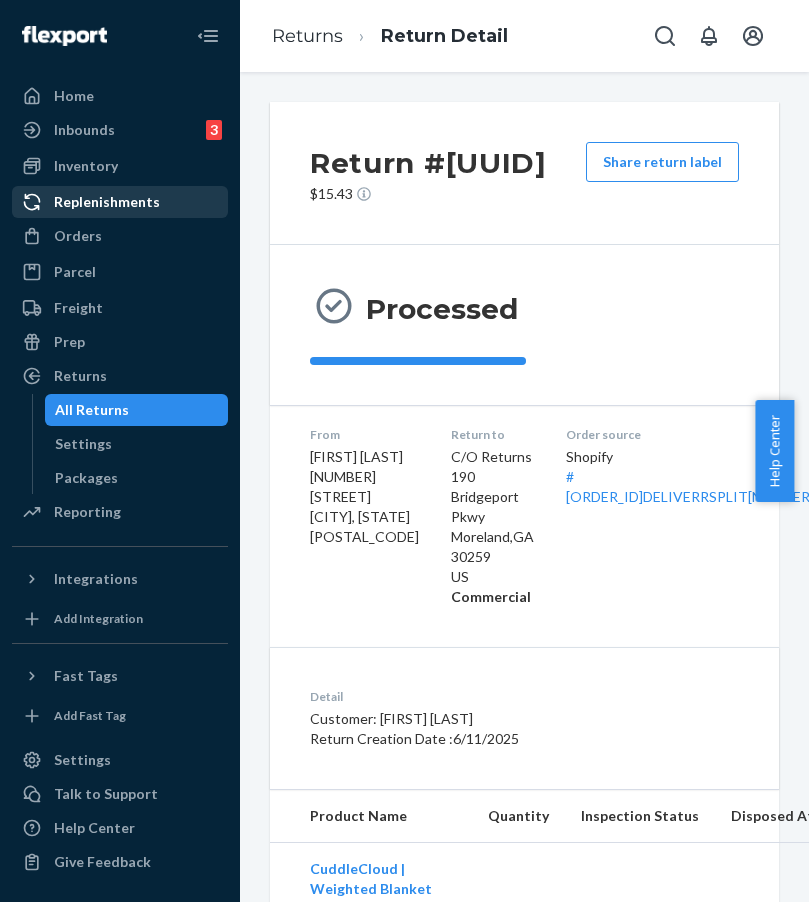 scroll, scrollTop: 0, scrollLeft: 0, axis: both 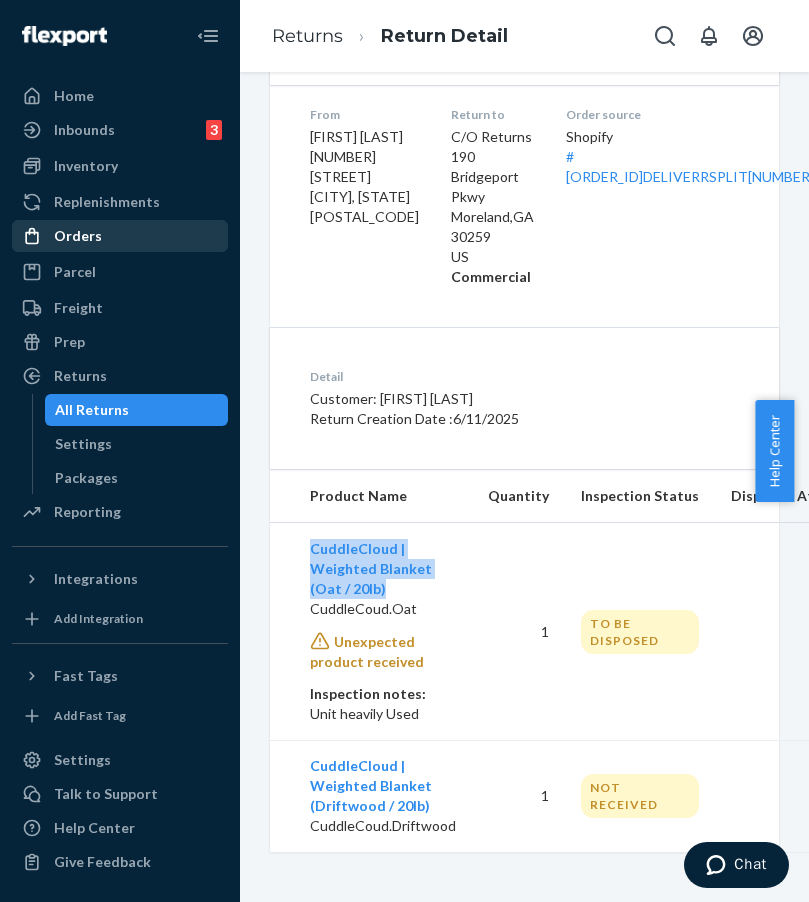 click on "Orders" at bounding box center (120, 236) 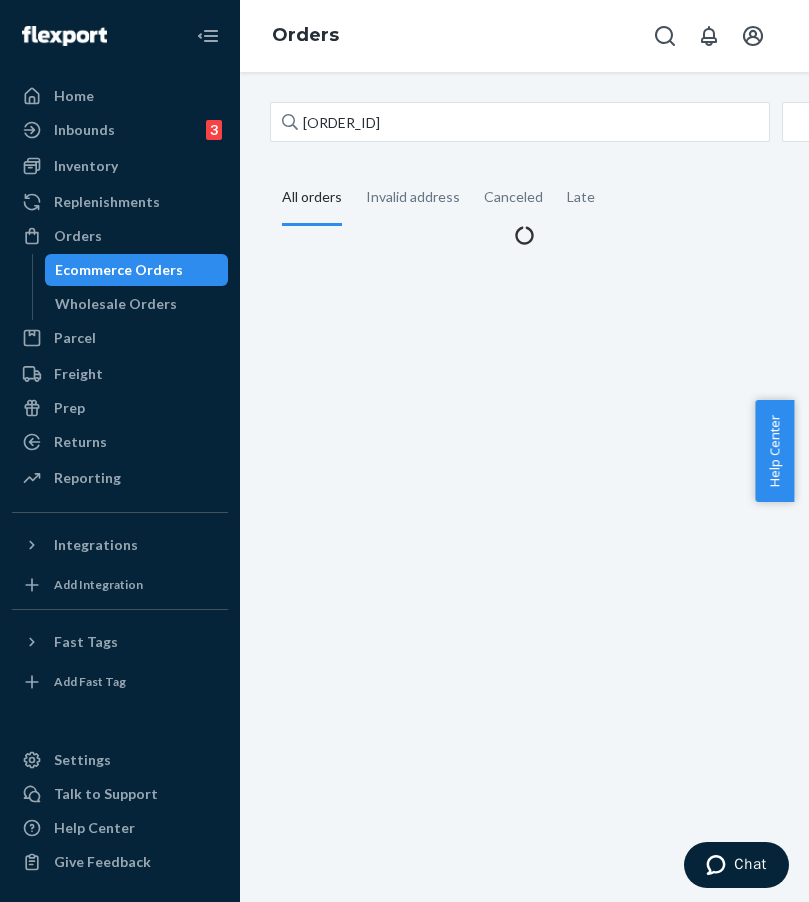 scroll, scrollTop: 0, scrollLeft: 0, axis: both 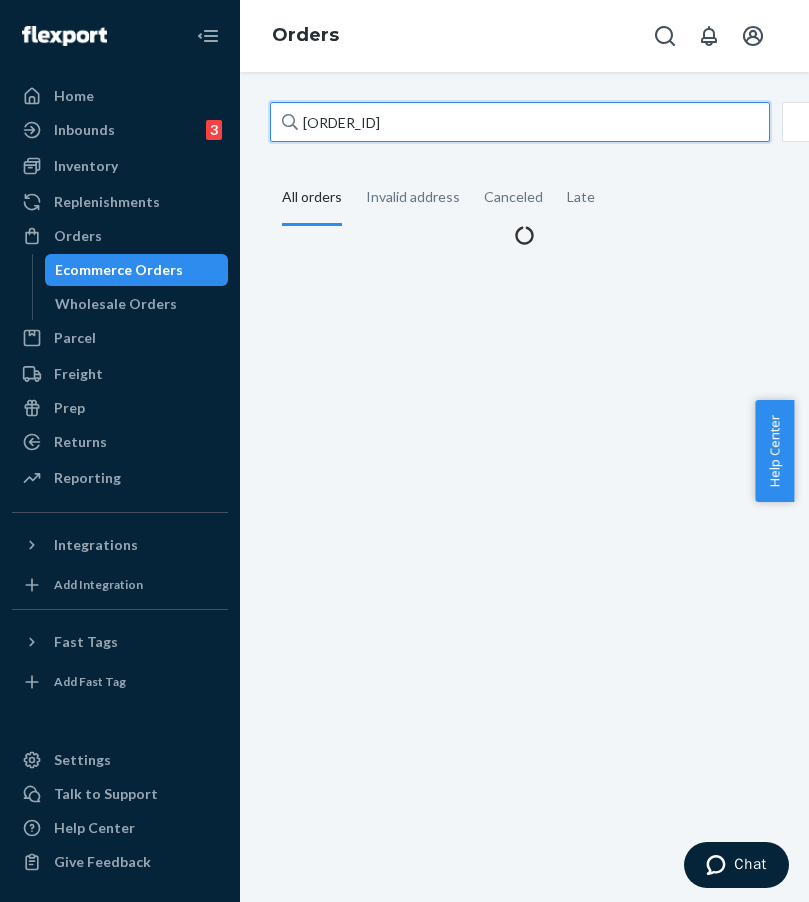 click on "[ORDER_ID]" at bounding box center (520, 122) 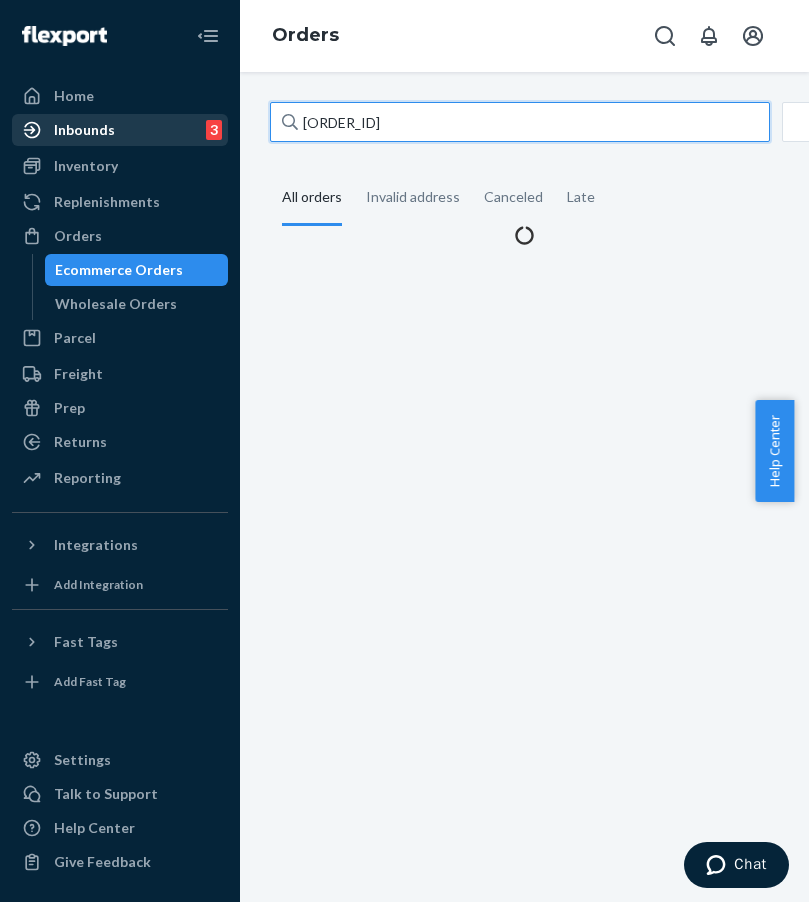 drag, startPoint x: 461, startPoint y: 129, endPoint x: 131, endPoint y: 136, distance: 330.07425 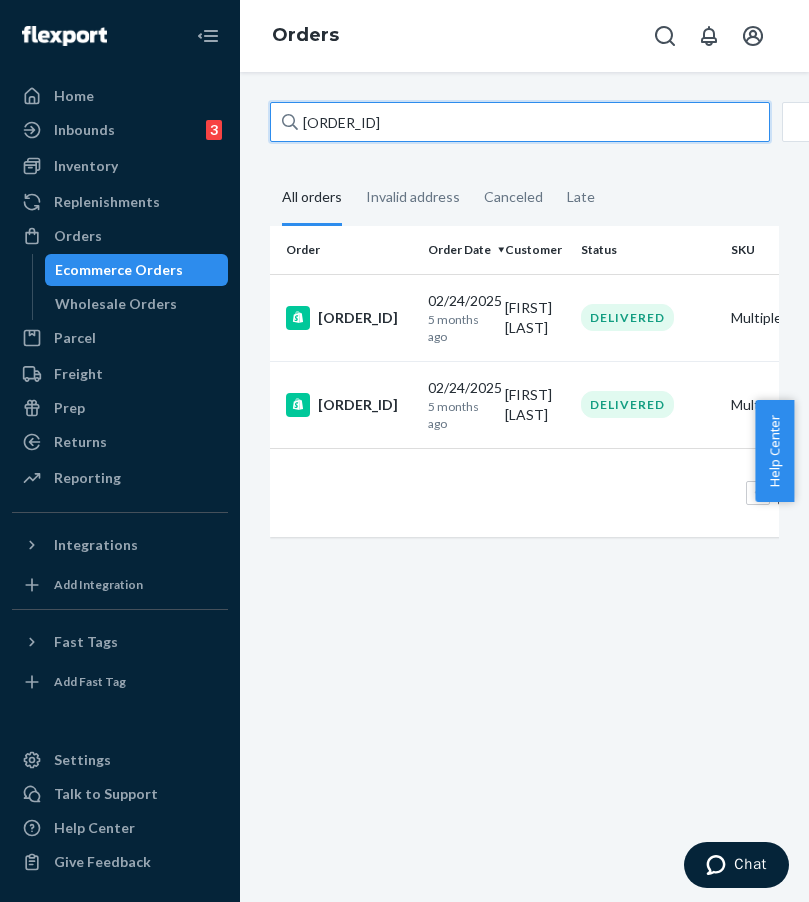 drag, startPoint x: 376, startPoint y: 125, endPoint x: 264, endPoint y: 124, distance: 112.00446 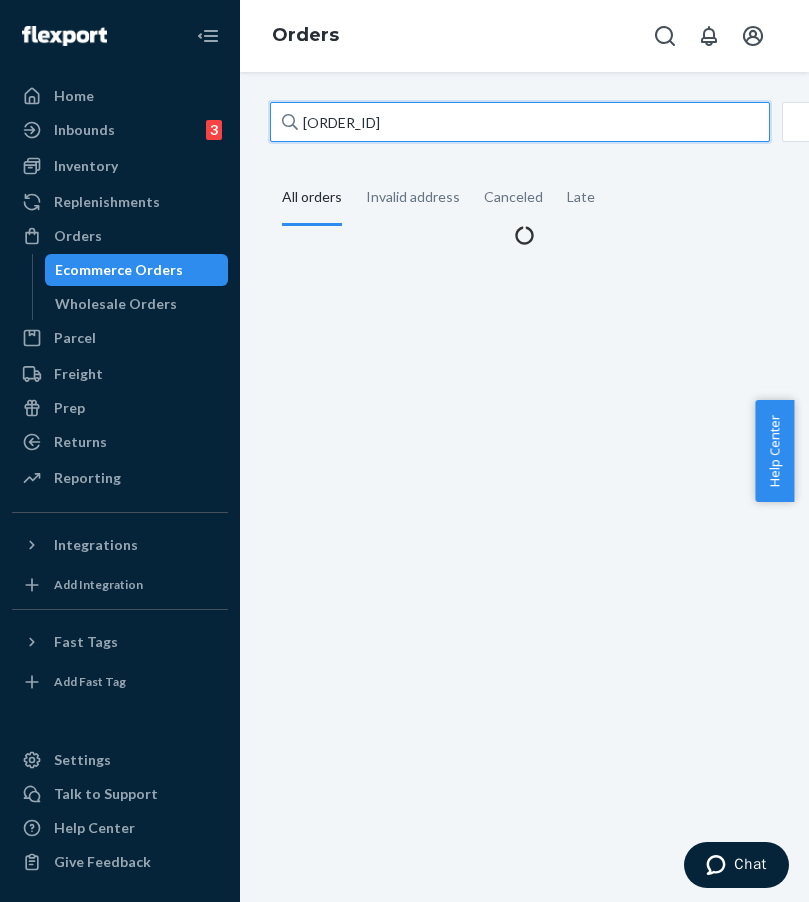 drag, startPoint x: 433, startPoint y: 125, endPoint x: 268, endPoint y: 123, distance: 165.01212 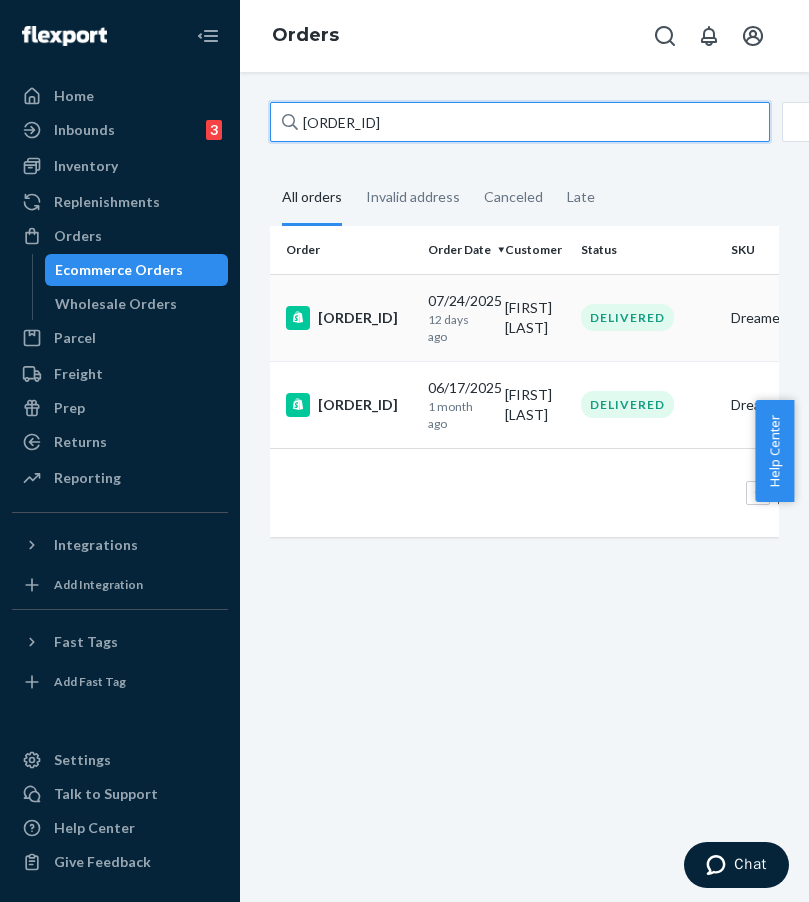 type on "[ORDER_ID]" 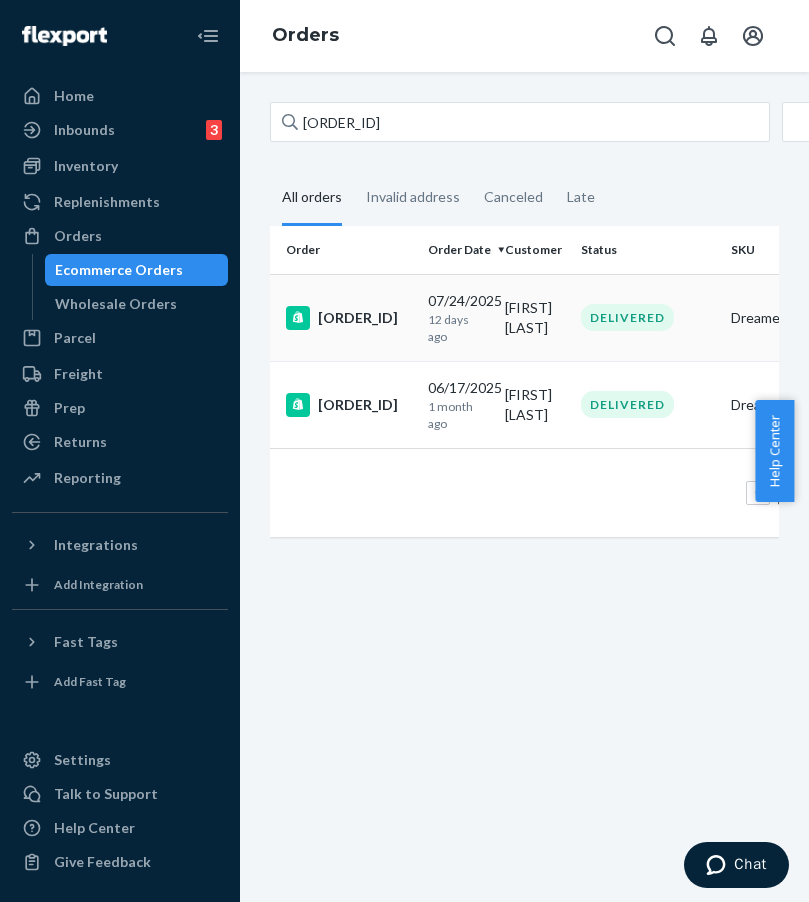 click on "[ORDER_ID]" at bounding box center (349, 318) 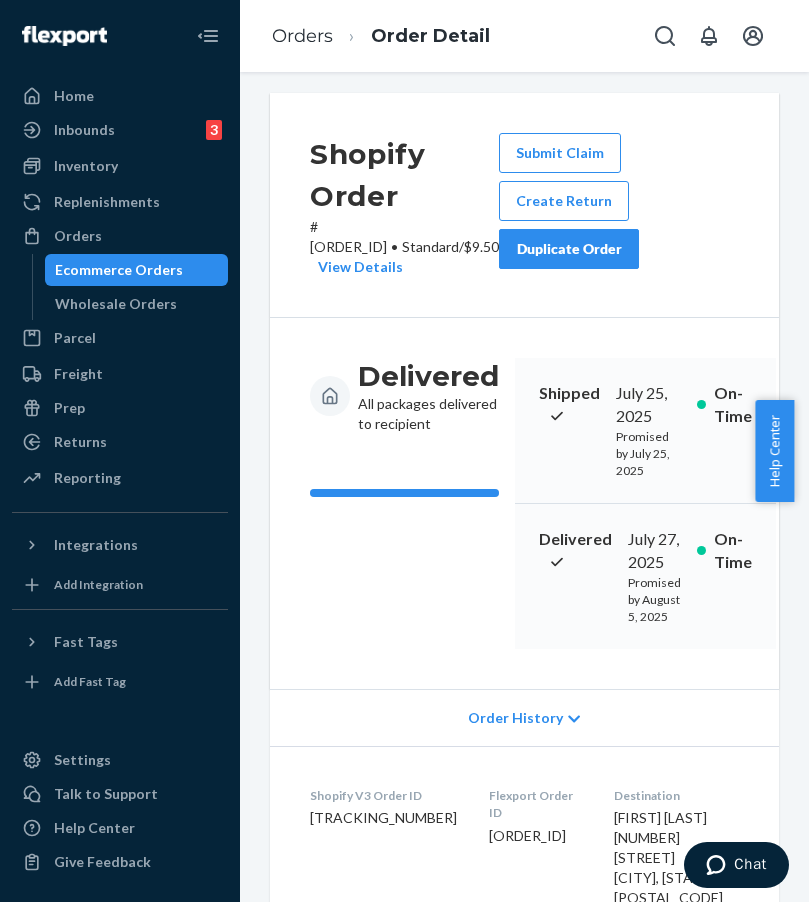 scroll, scrollTop: 0, scrollLeft: 0, axis: both 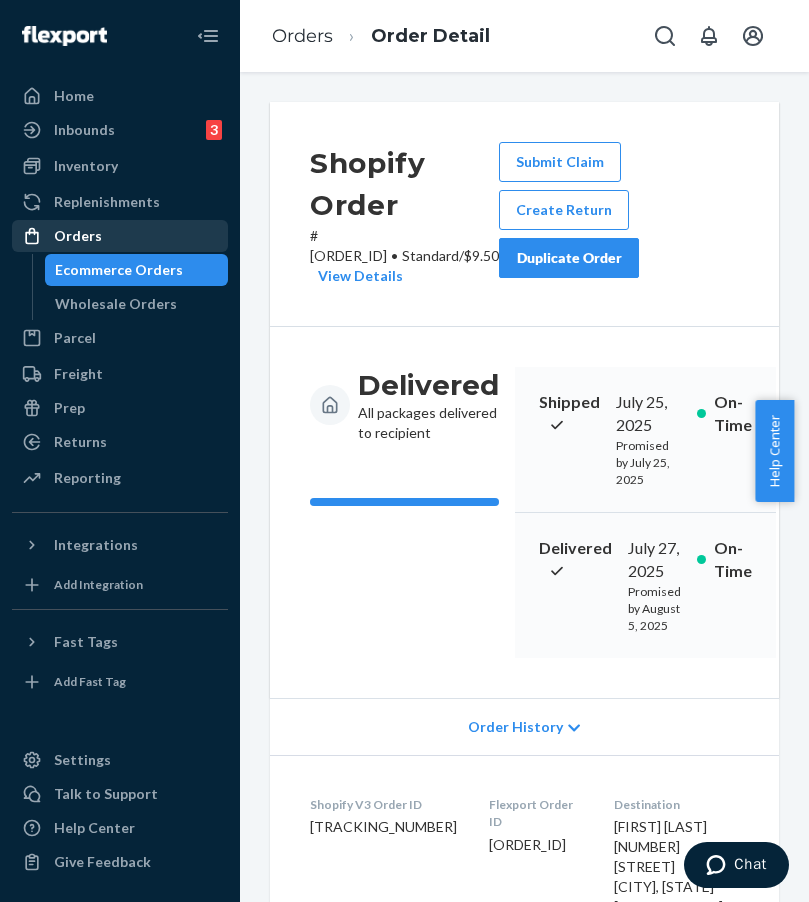 click on "Orders" at bounding box center (120, 236) 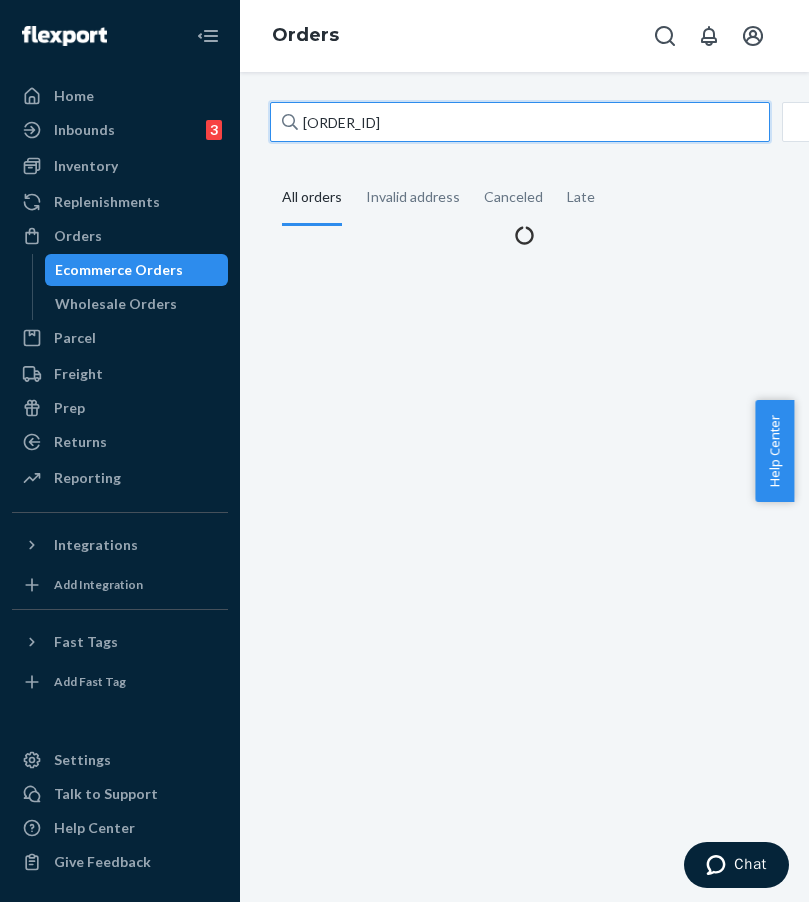 click on "[ORDER_ID]" at bounding box center [520, 122] 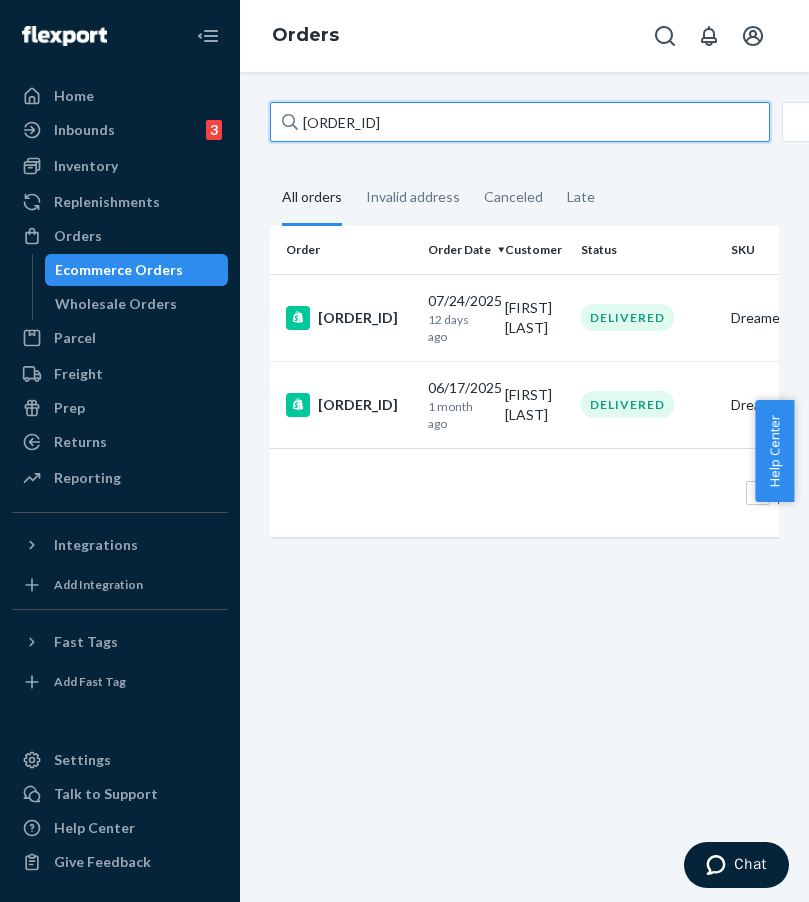 drag, startPoint x: 437, startPoint y: 125, endPoint x: 276, endPoint y: 121, distance: 161.04968 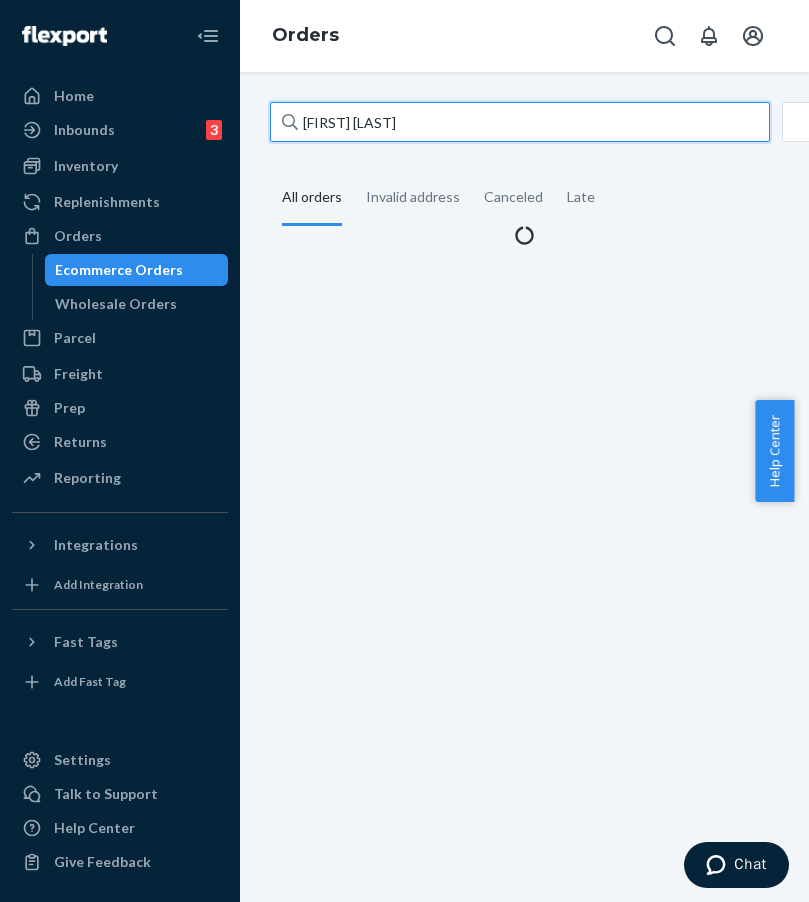 type on "[FIRST] [LAST]" 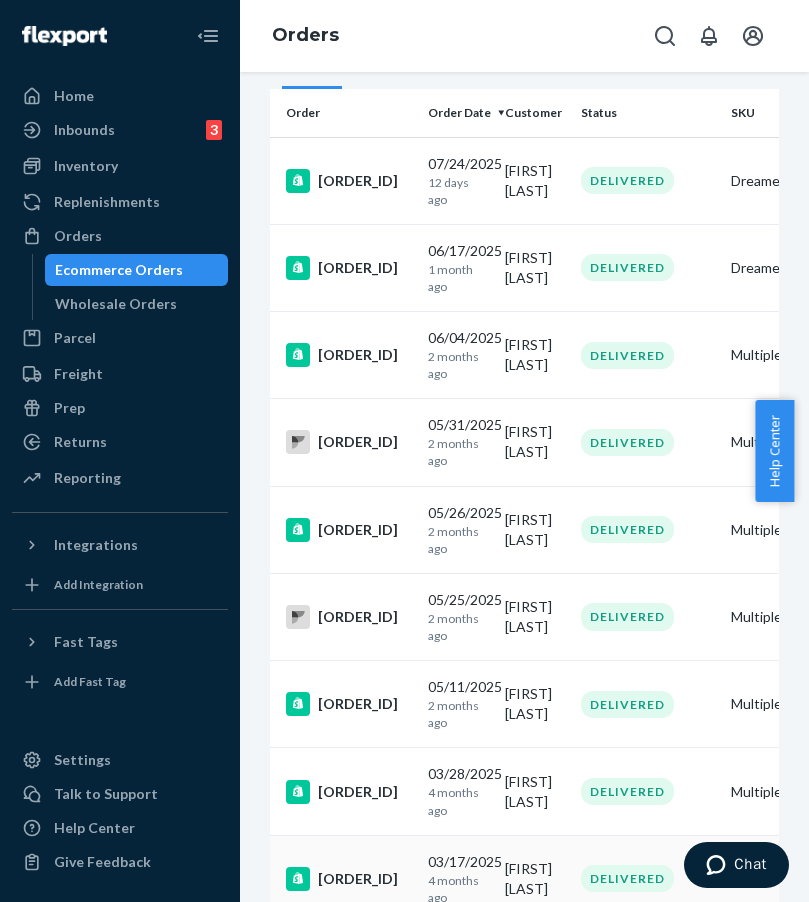 scroll, scrollTop: 139, scrollLeft: 0, axis: vertical 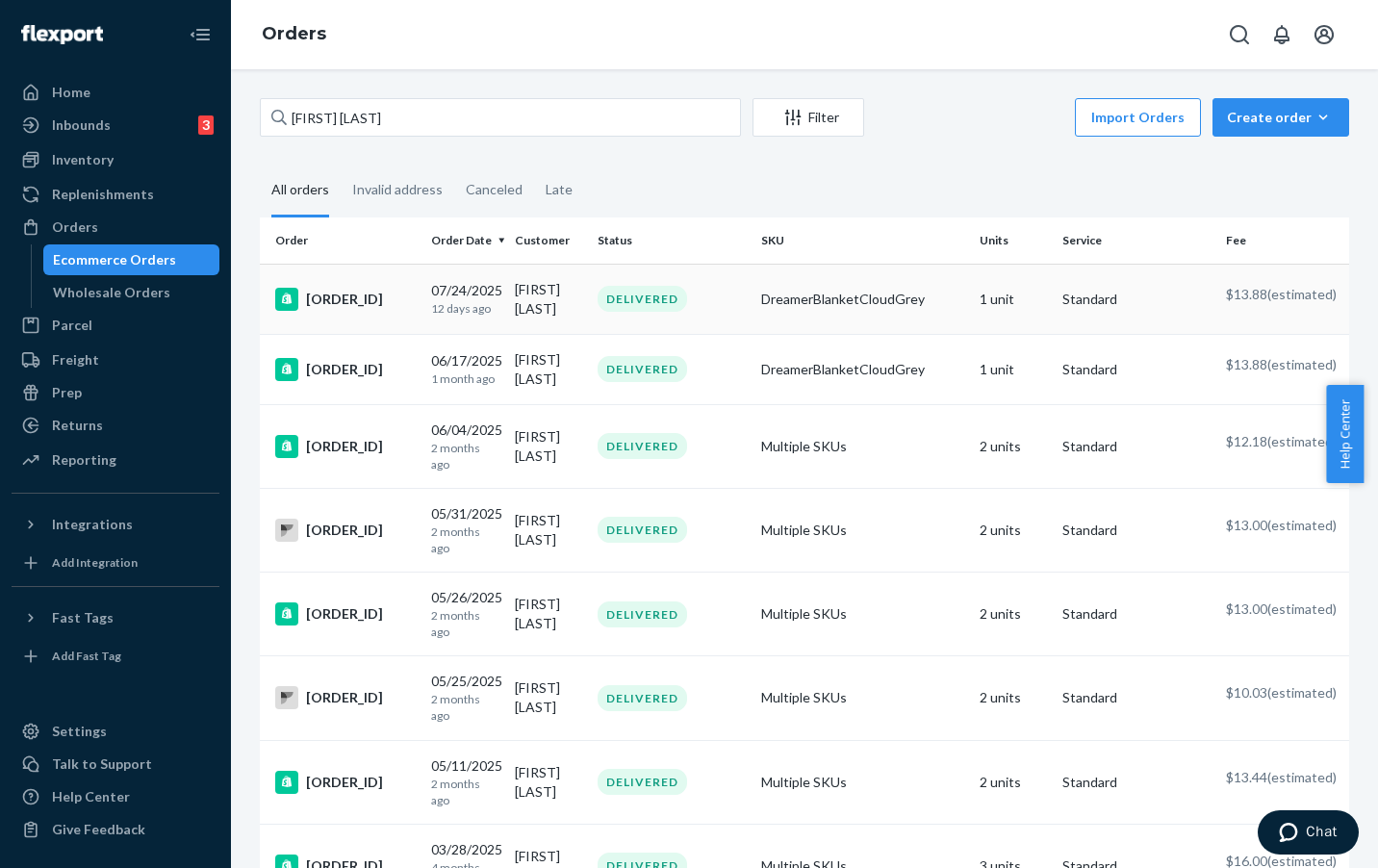 click on "[ORDER_ID]" at bounding box center [345, 299] 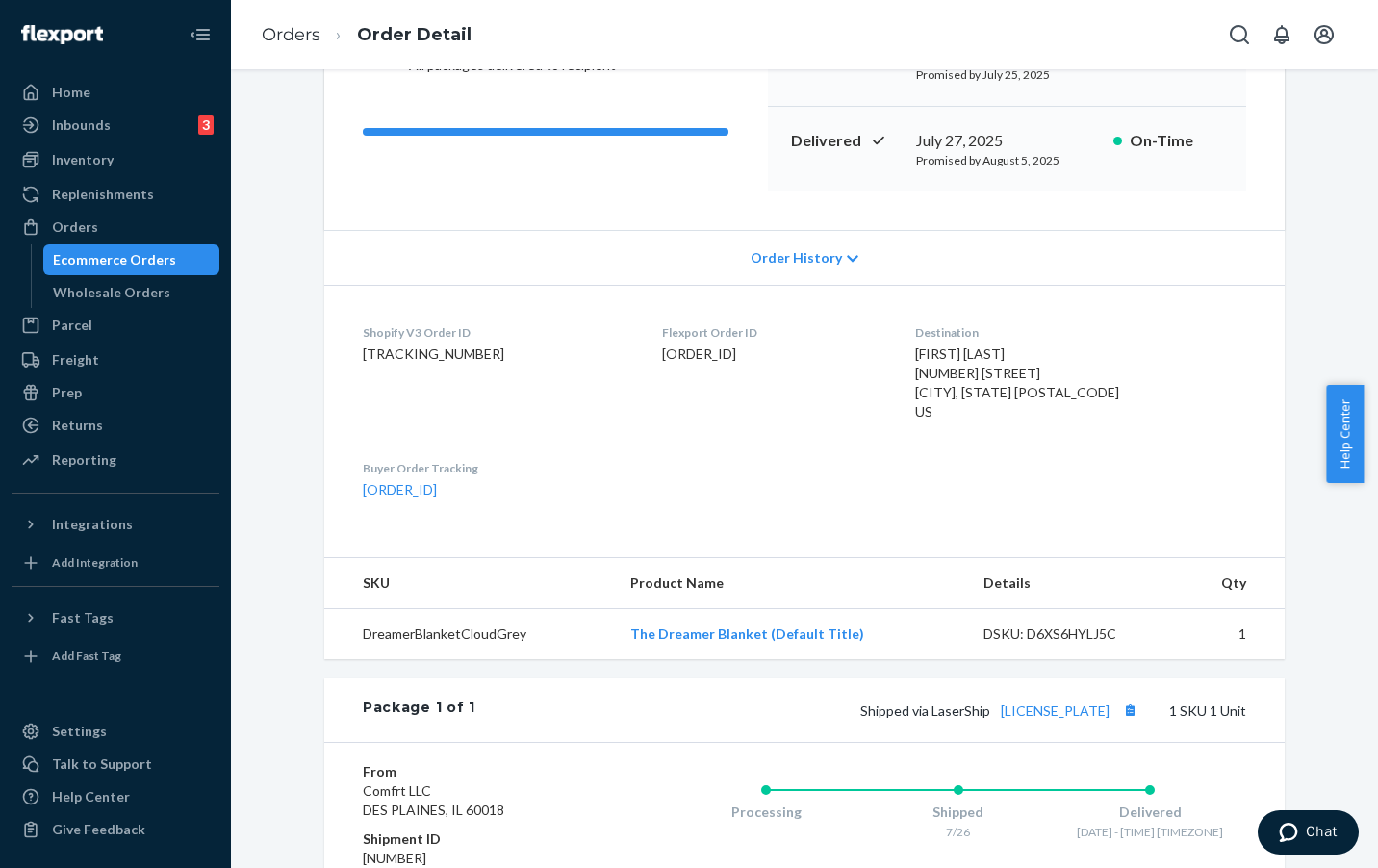 scroll, scrollTop: 158, scrollLeft: 0, axis: vertical 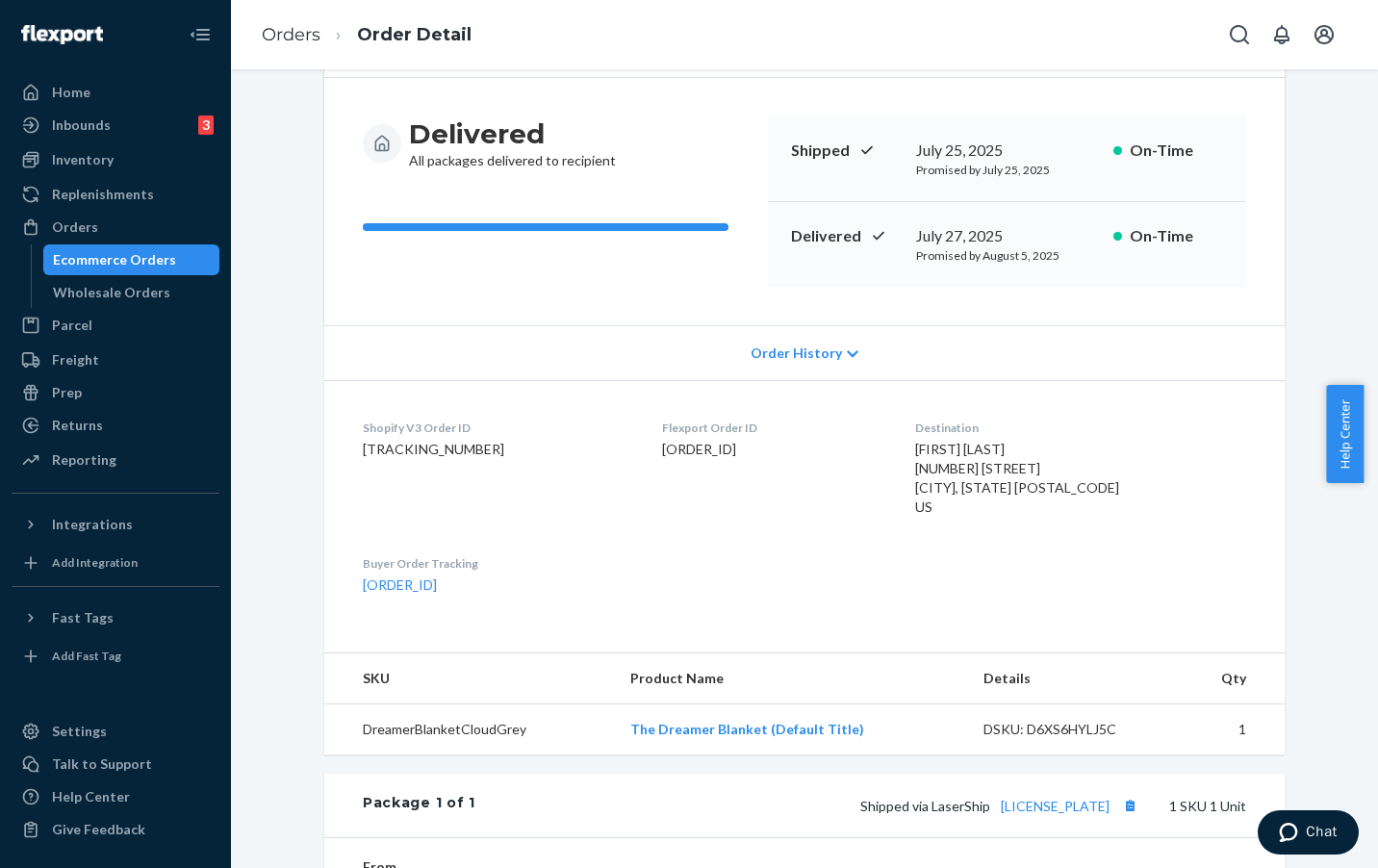 click on "Order History" at bounding box center [796, 353] 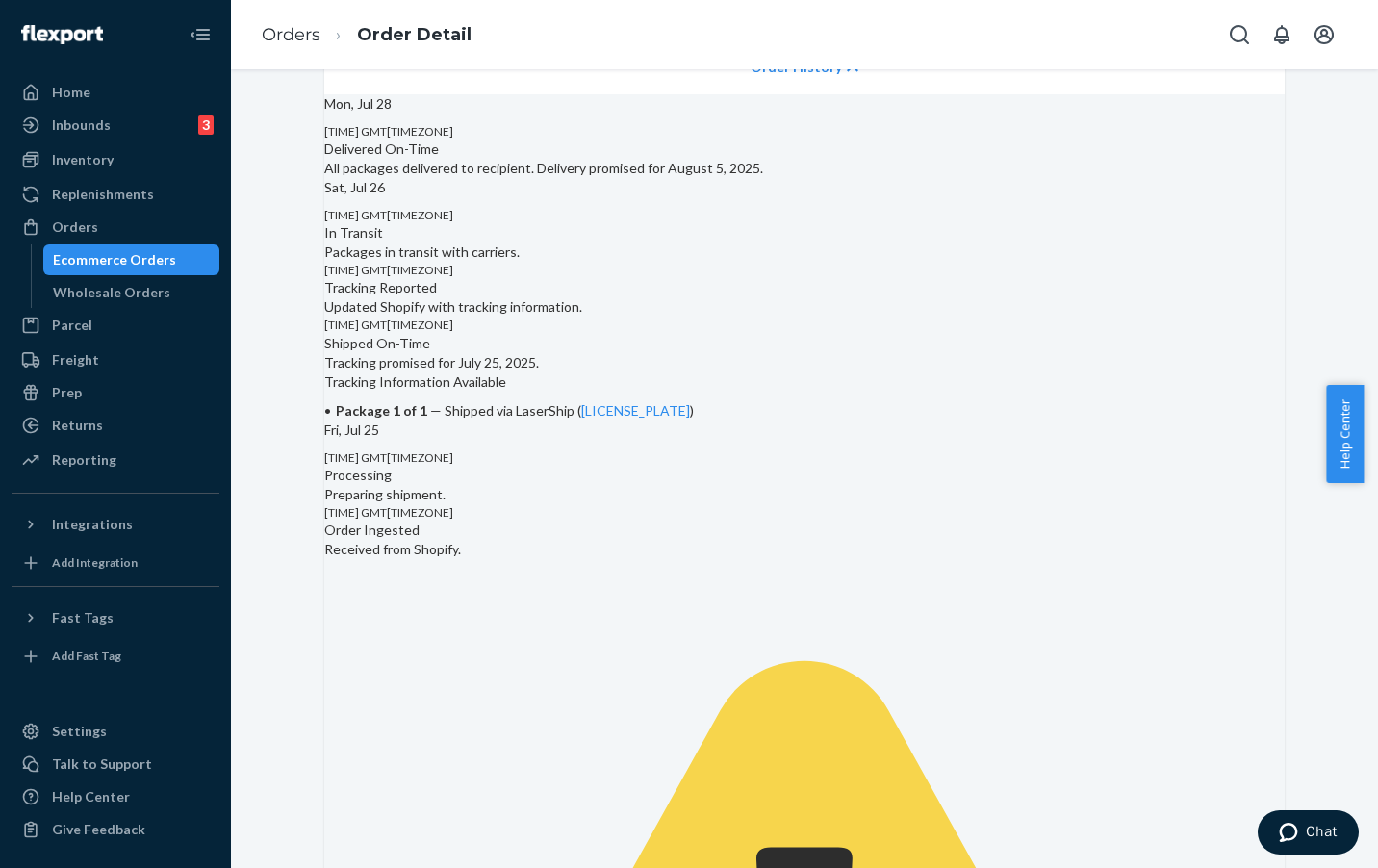 scroll, scrollTop: 0, scrollLeft: 0, axis: both 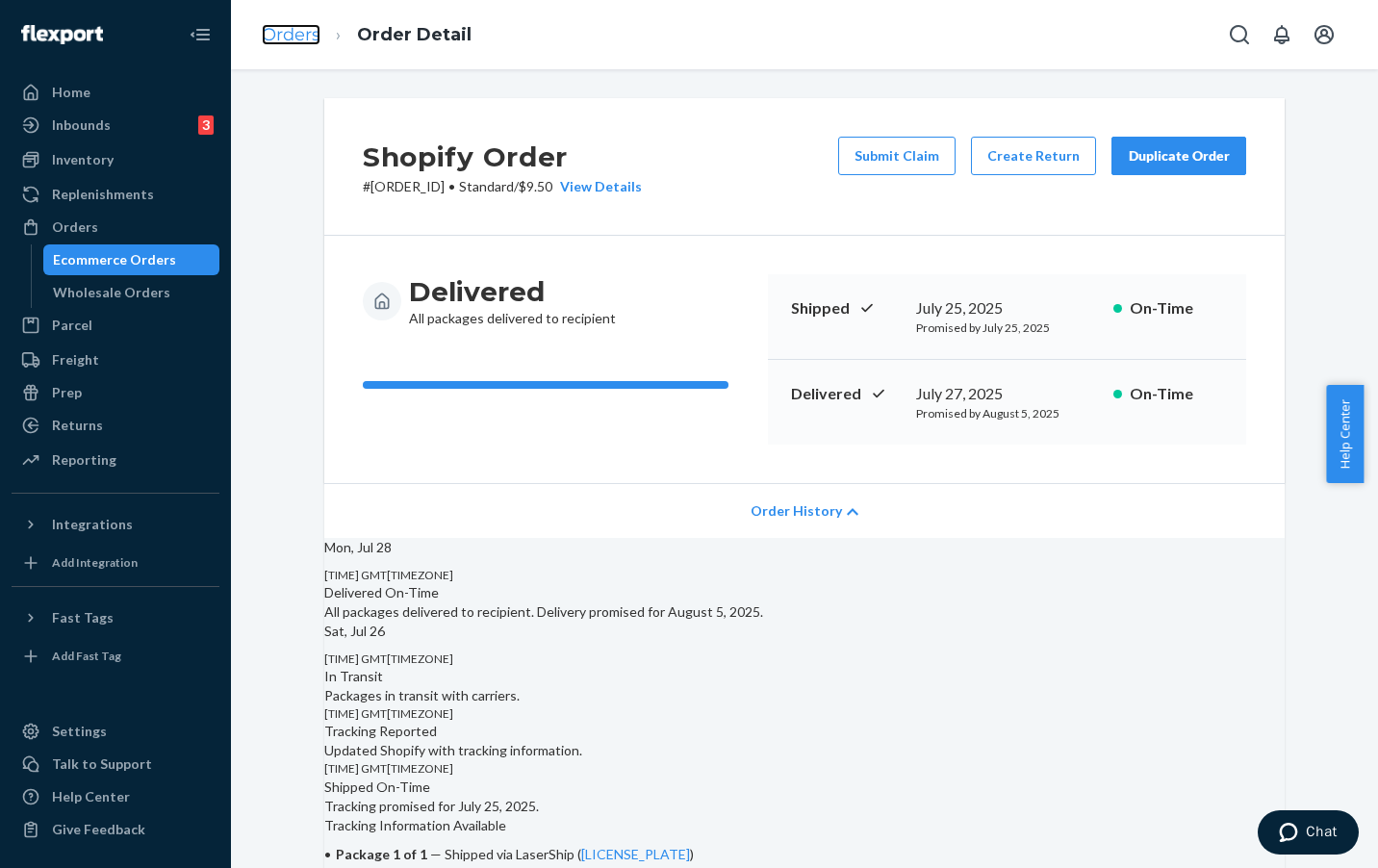 click on "Orders" at bounding box center [291, 35] 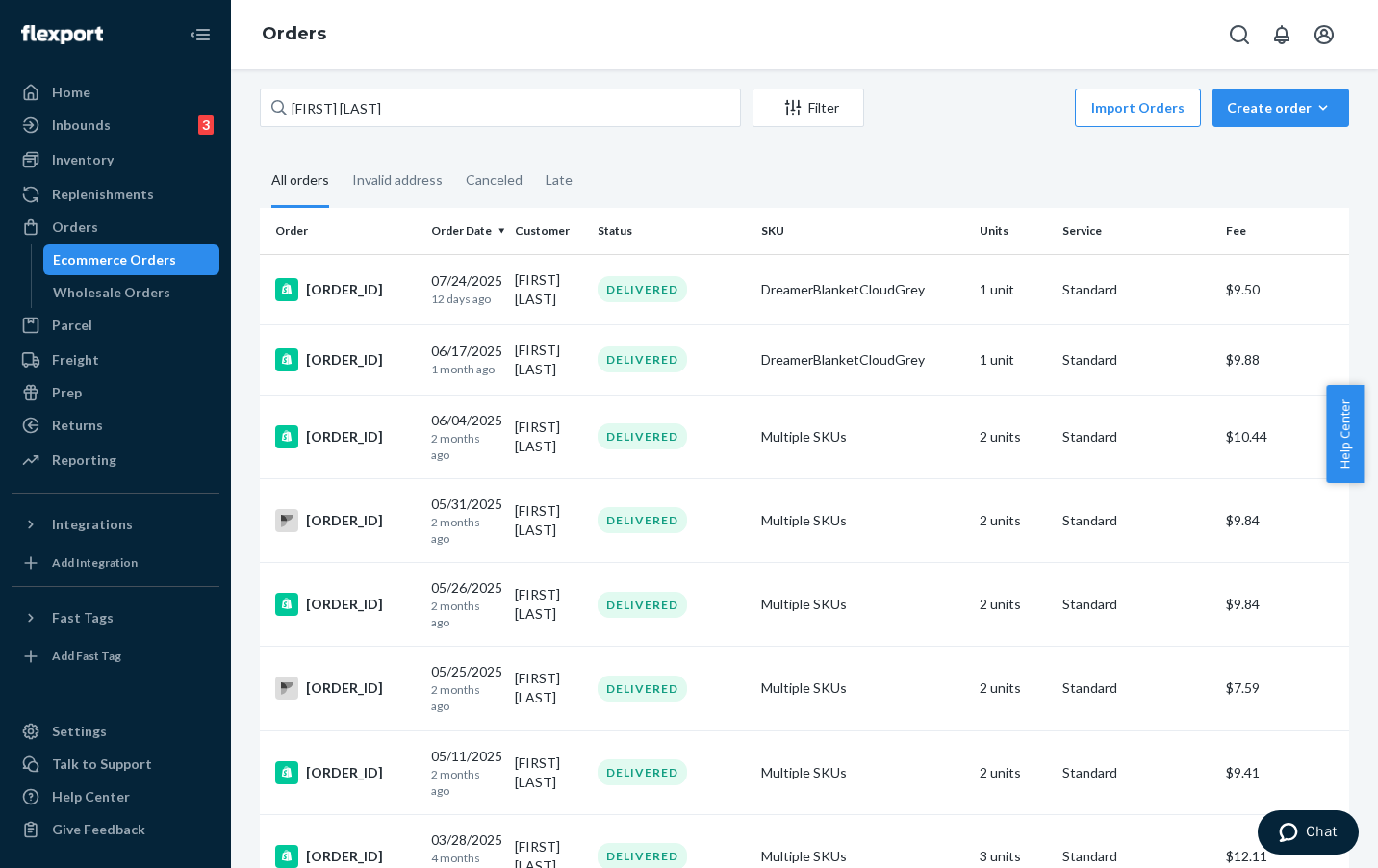 scroll, scrollTop: 0, scrollLeft: 0, axis: both 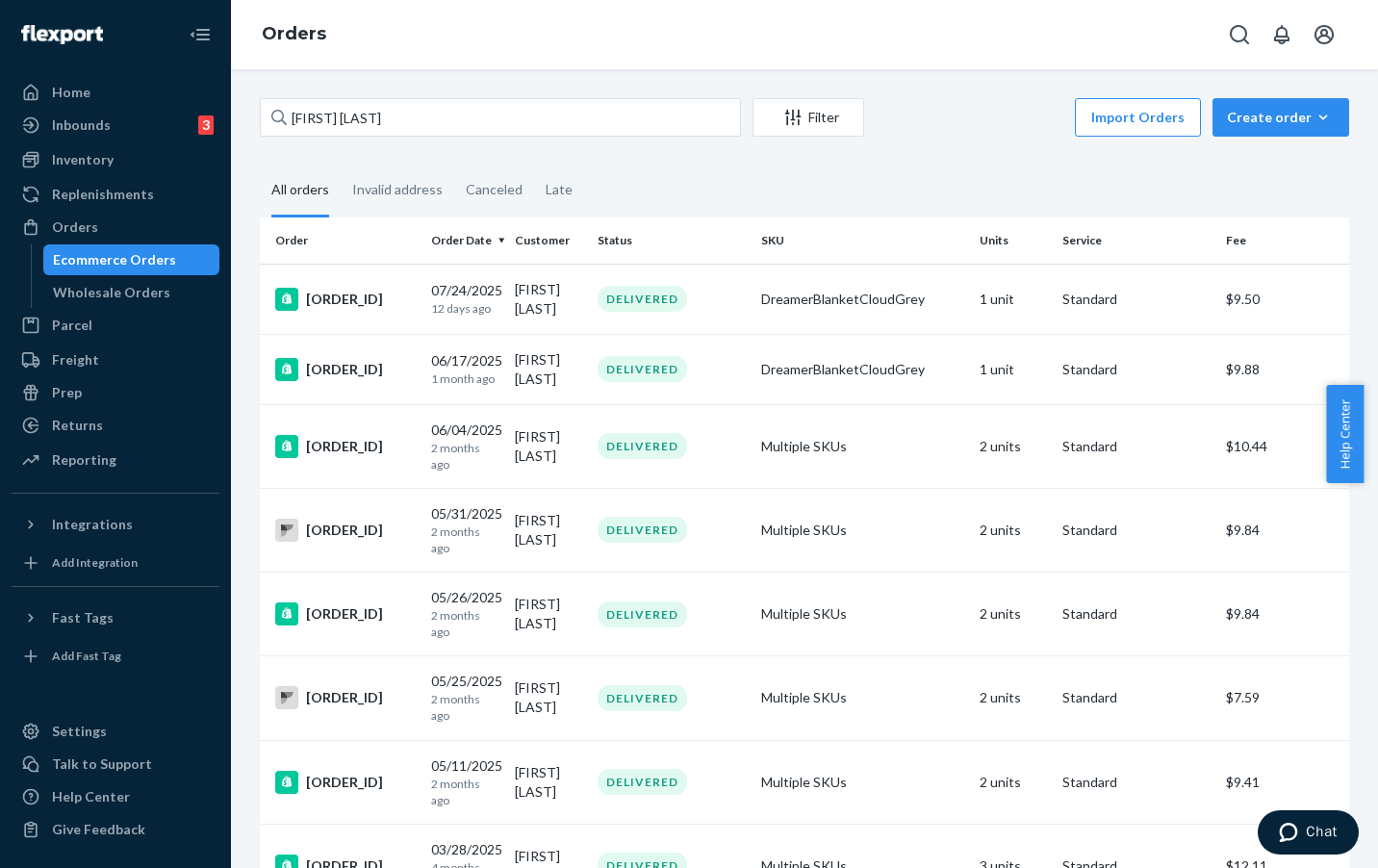 click on "Customer" at bounding box center [549, 240] 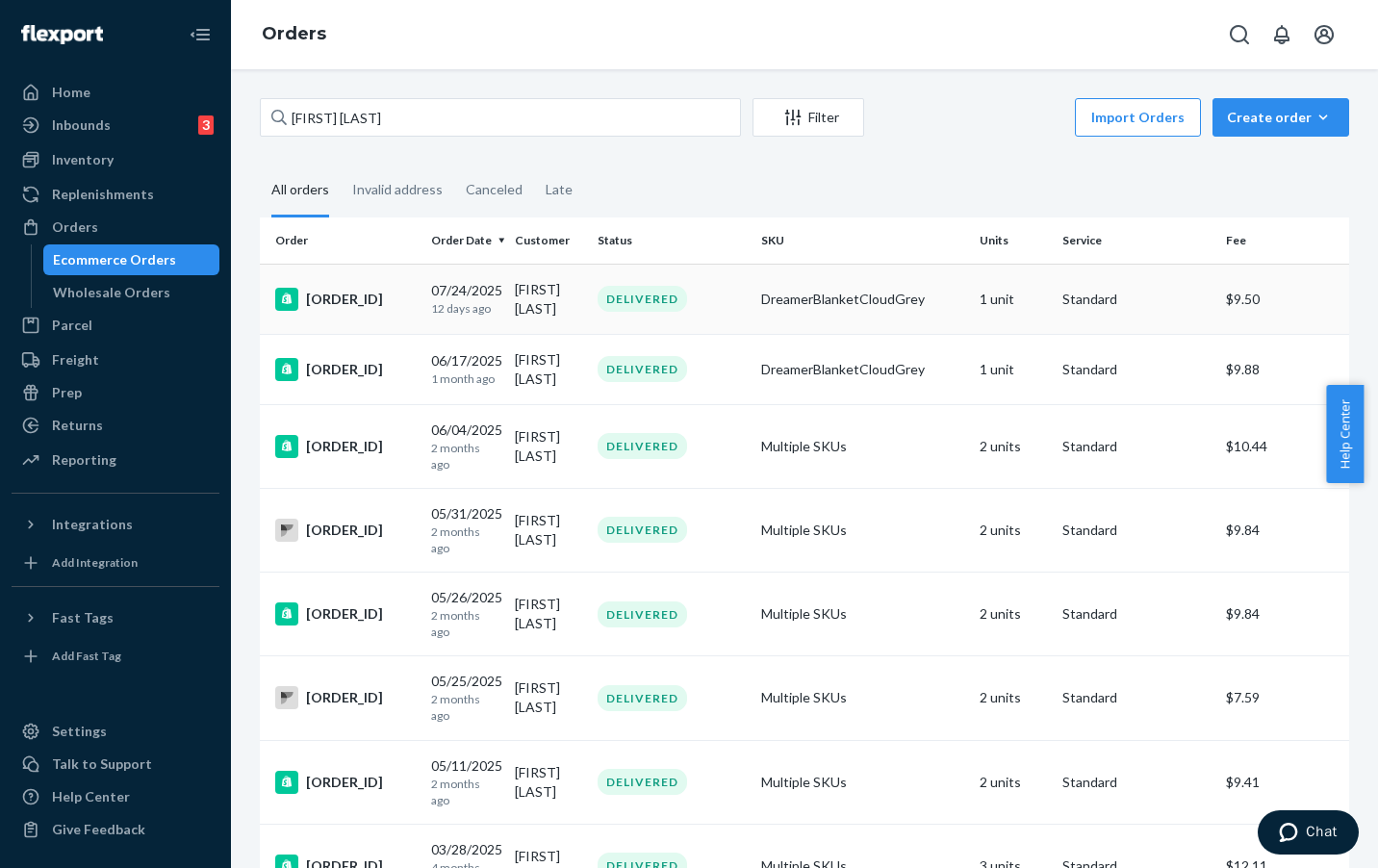 click on "[ORDER_ID]" at bounding box center [345, 299] 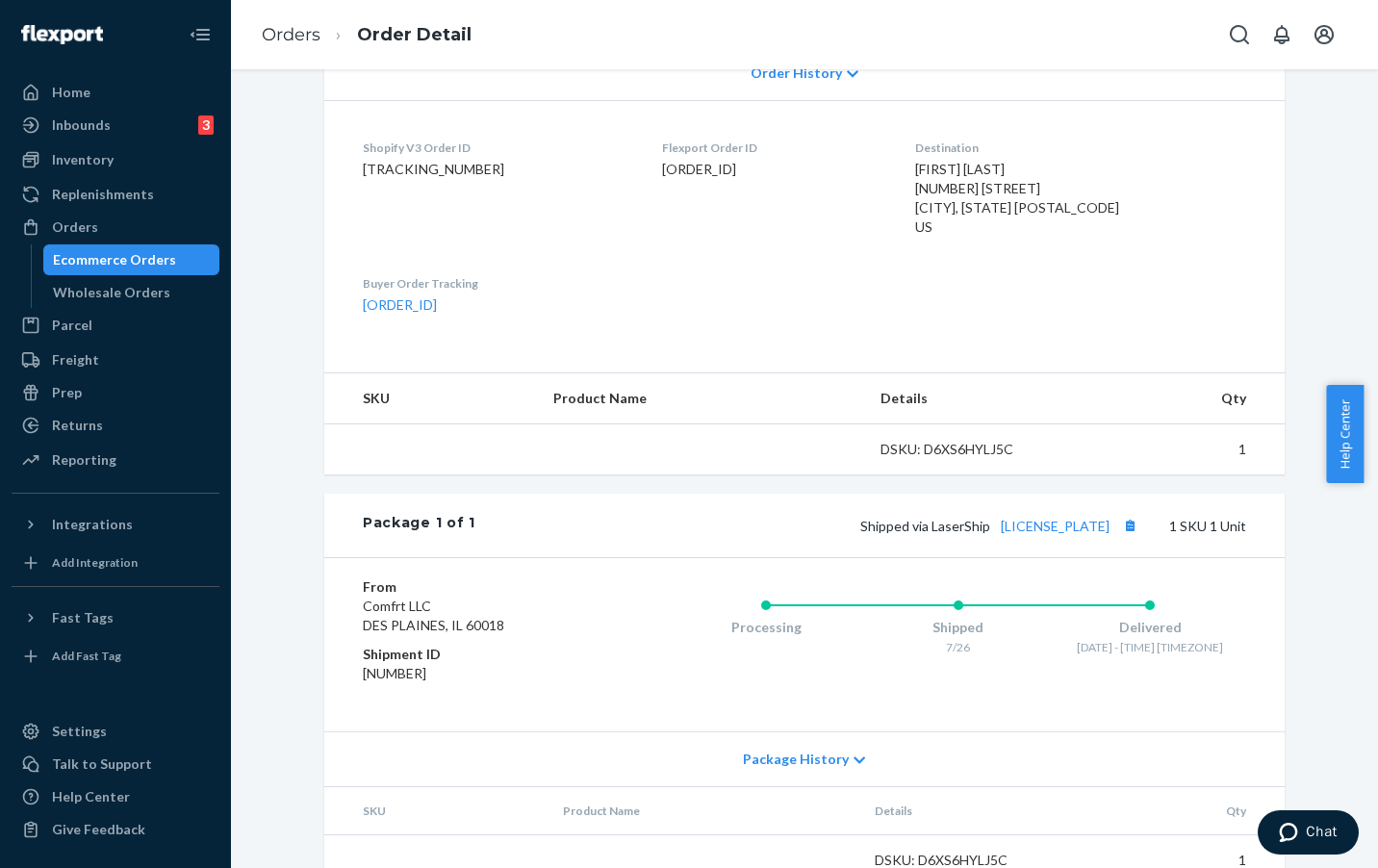 scroll, scrollTop: 478, scrollLeft: 0, axis: vertical 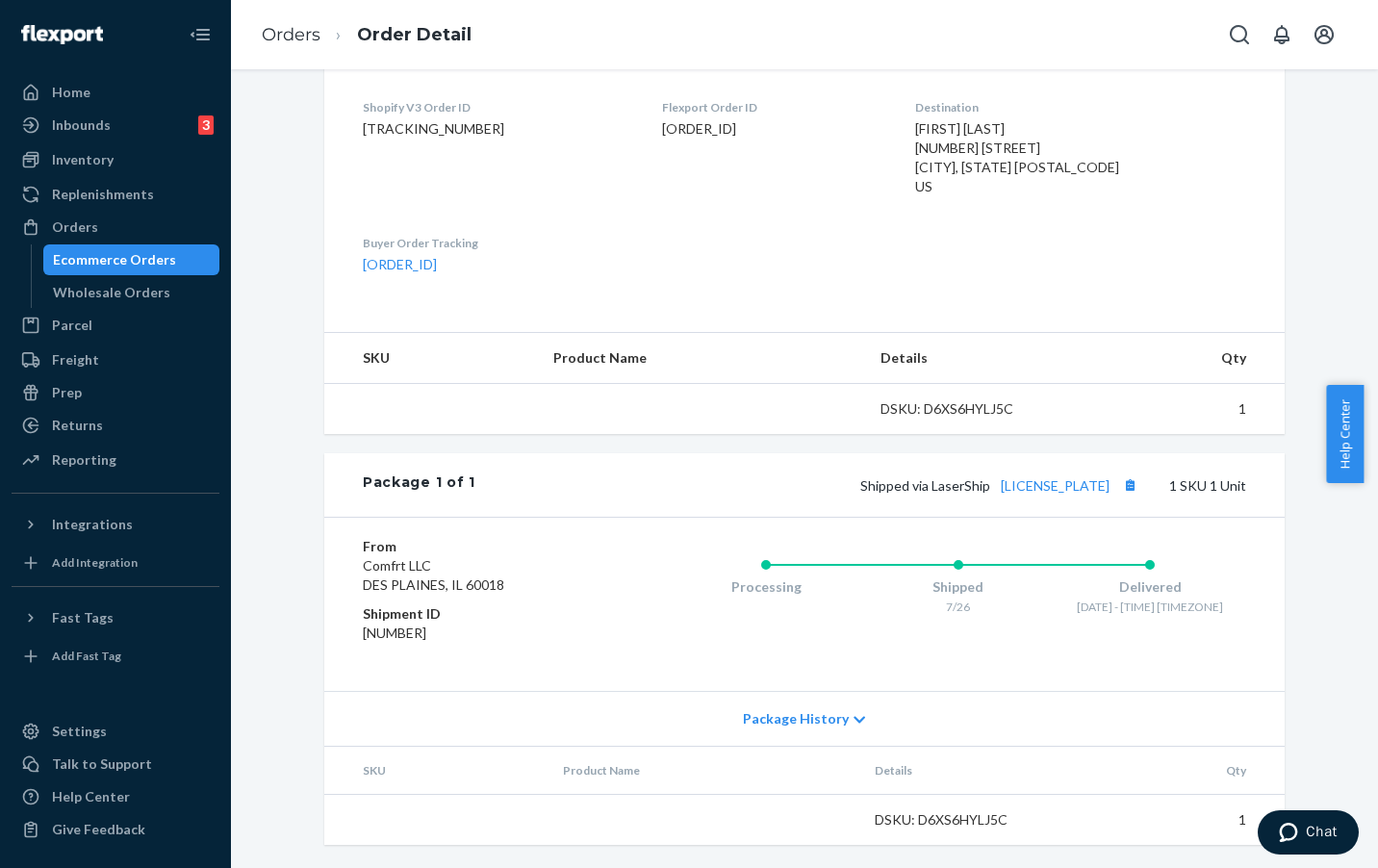 click on "Package History" at bounding box center [804, 718] 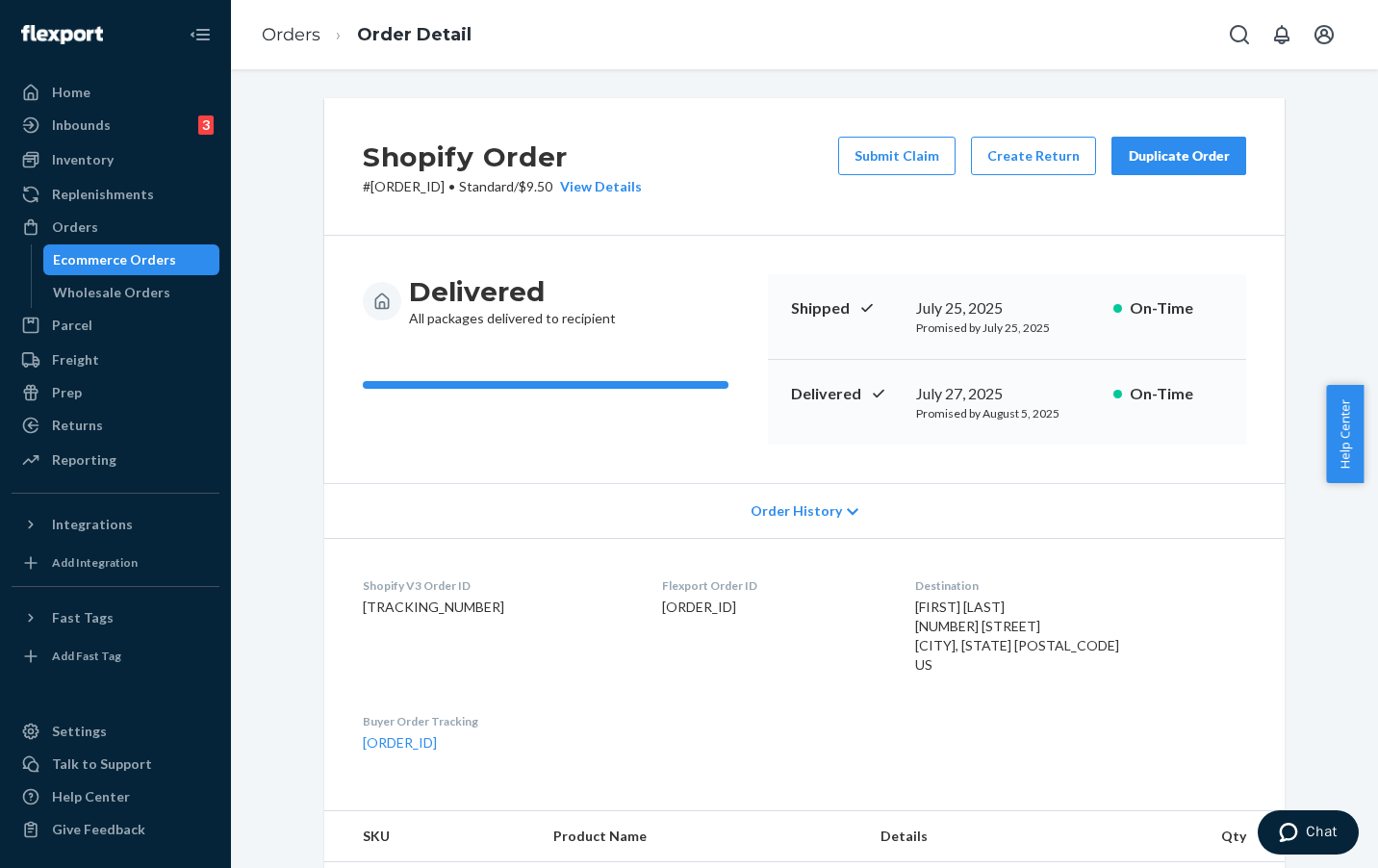 scroll, scrollTop: 444, scrollLeft: 0, axis: vertical 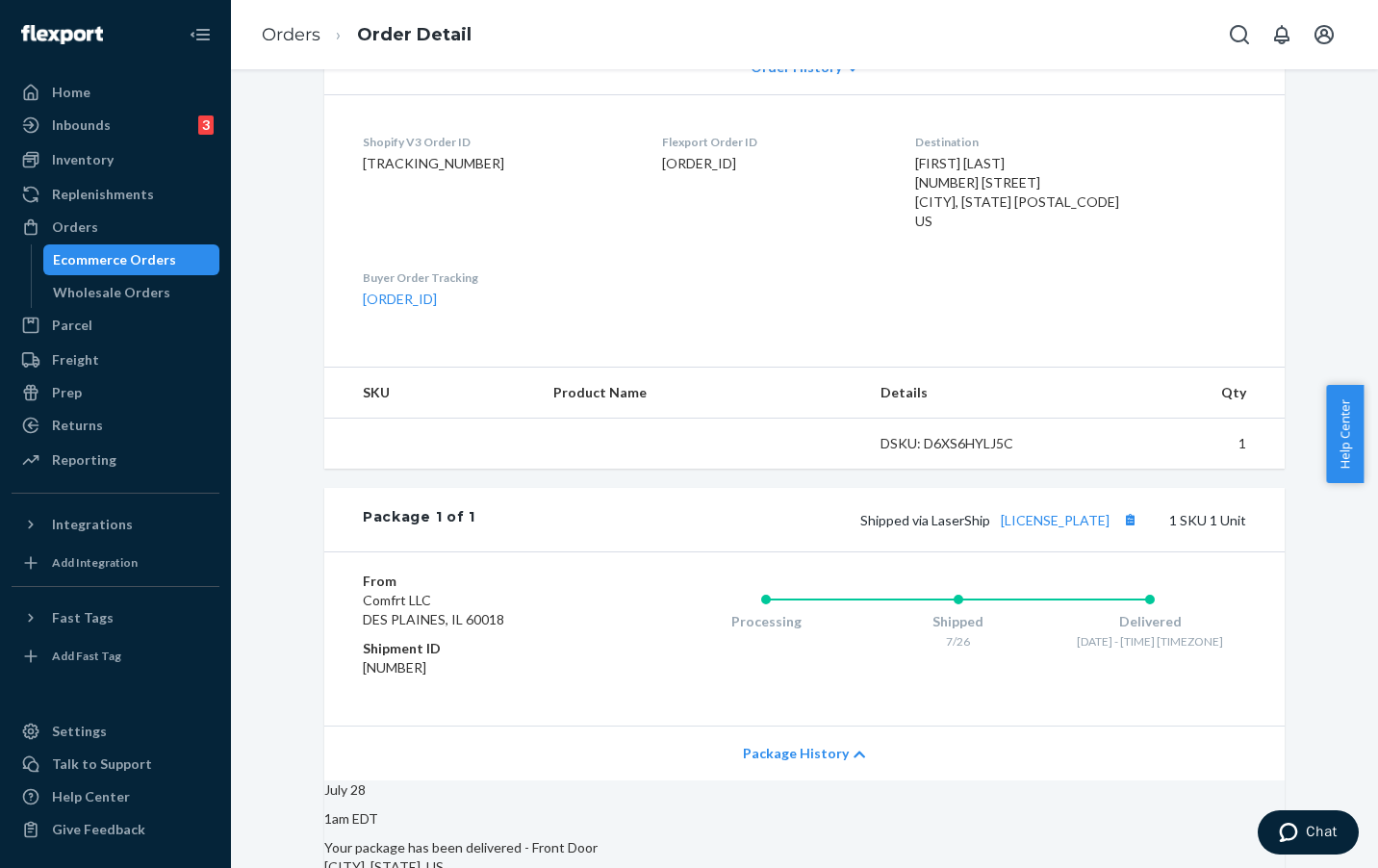 click on "Orders Order Detail" at bounding box center [367, 35] 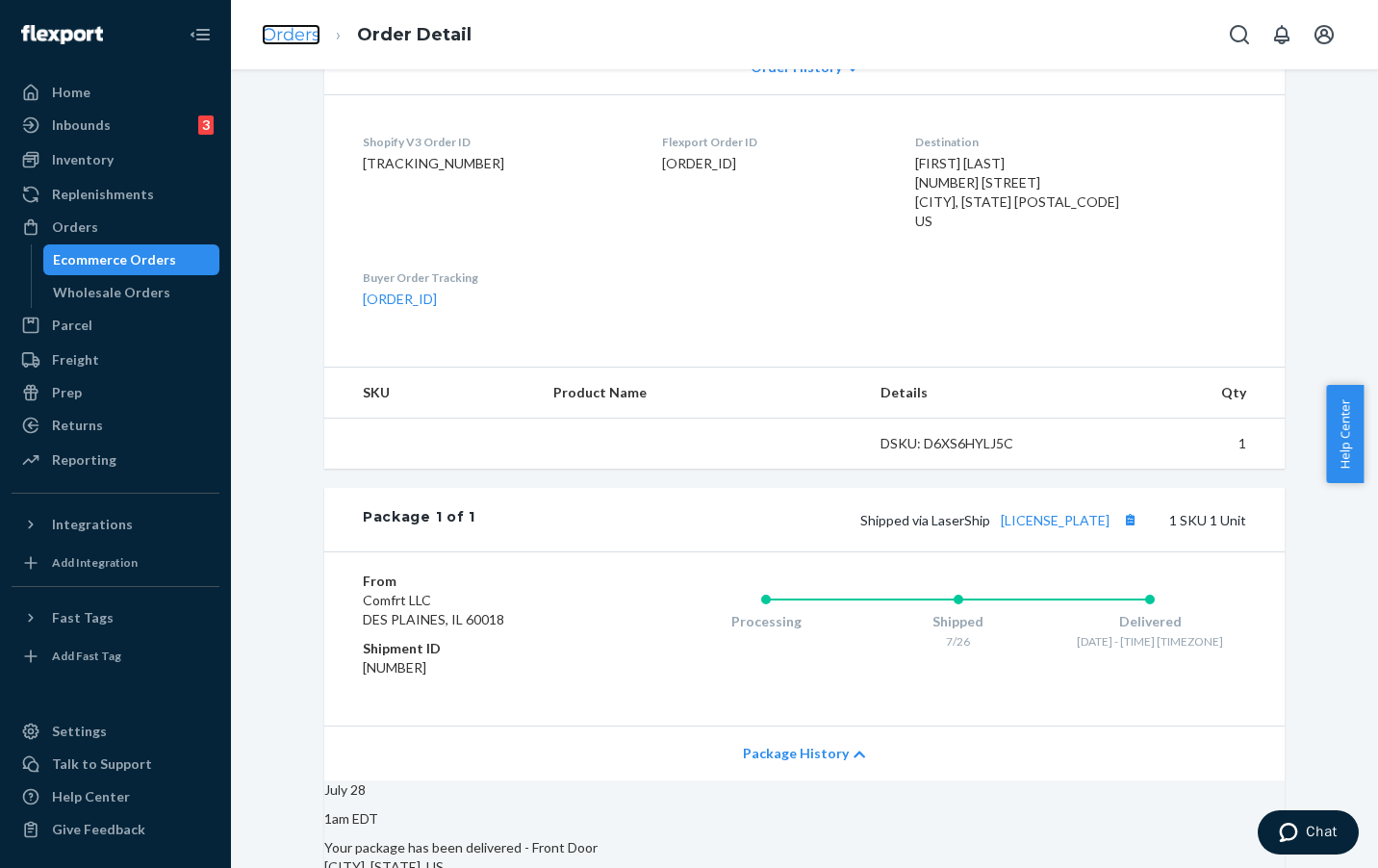 click on "Orders" at bounding box center [291, 35] 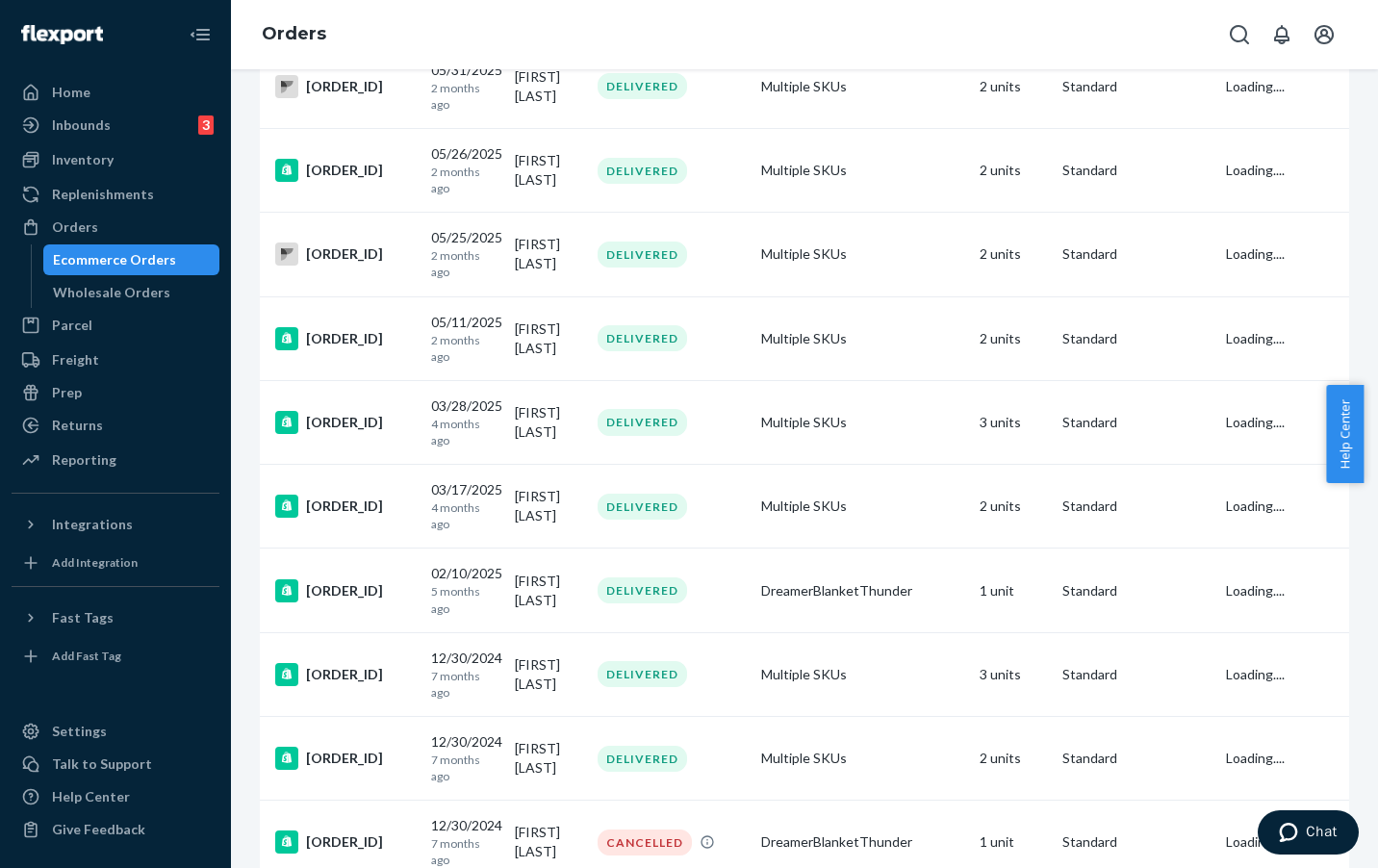 scroll, scrollTop: 0, scrollLeft: 0, axis: both 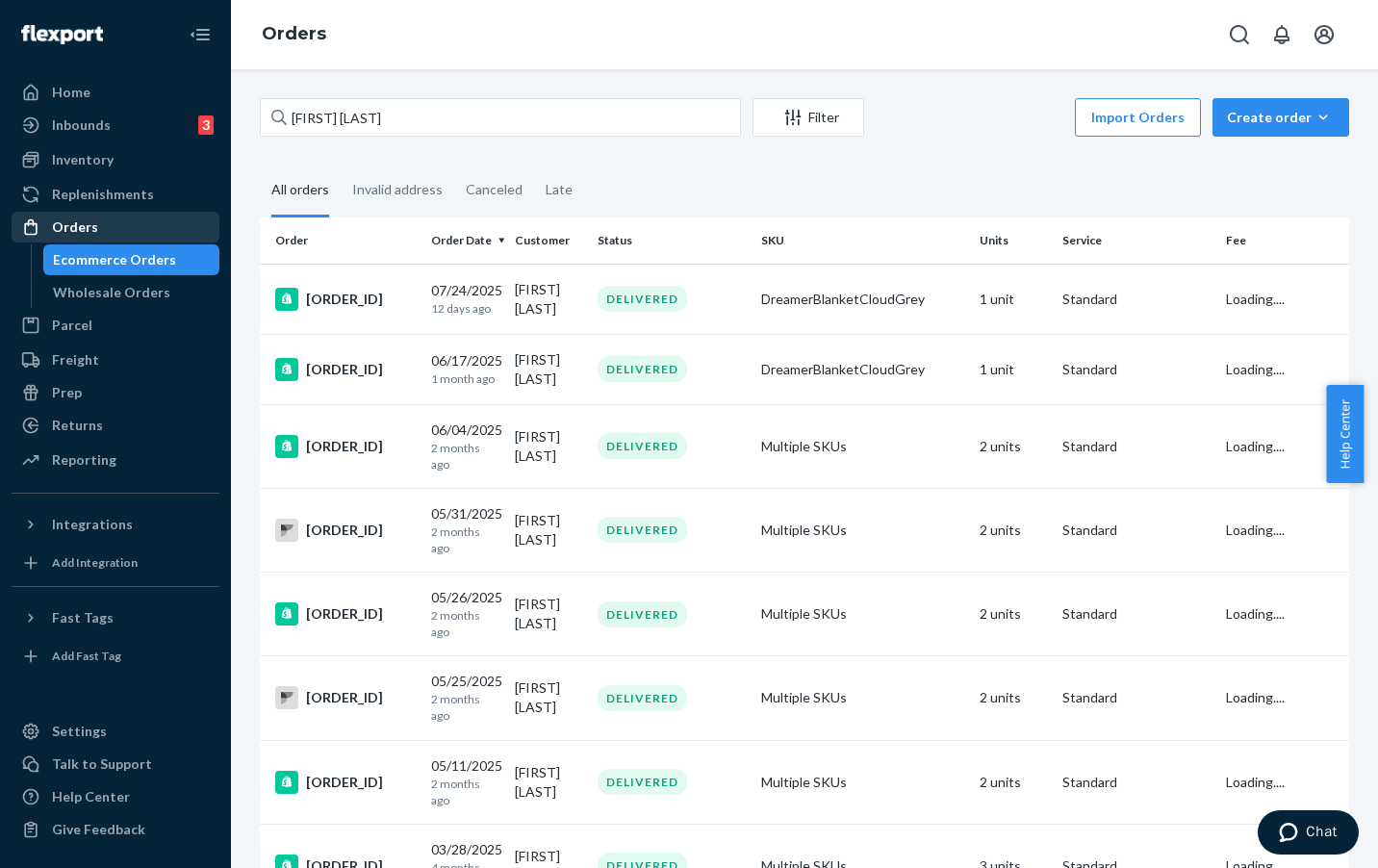 click on "Orders" at bounding box center [115, 227] 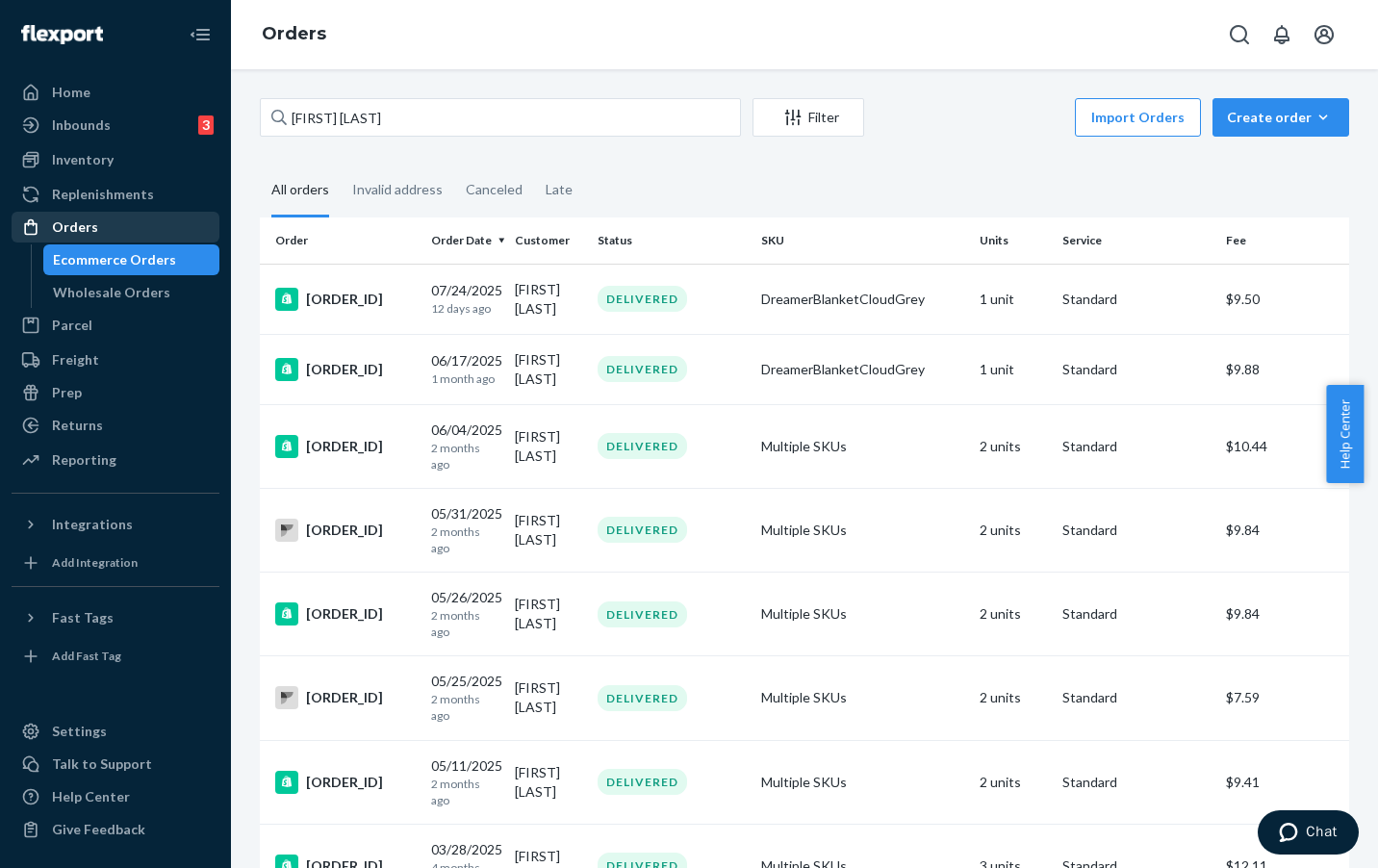 click on "Orders" at bounding box center [115, 227] 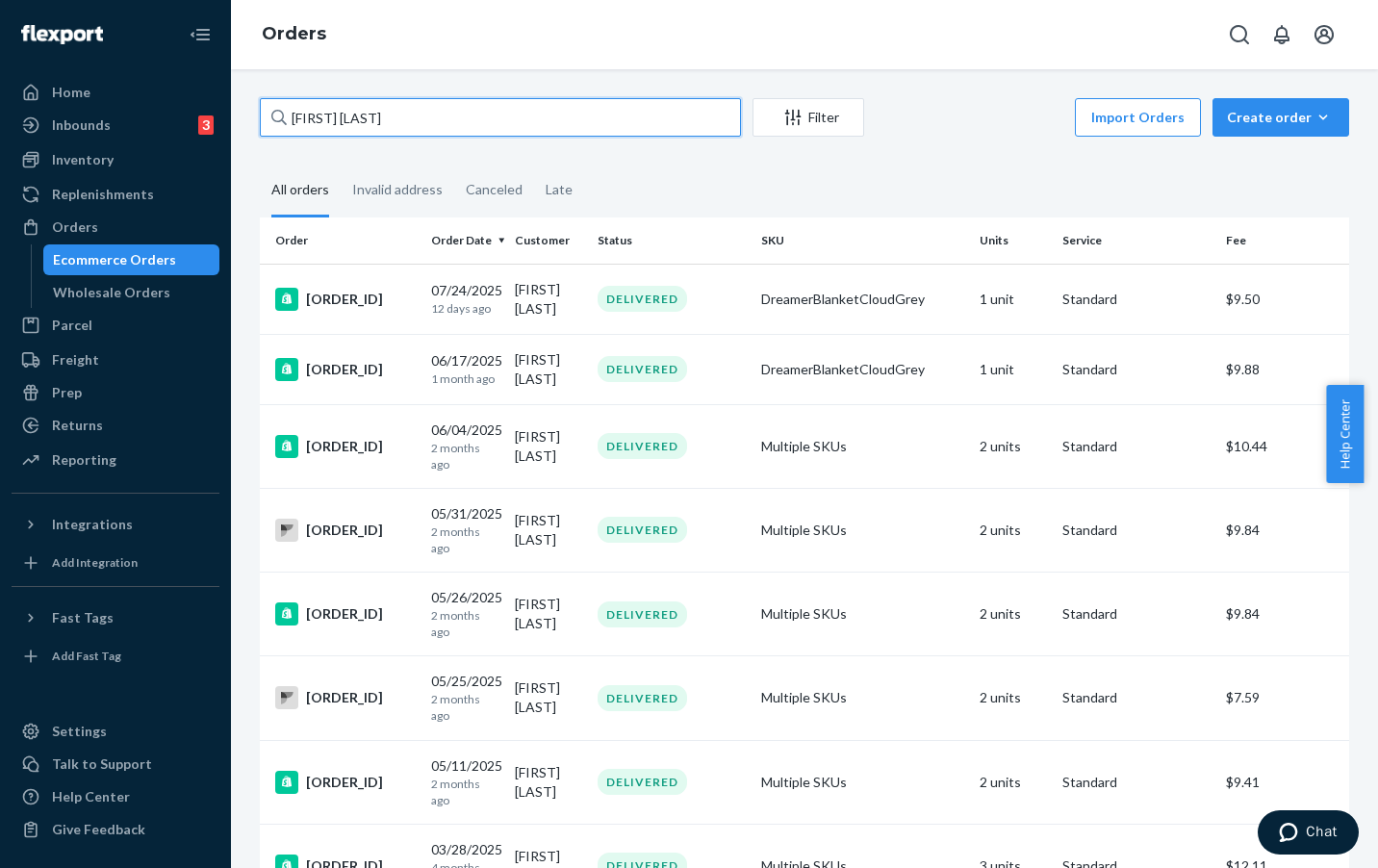 drag, startPoint x: 458, startPoint y: 119, endPoint x: 265, endPoint y: 120, distance: 193.00259 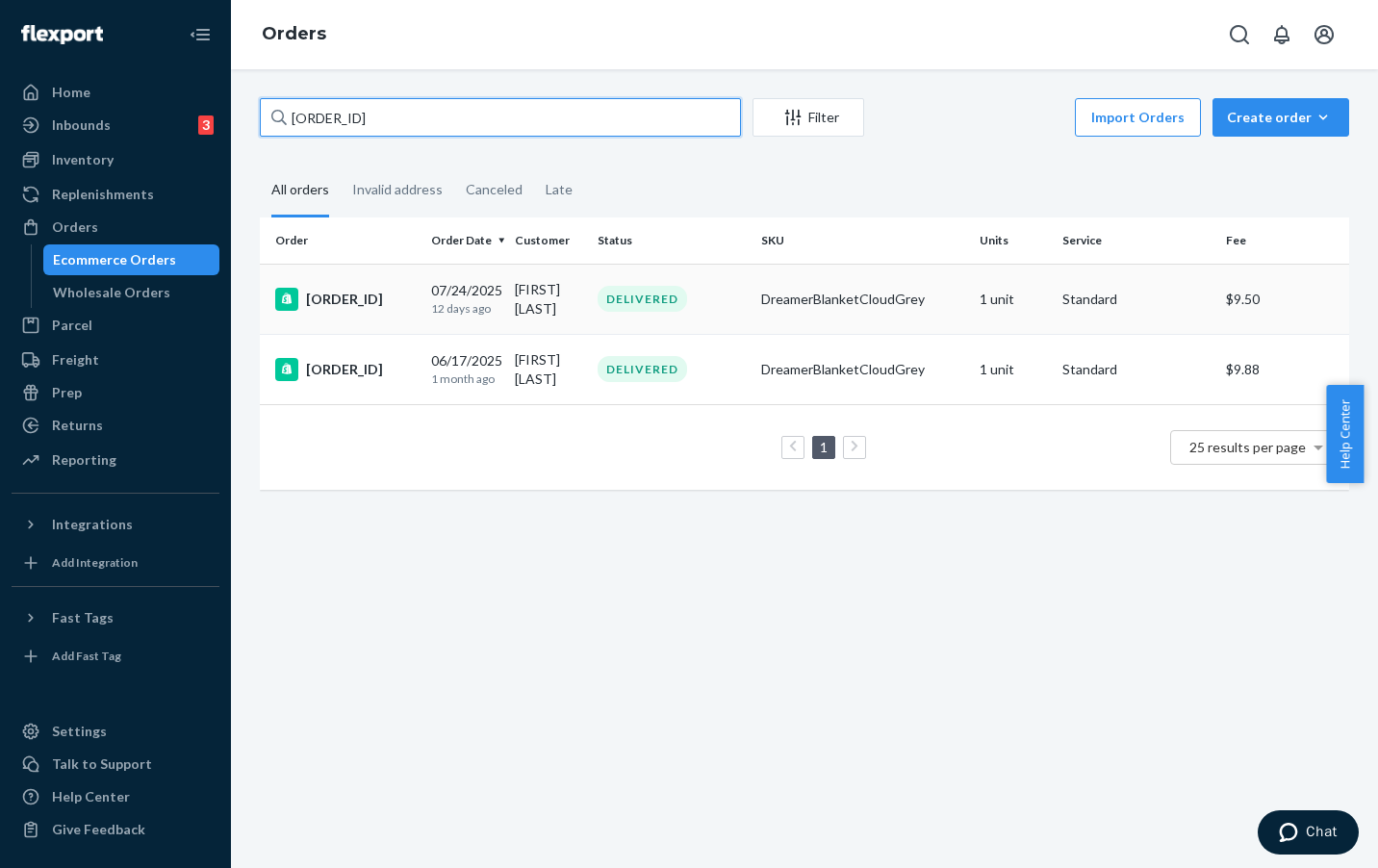 type on "[ORDER_ID]" 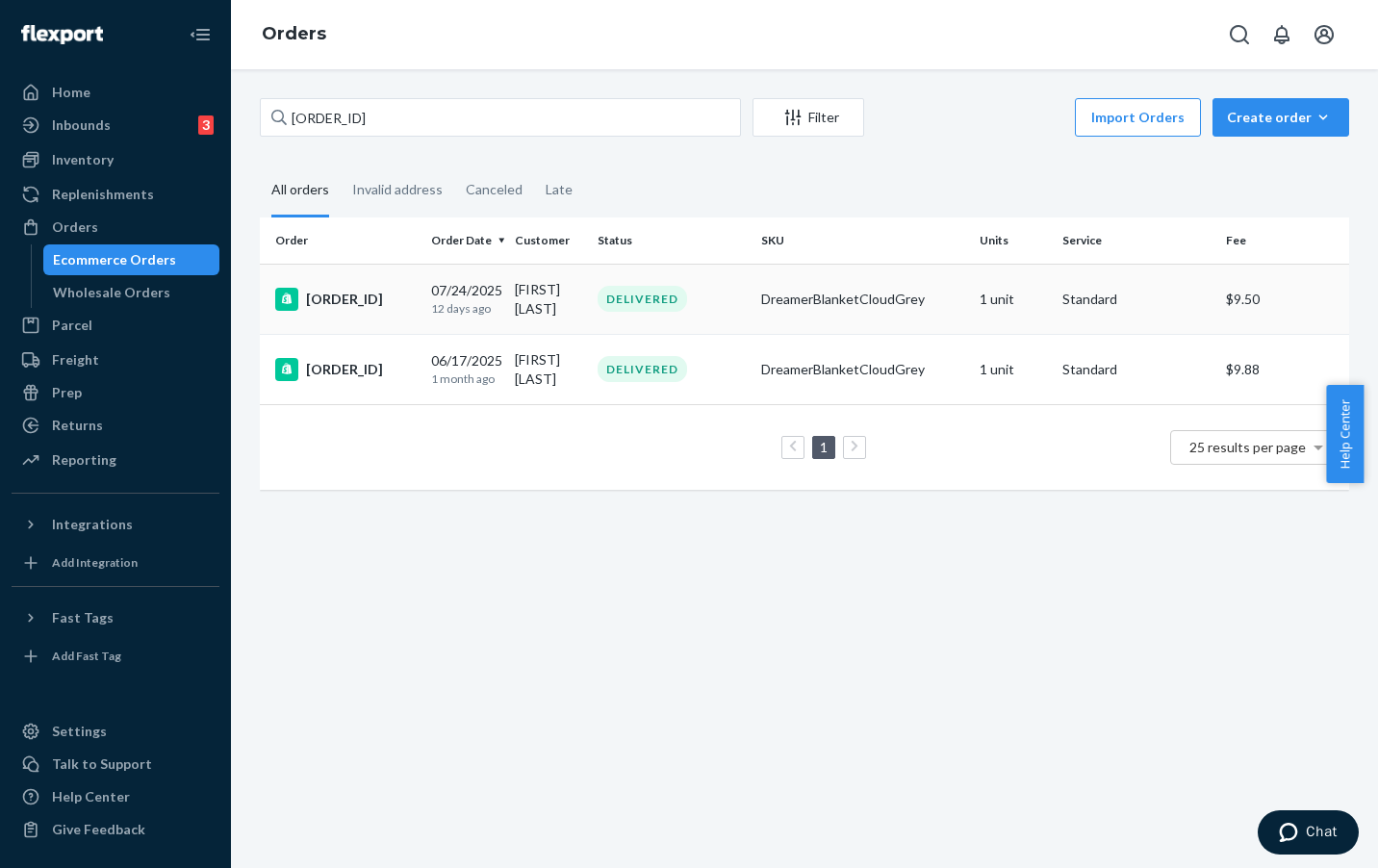 click on "[ORDER_ID]" at bounding box center [345, 299] 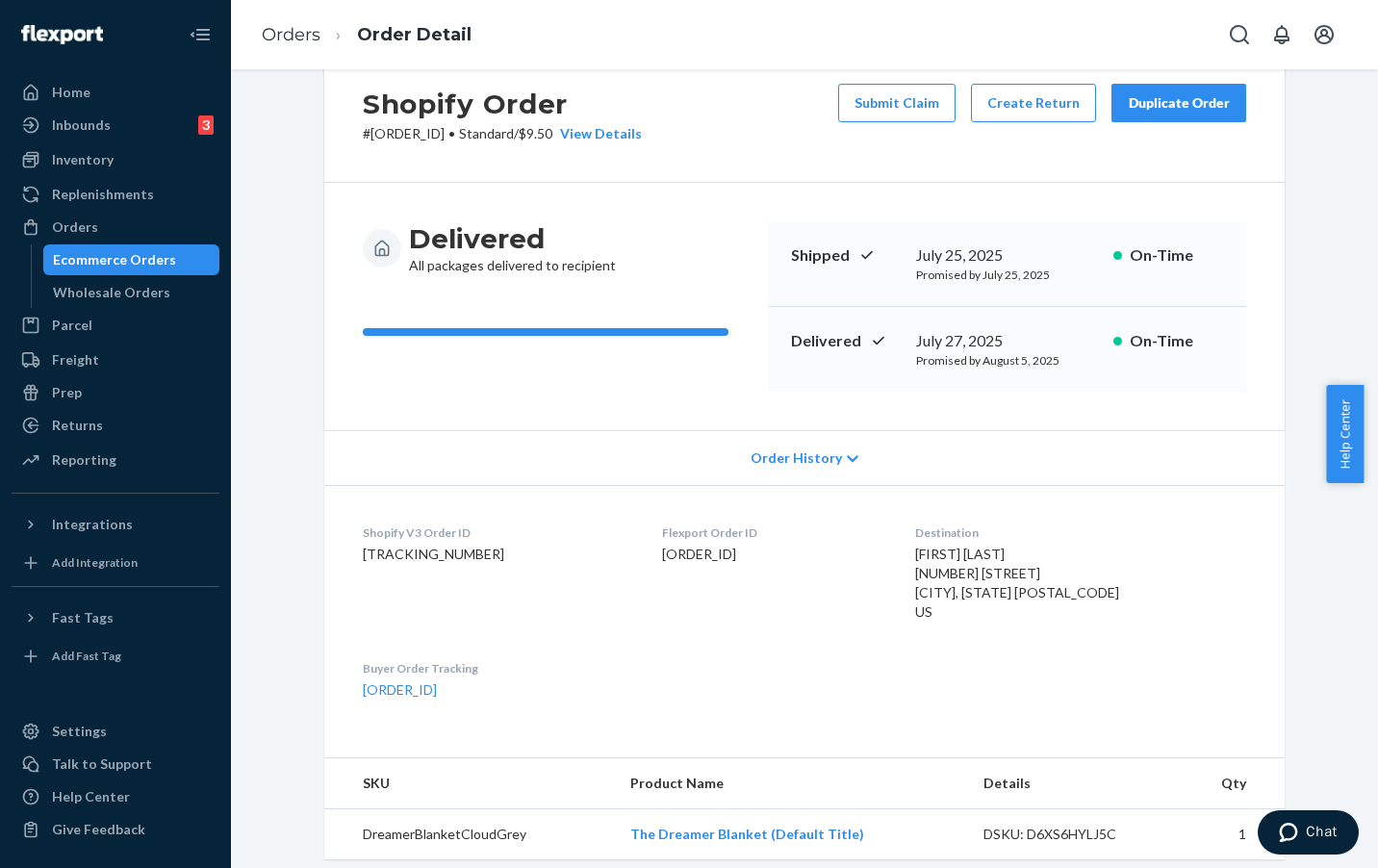 scroll, scrollTop: 77, scrollLeft: 0, axis: vertical 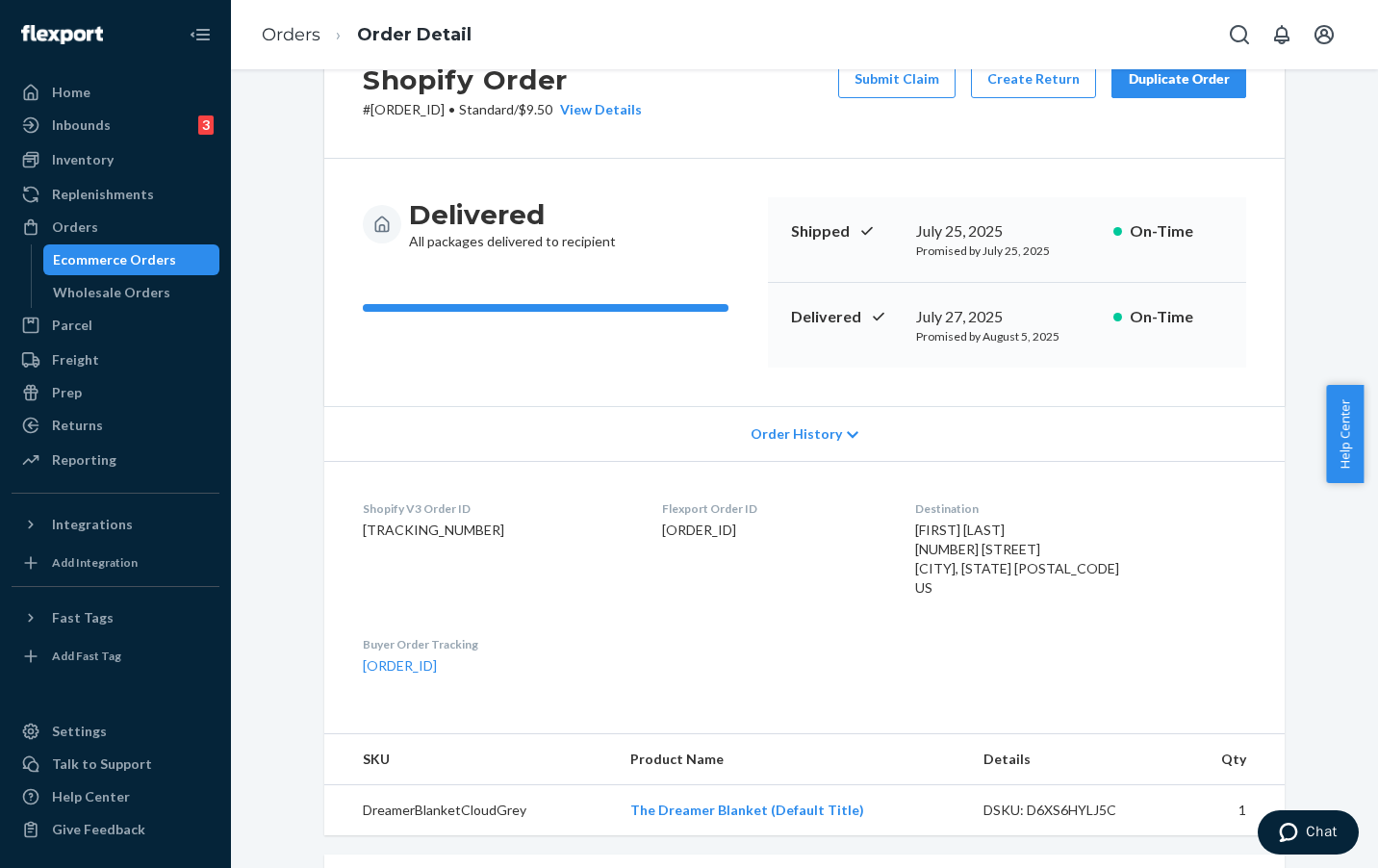 click on "Order History" at bounding box center (796, 434) 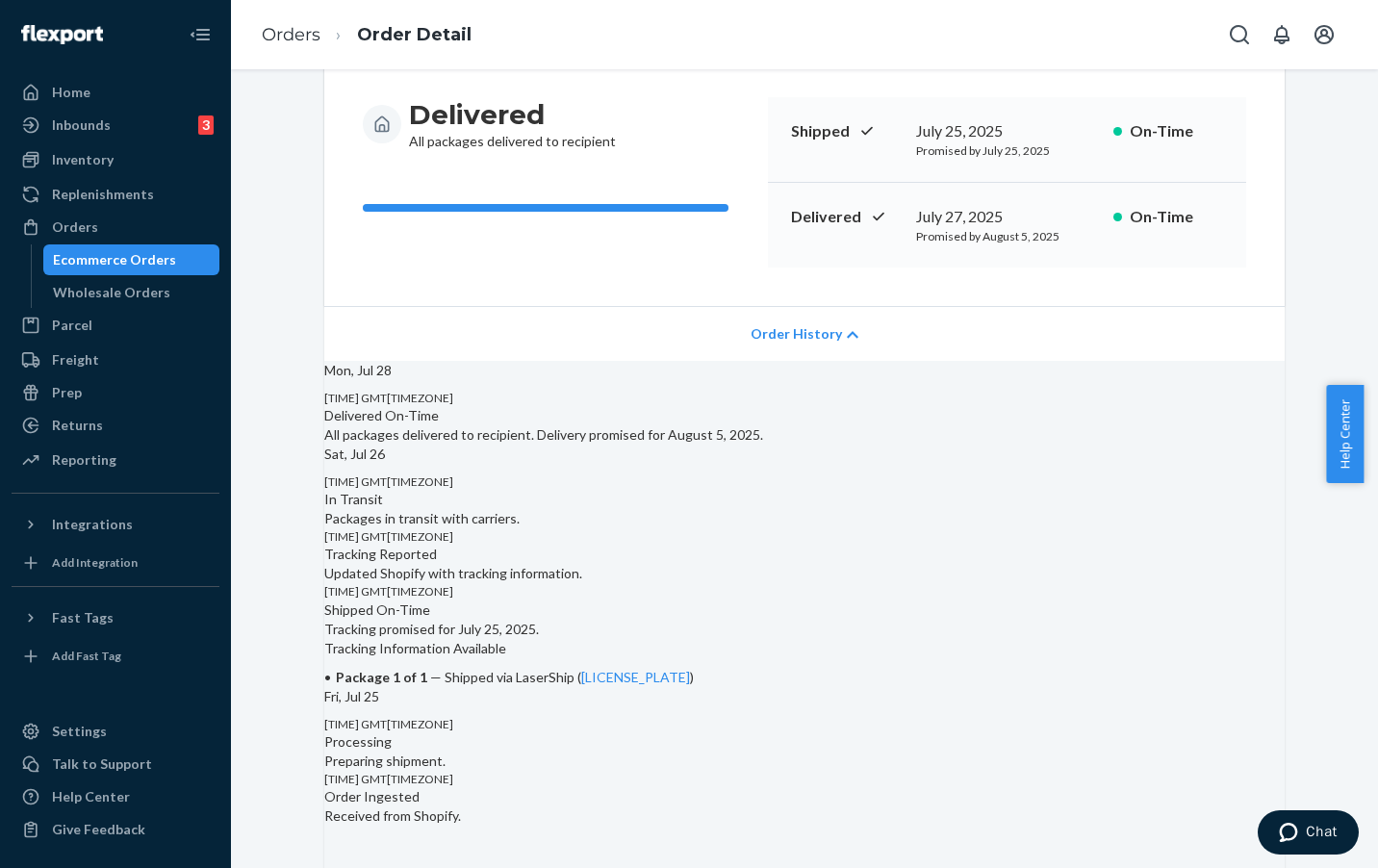 scroll, scrollTop: 0, scrollLeft: 0, axis: both 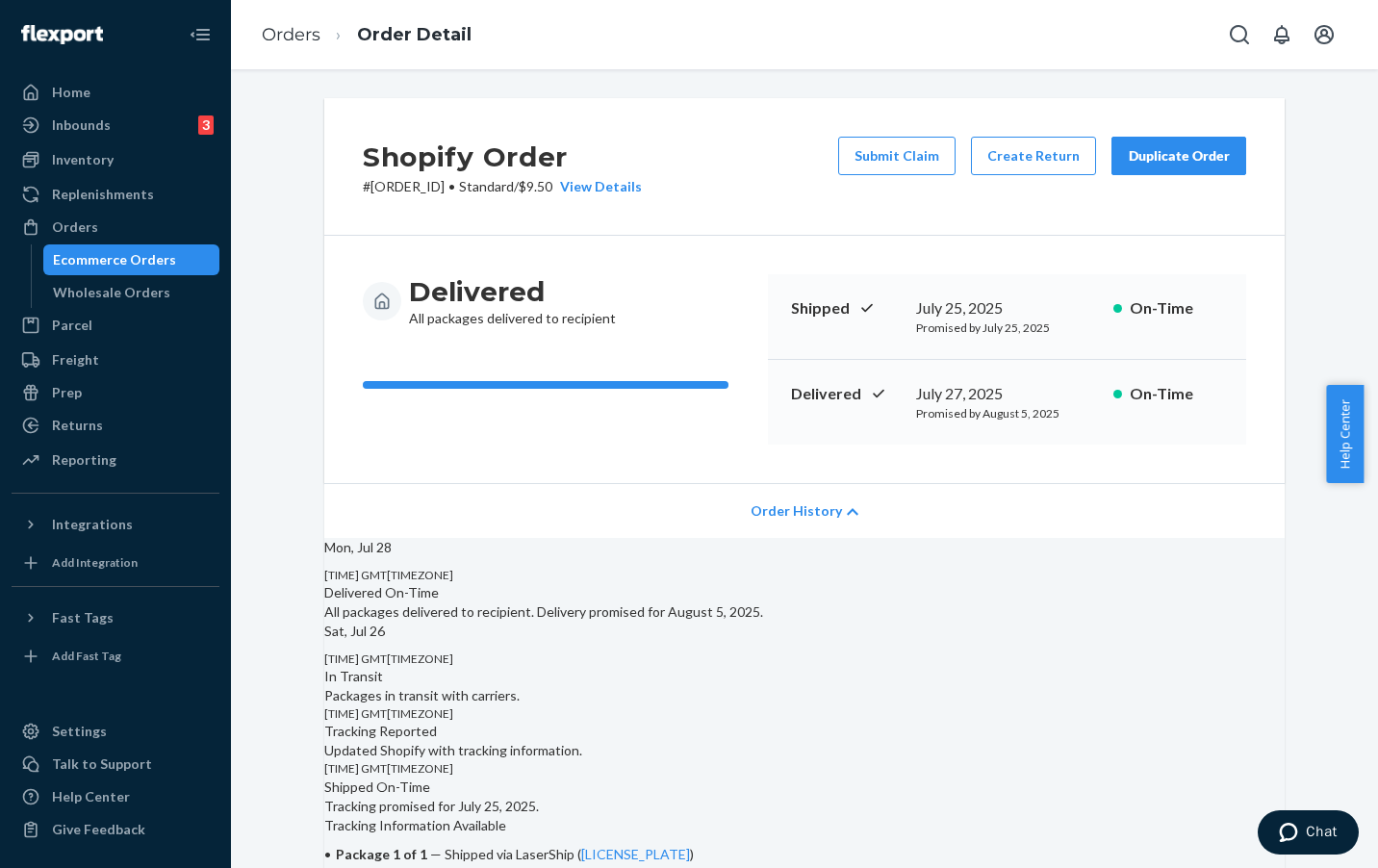 click on "Order History" at bounding box center (796, 511) 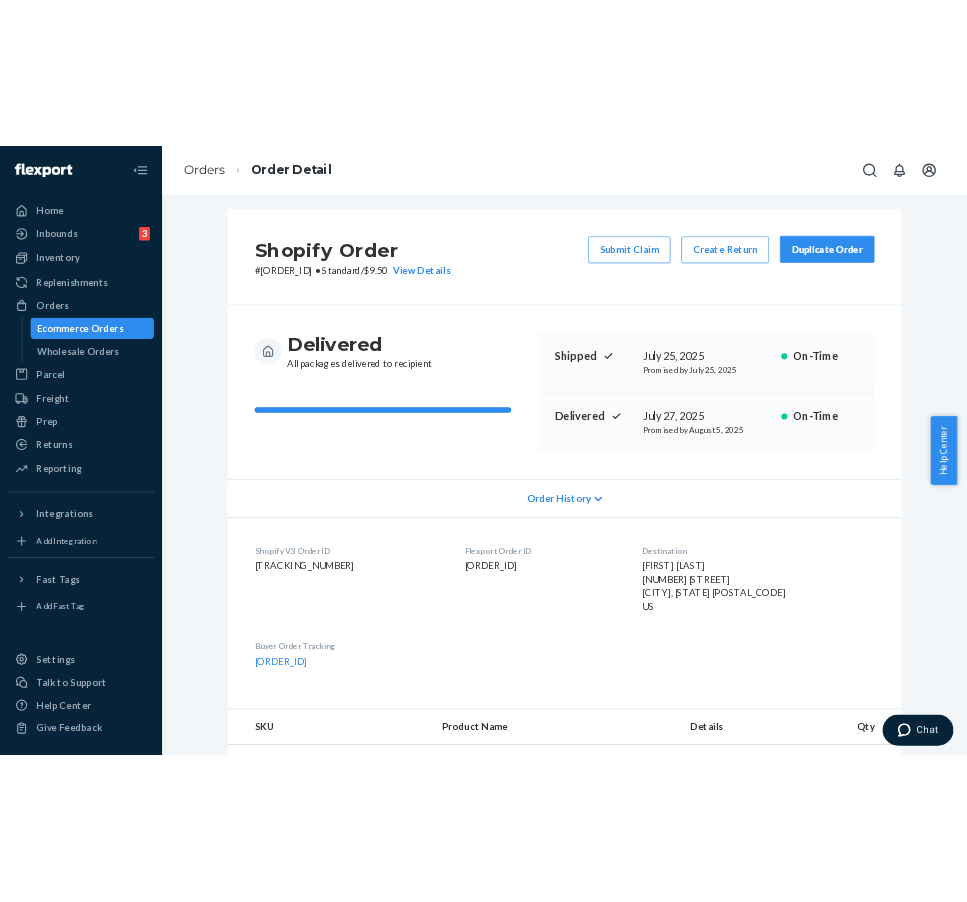 scroll, scrollTop: 0, scrollLeft: 0, axis: both 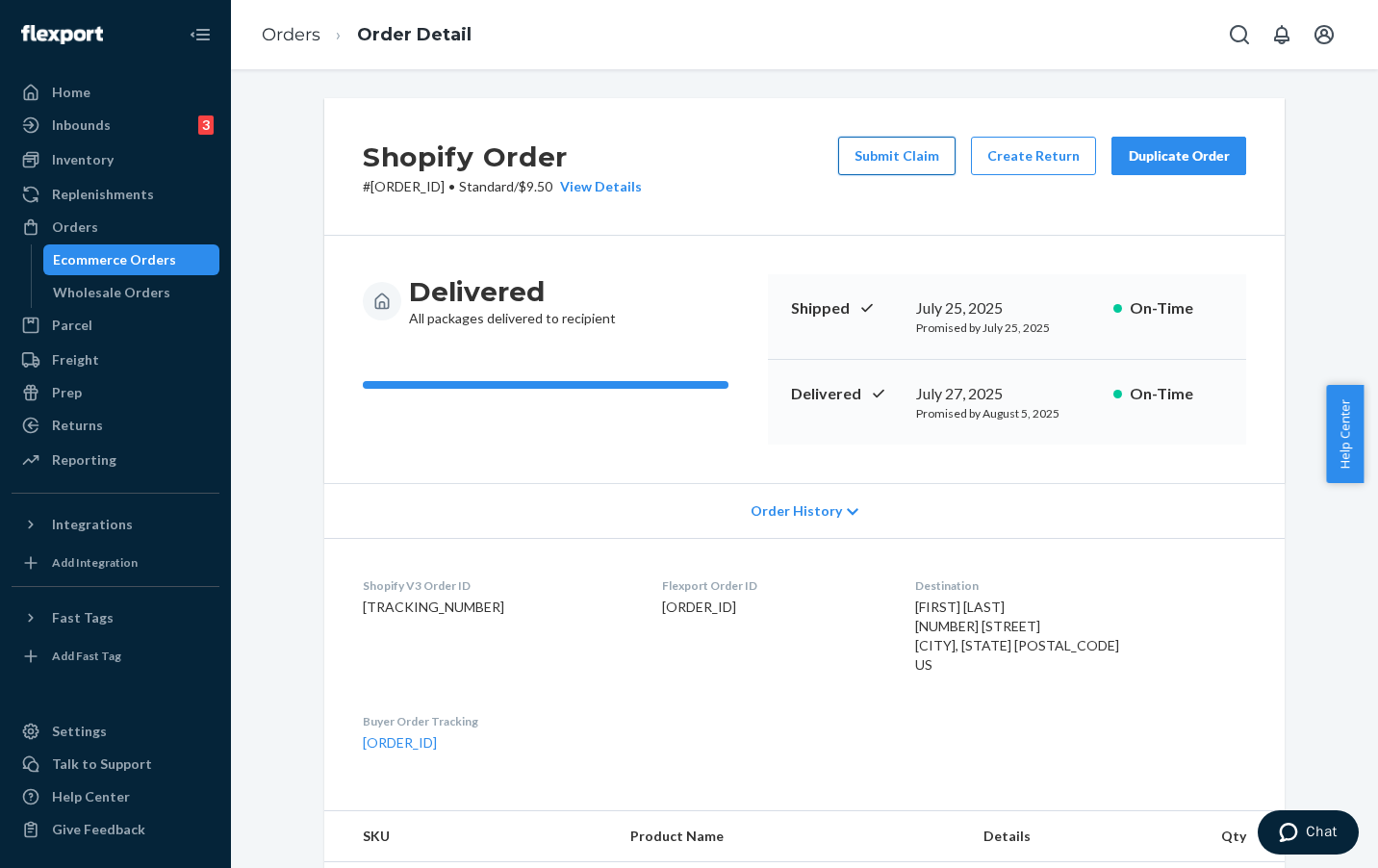 click on "Submit Claim" at bounding box center (897, 156) 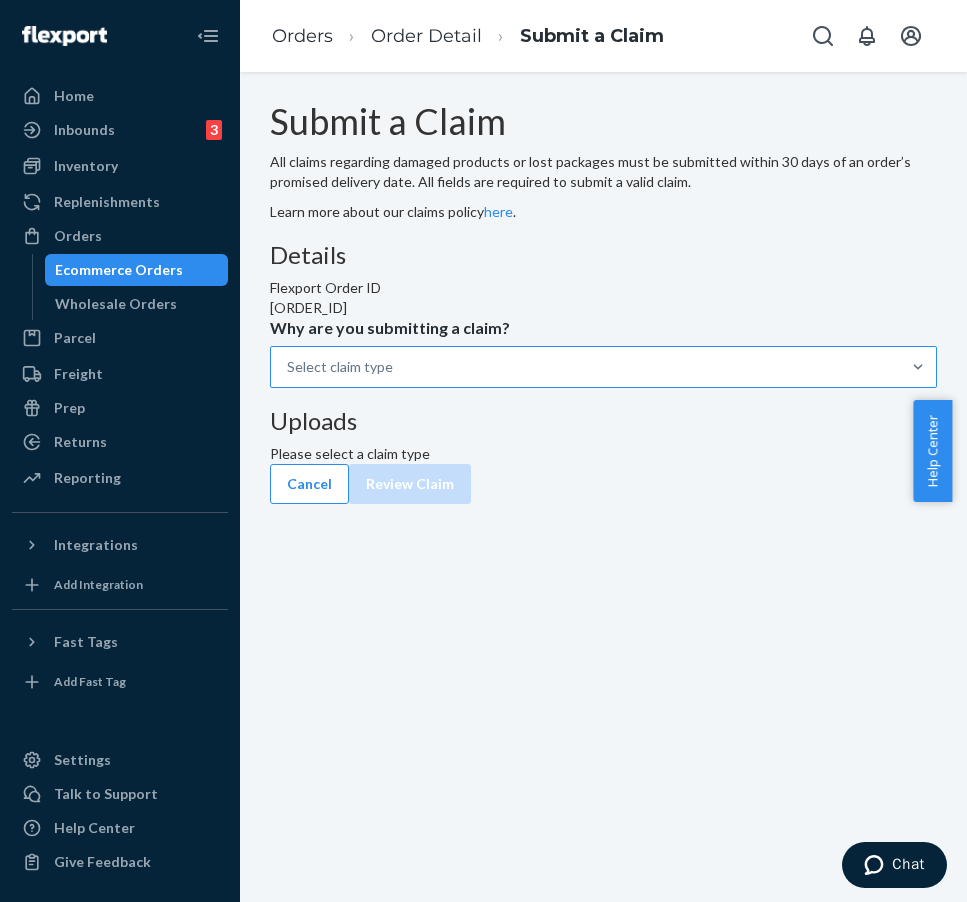 click at bounding box center (918, 367) 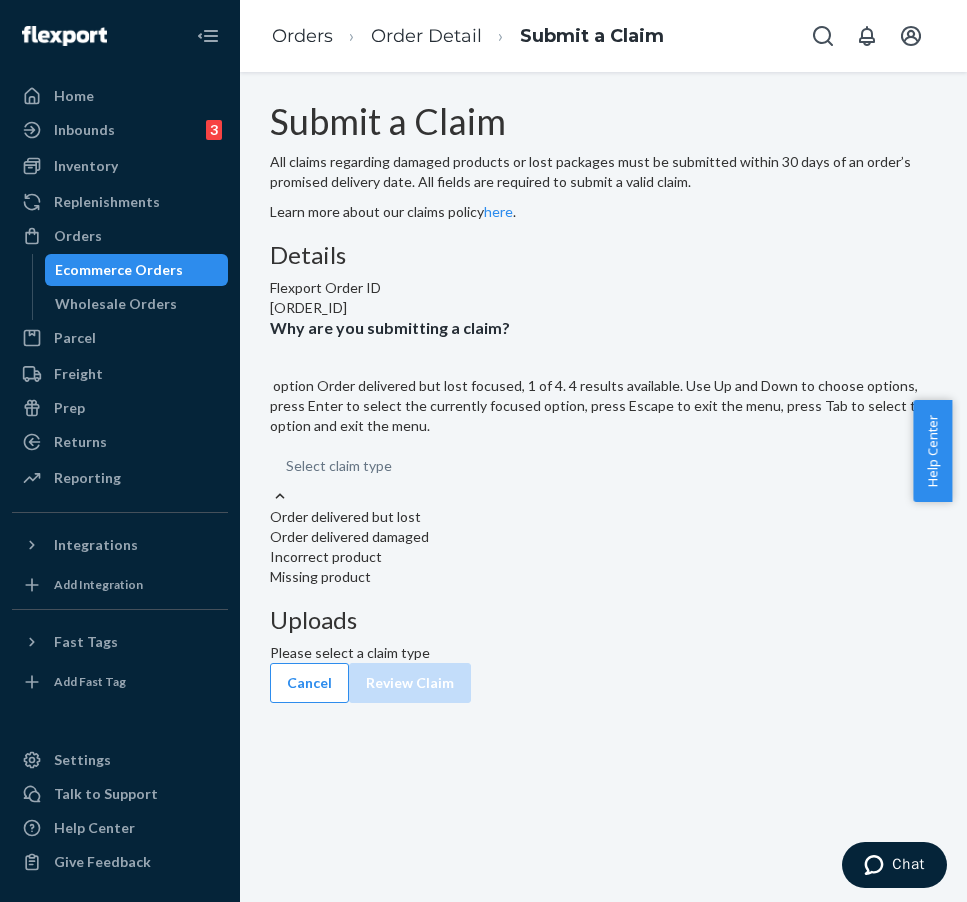 click on "Order delivered but lost" at bounding box center (603, 517) 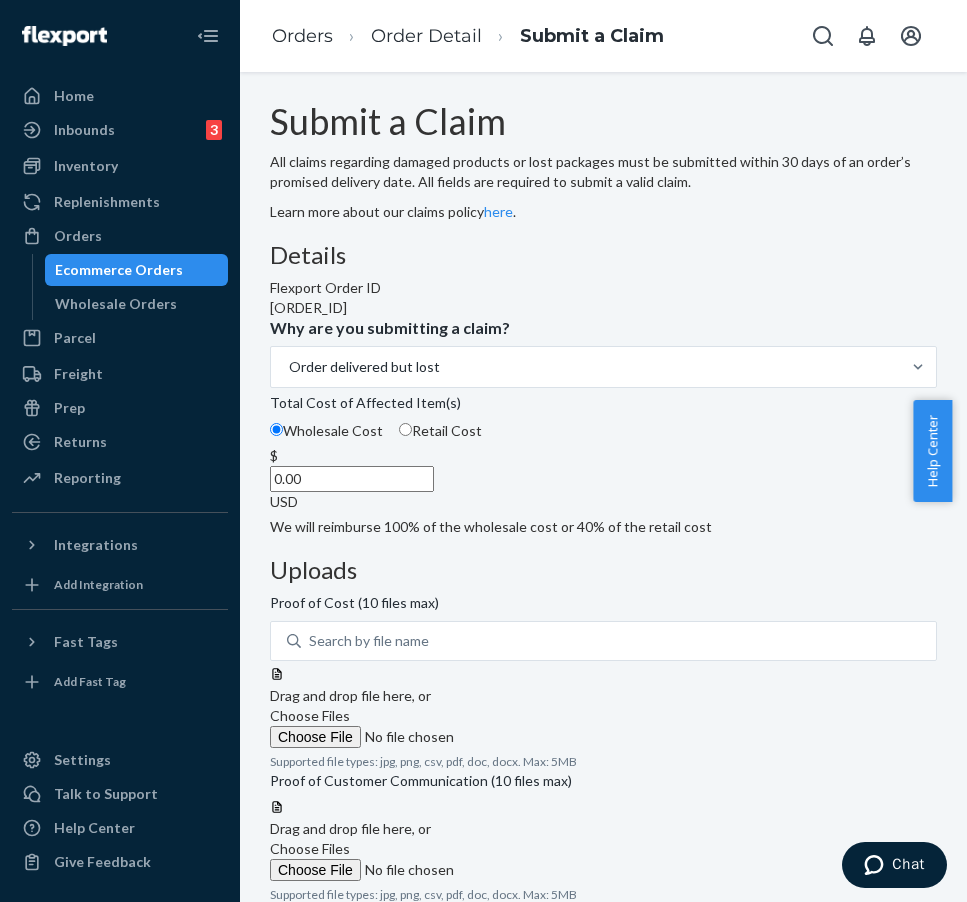 drag, startPoint x: 406, startPoint y: 642, endPoint x: 458, endPoint y: 632, distance: 52.95281 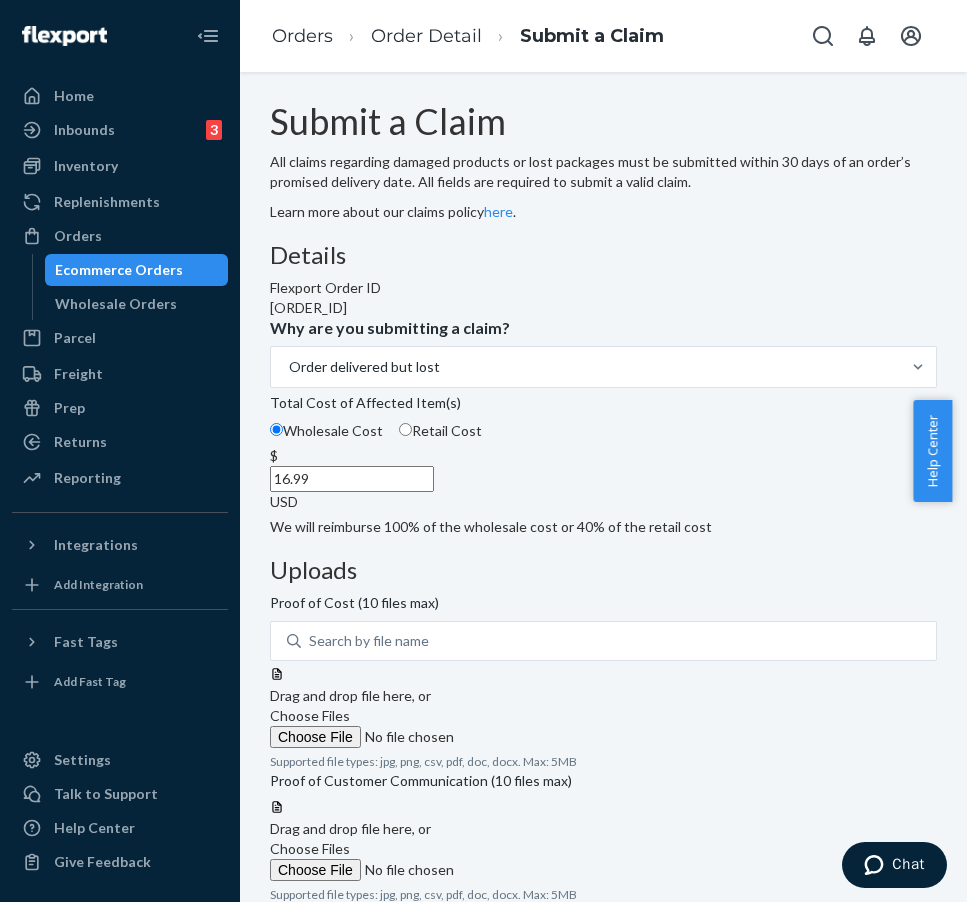 type on "16.99" 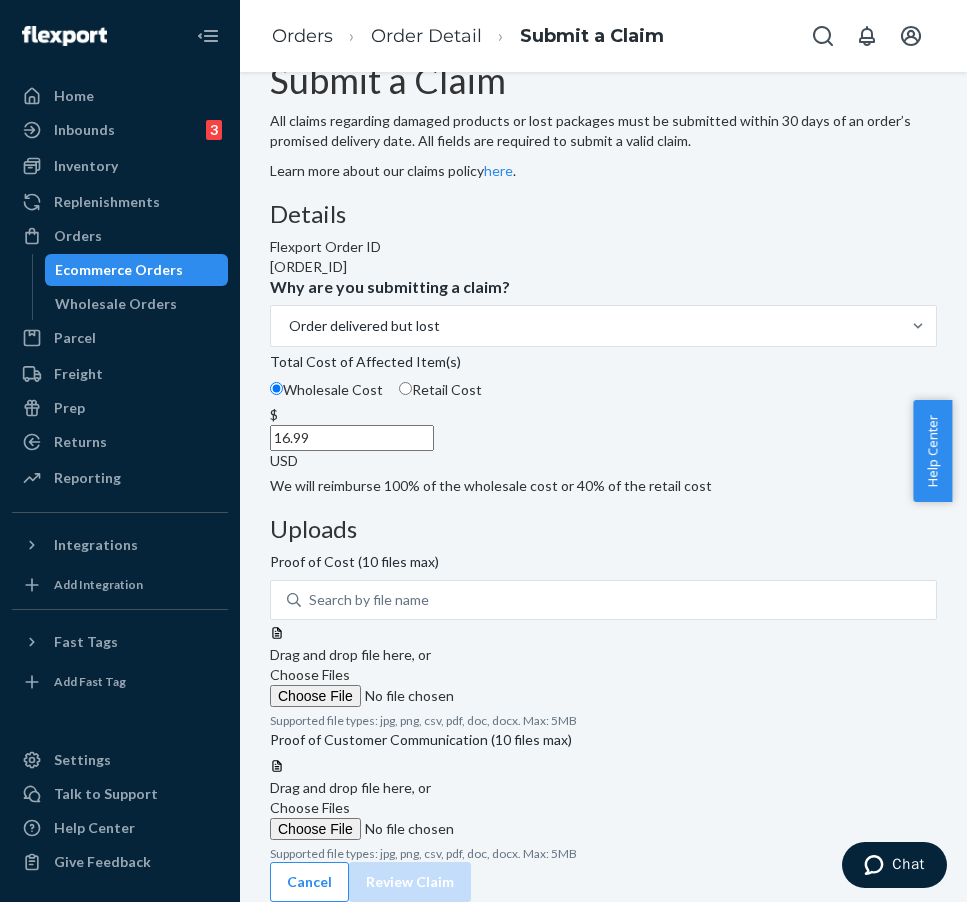 scroll, scrollTop: 111, scrollLeft: 0, axis: vertical 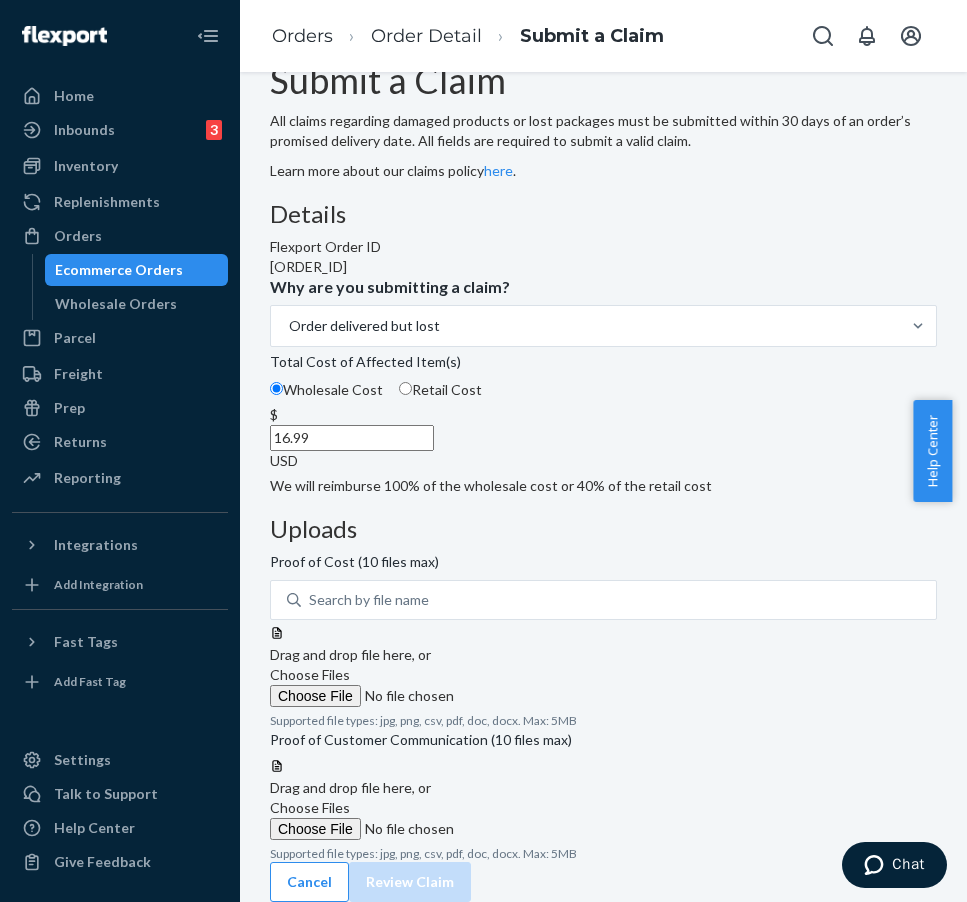 click on "Choose Files" at bounding box center [310, 674] 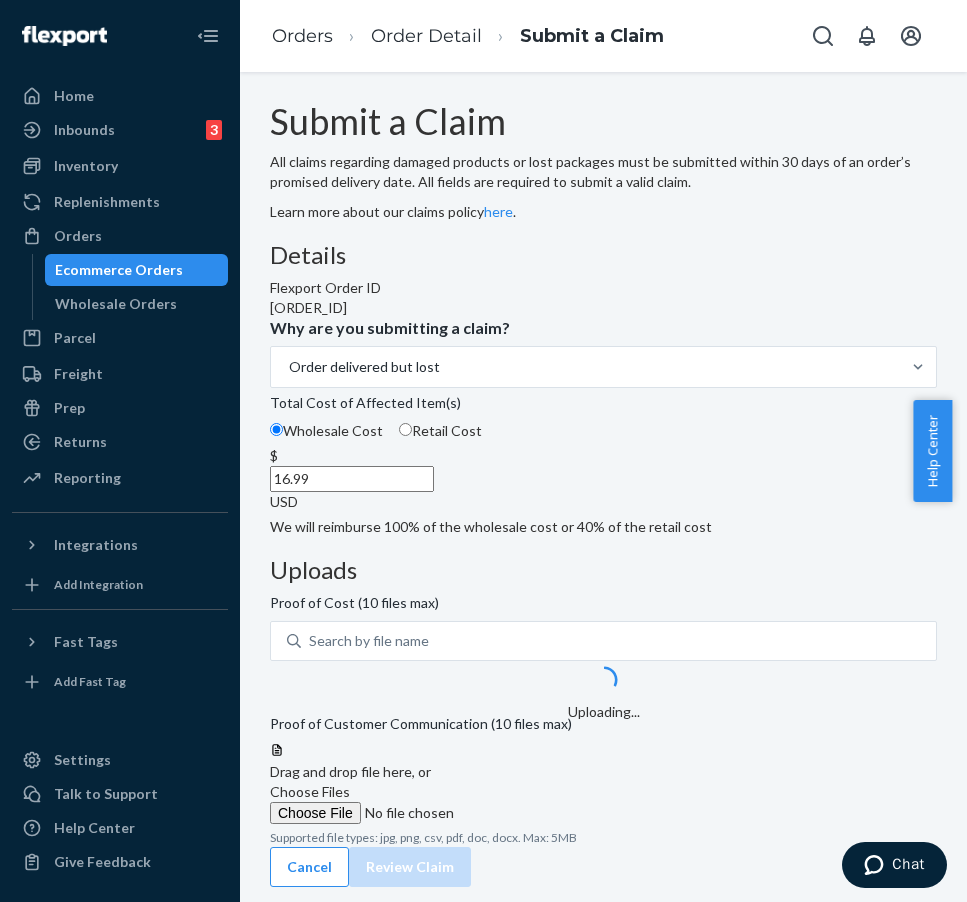 scroll, scrollTop: 131, scrollLeft: 0, axis: vertical 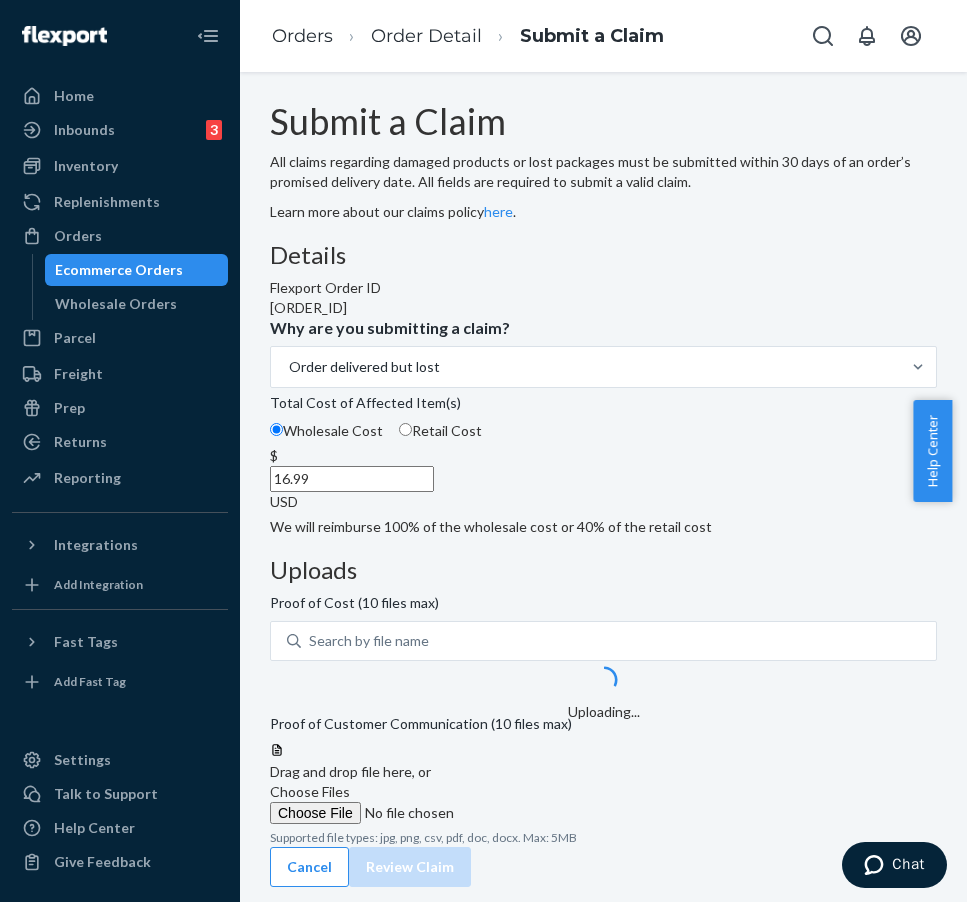 click on "Choose Files" at bounding box center (310, 791) 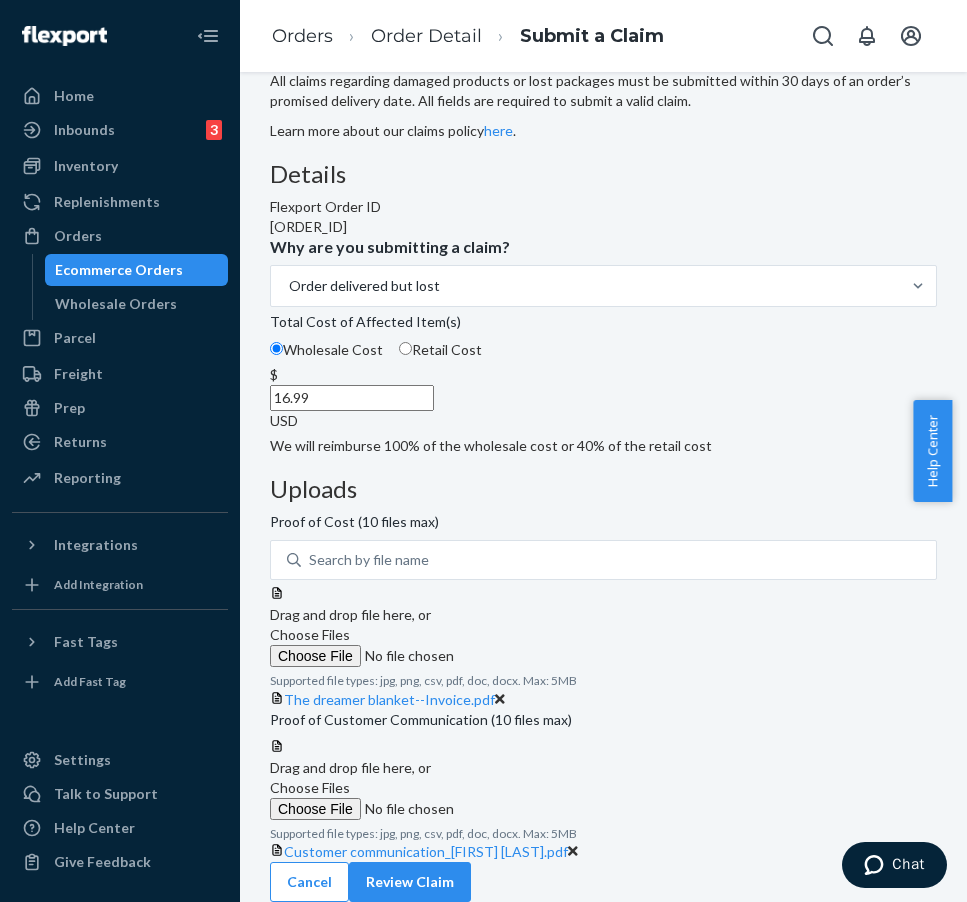 scroll, scrollTop: 299, scrollLeft: 0, axis: vertical 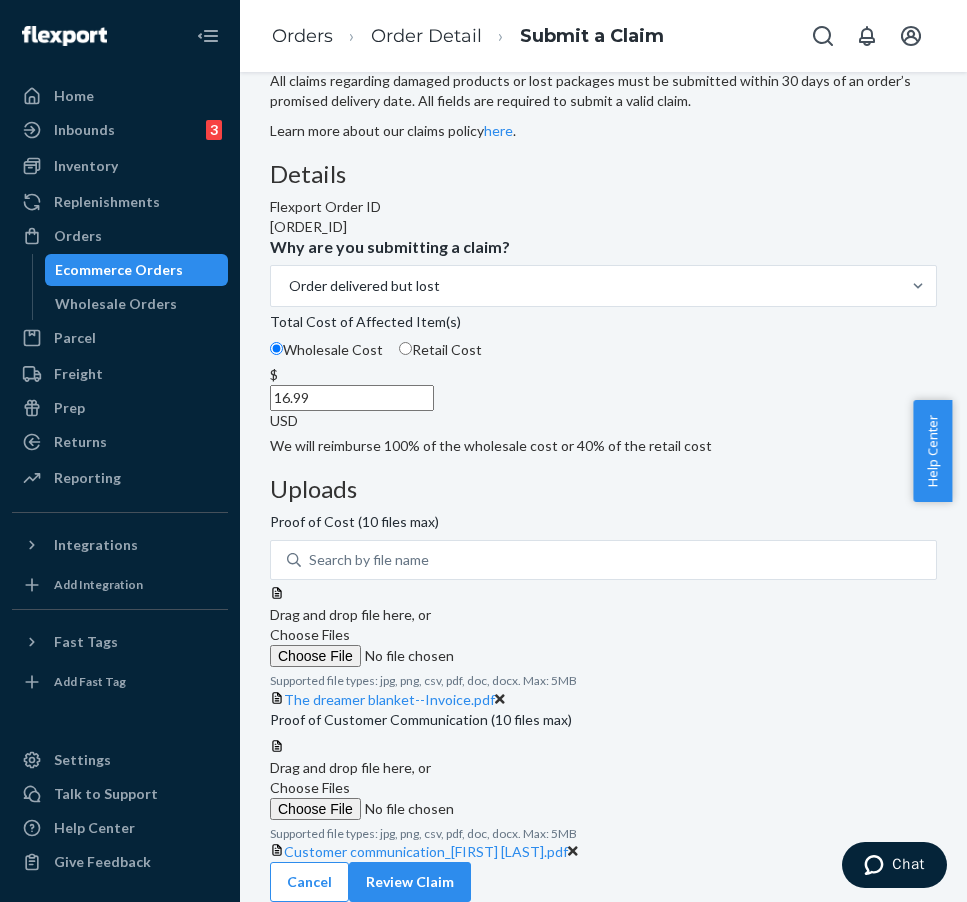 click on "Choose Files" at bounding box center (310, 787) 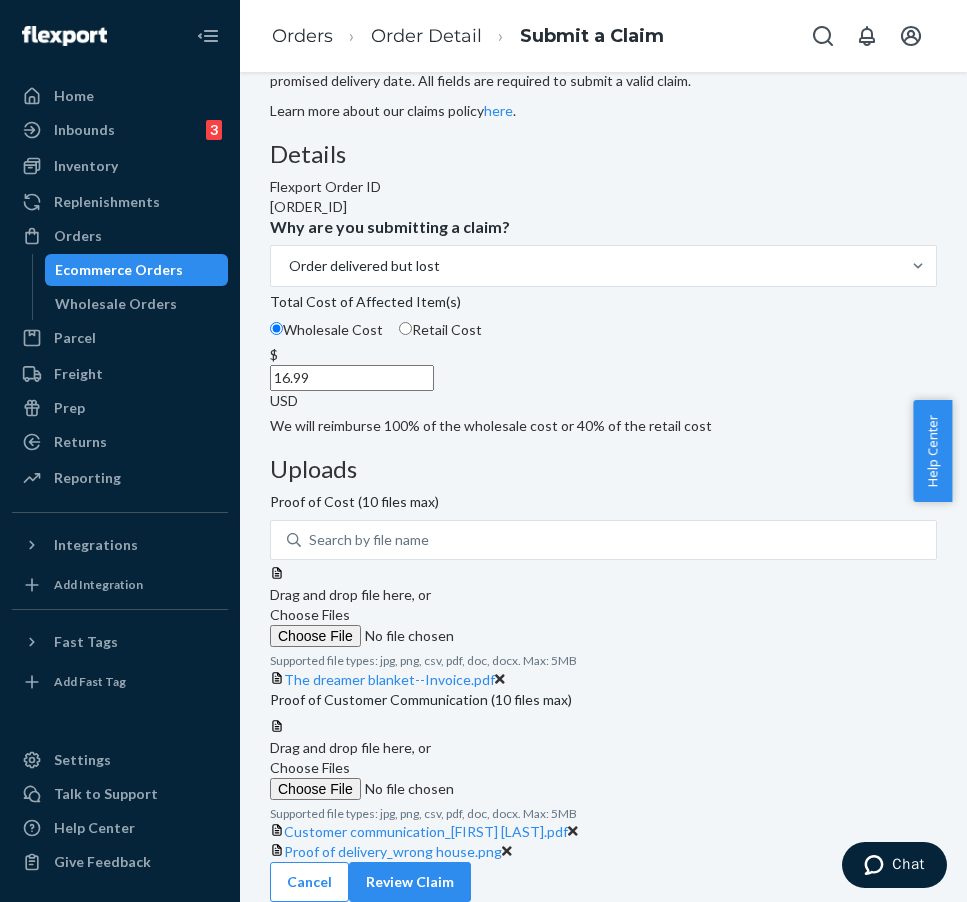 click on "Choose Files" at bounding box center (310, 767) 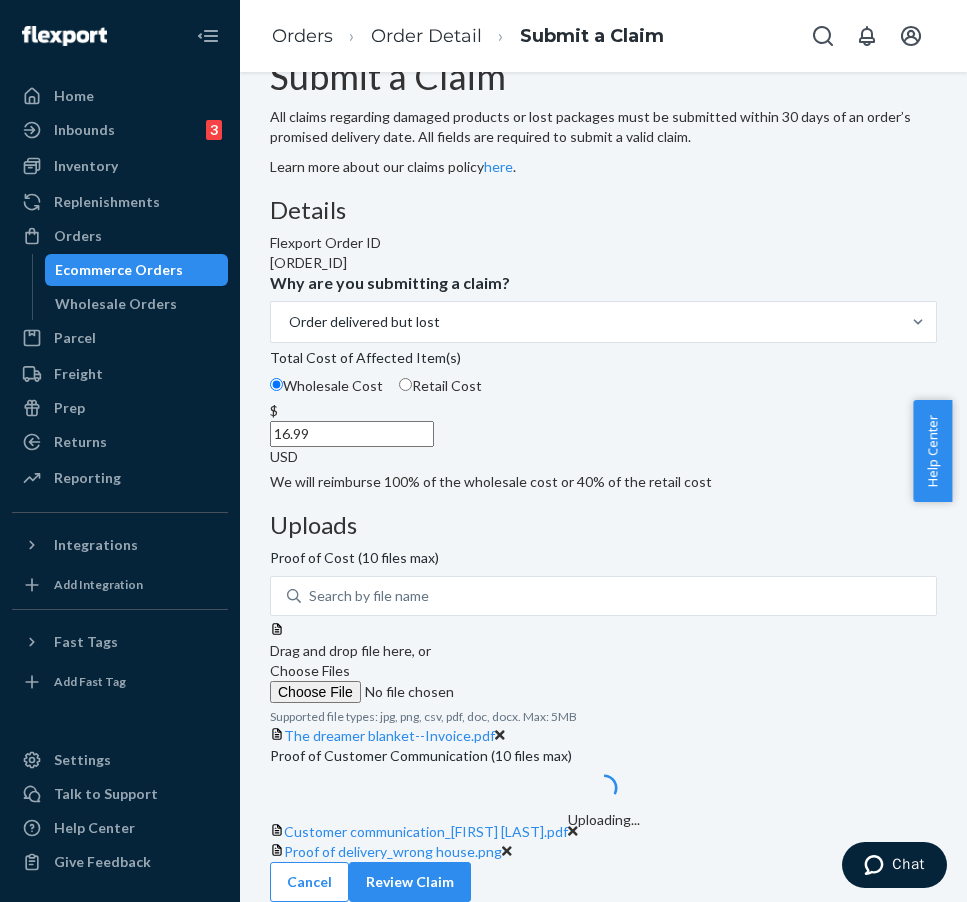 scroll, scrollTop: 377, scrollLeft: 0, axis: vertical 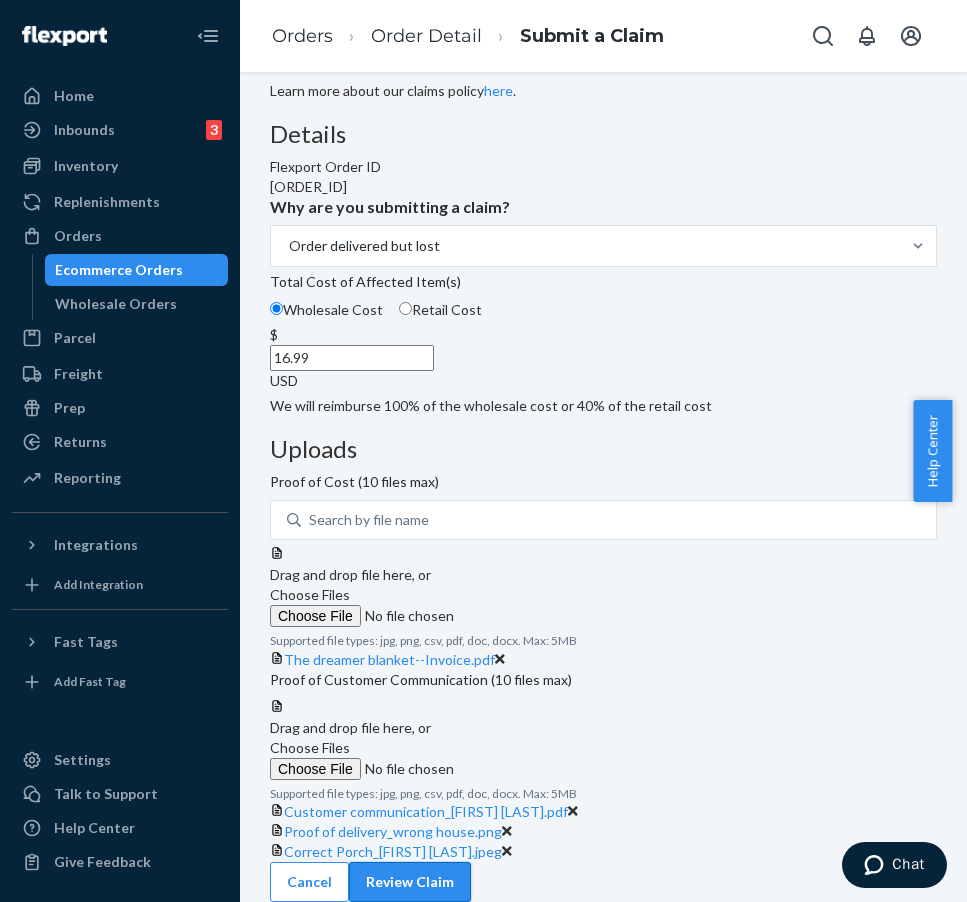 click on "Review Claim" at bounding box center (410, 882) 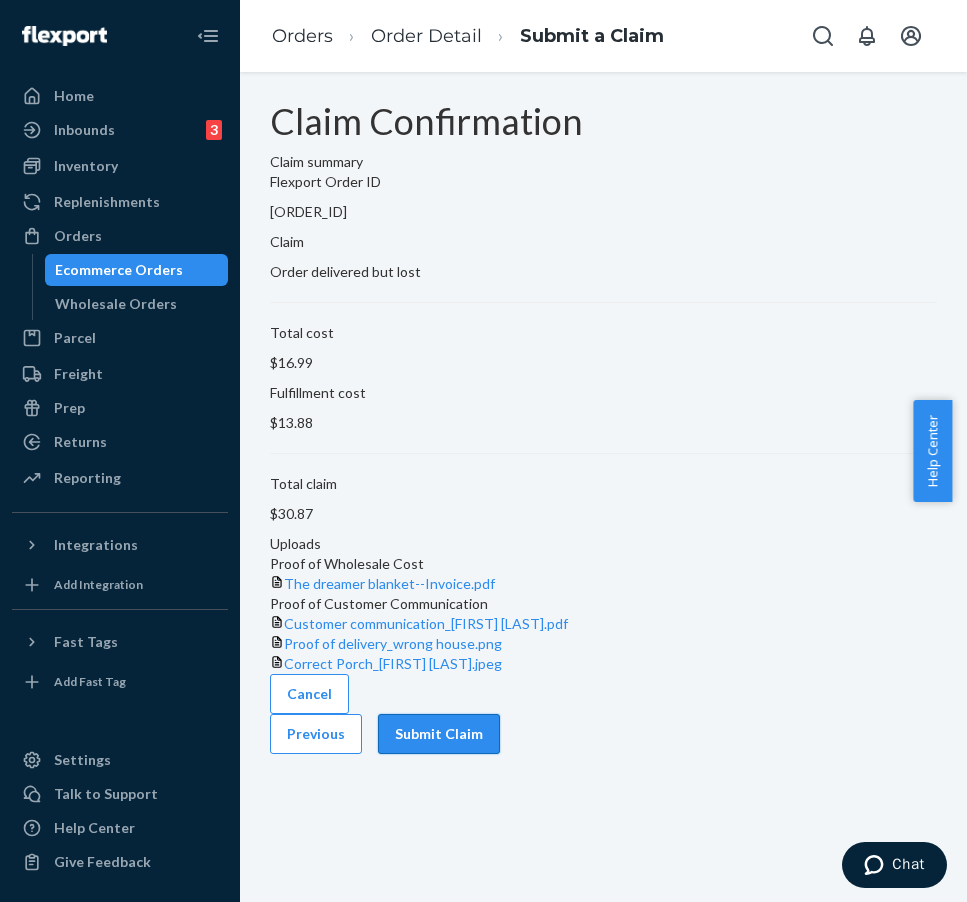 scroll, scrollTop: 17, scrollLeft: 0, axis: vertical 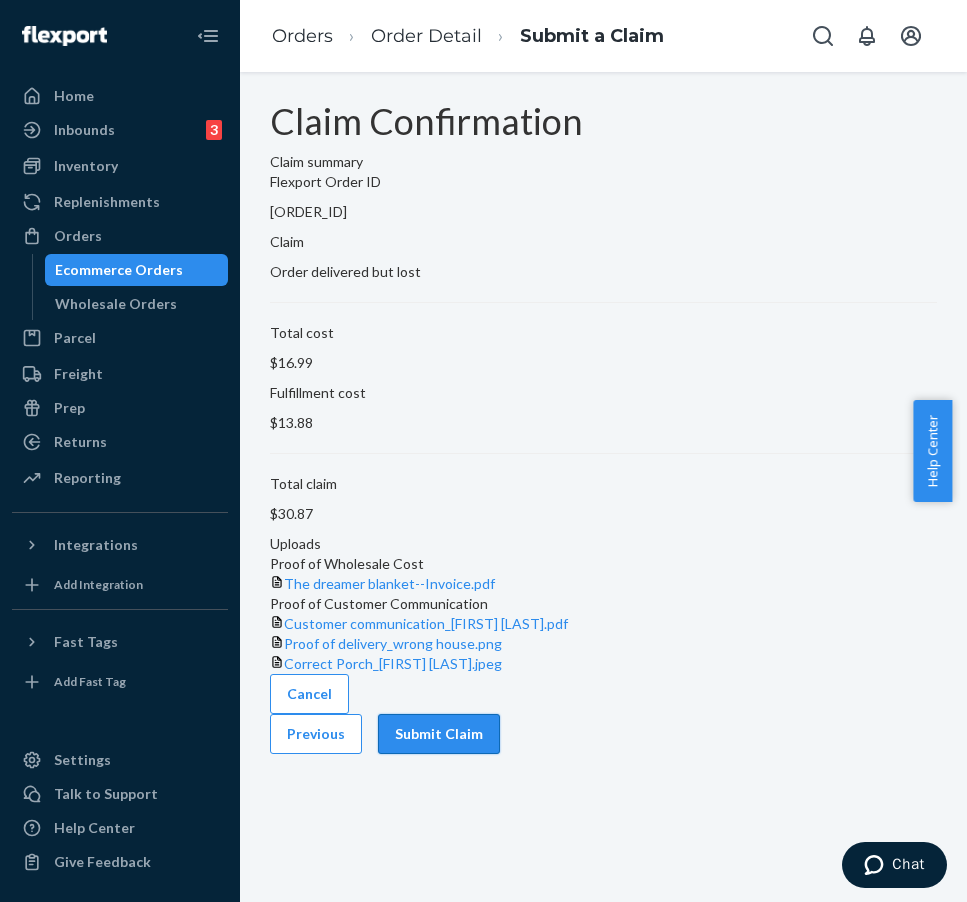 click on "Submit Claim" at bounding box center [439, 734] 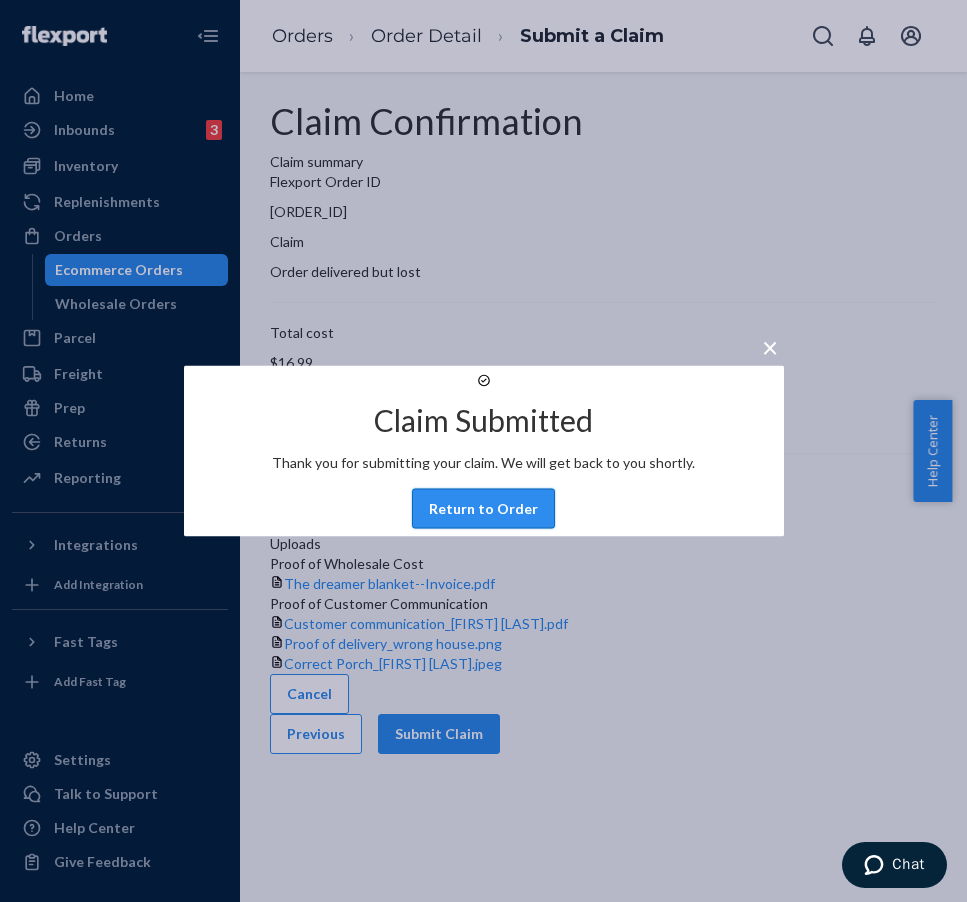 click on "Return to Order" at bounding box center [483, 509] 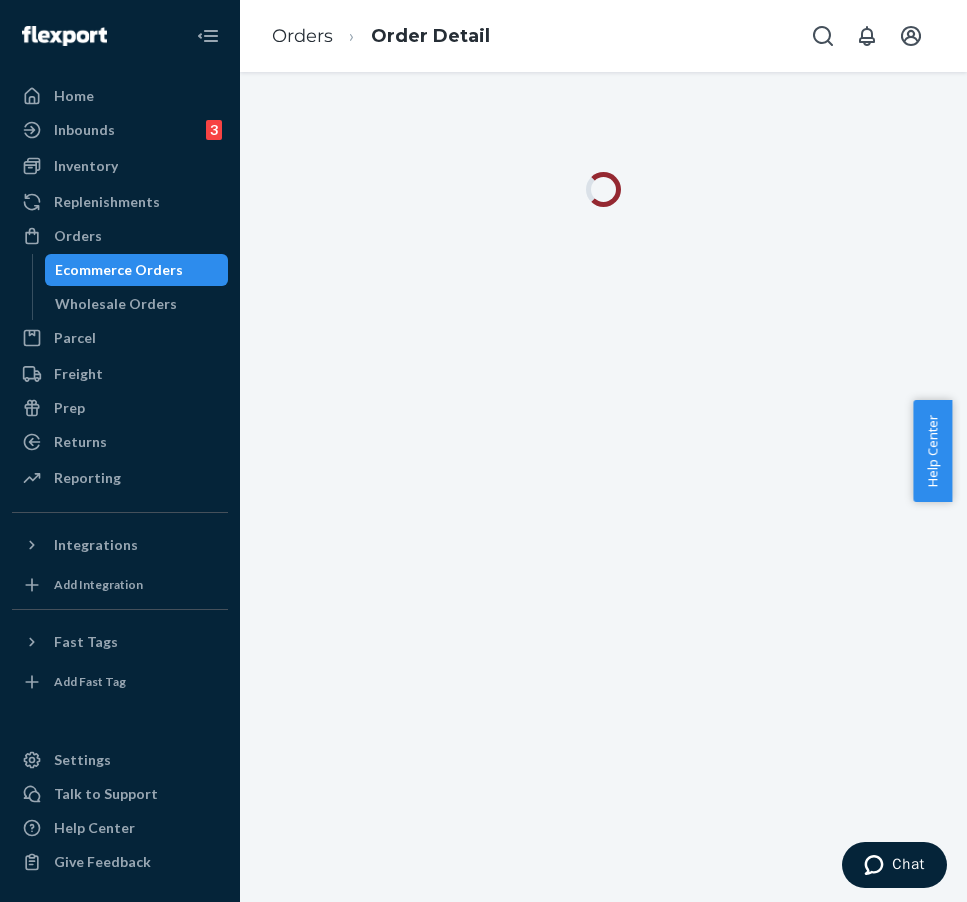 scroll, scrollTop: 0, scrollLeft: 0, axis: both 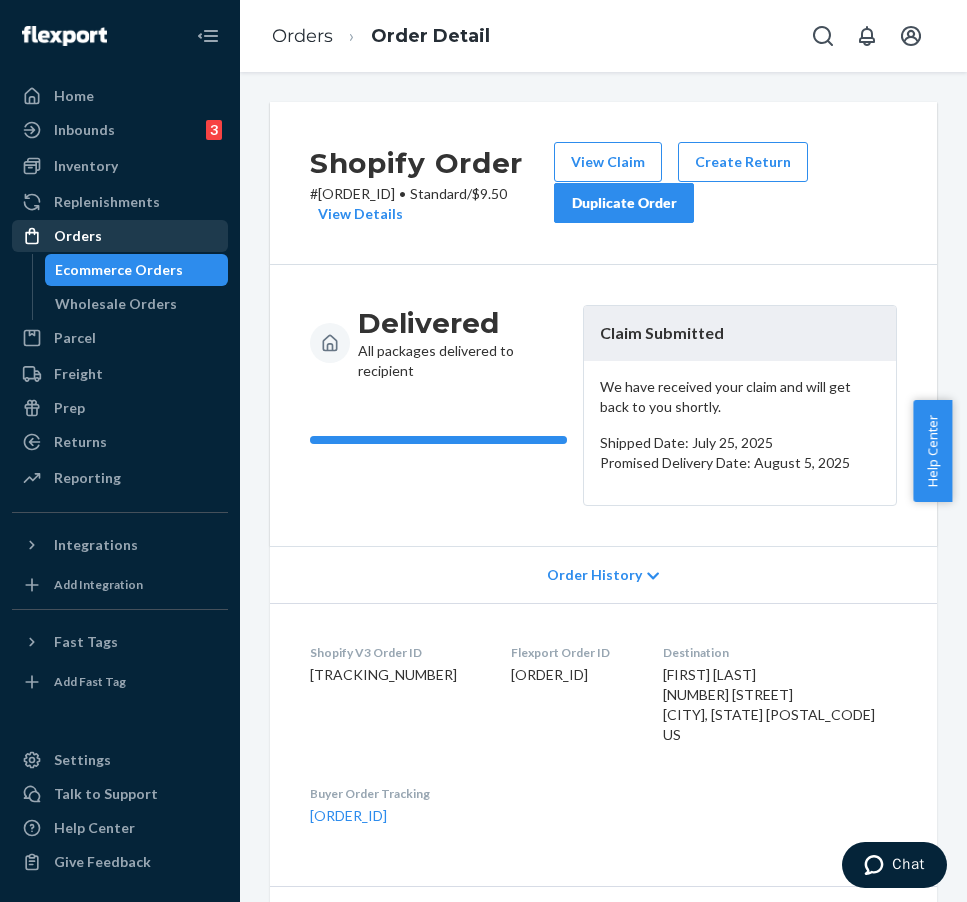 click on "Orders" at bounding box center [120, 236] 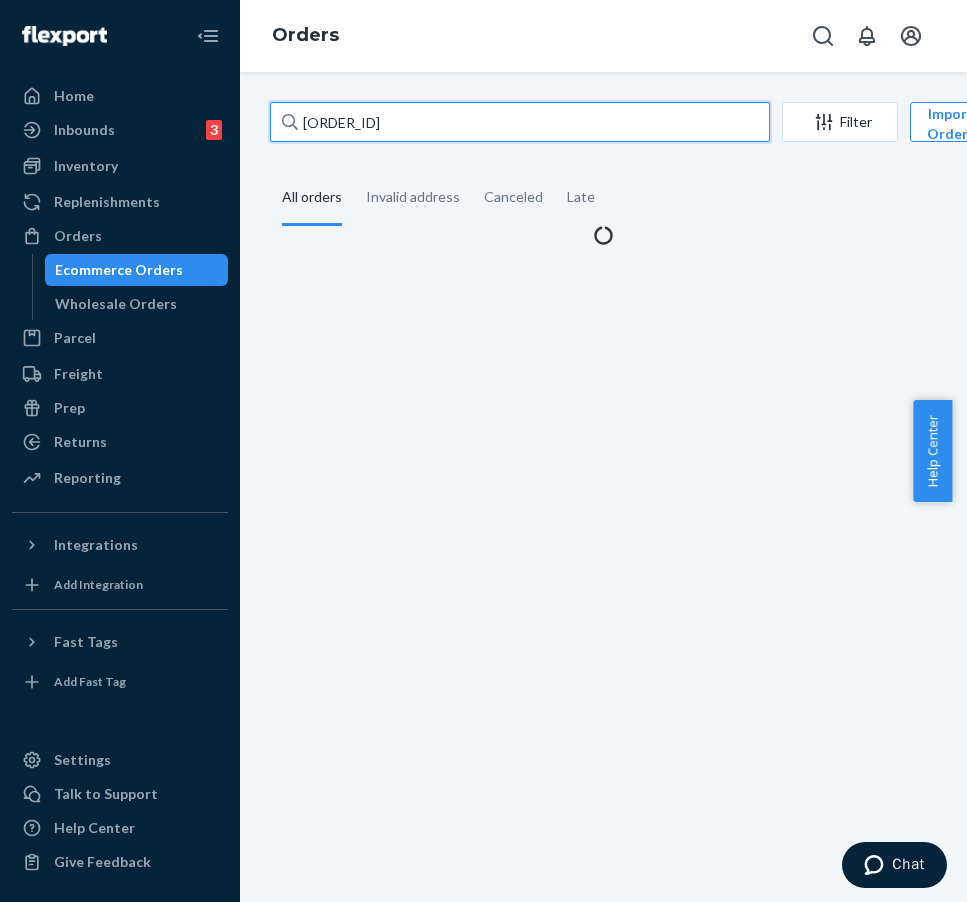 click on "[ORDER_ID]" at bounding box center (520, 122) 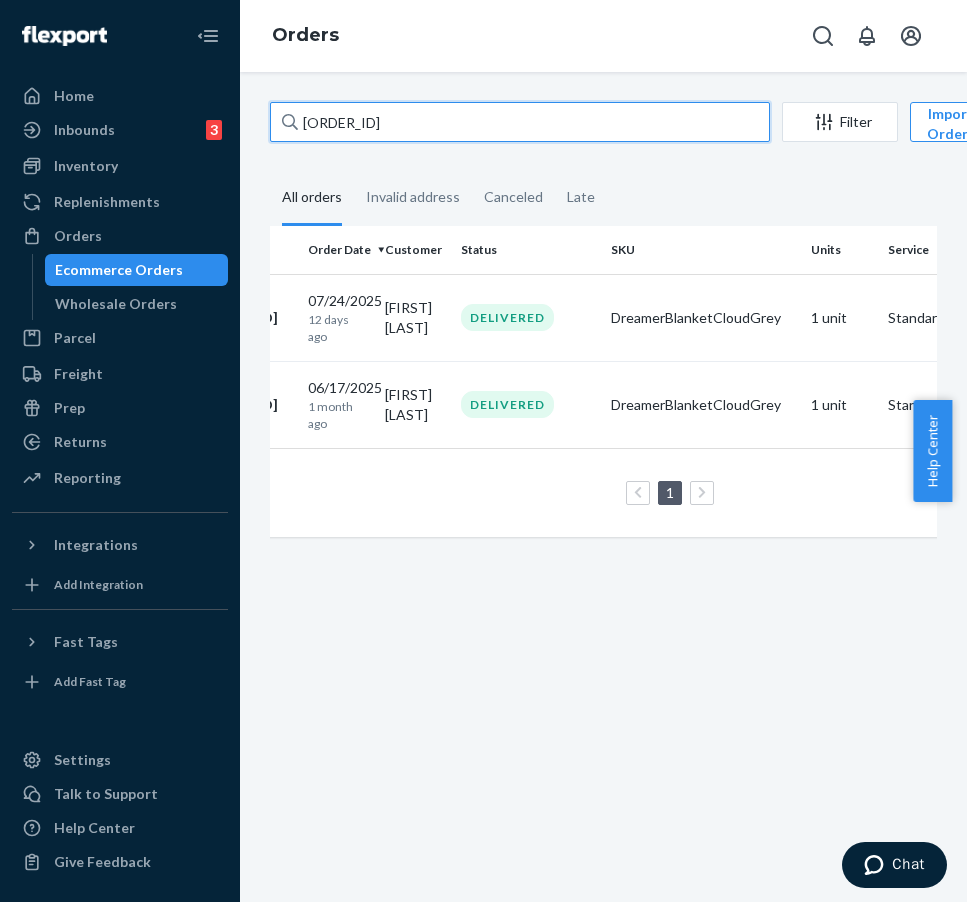 scroll, scrollTop: 0, scrollLeft: 0, axis: both 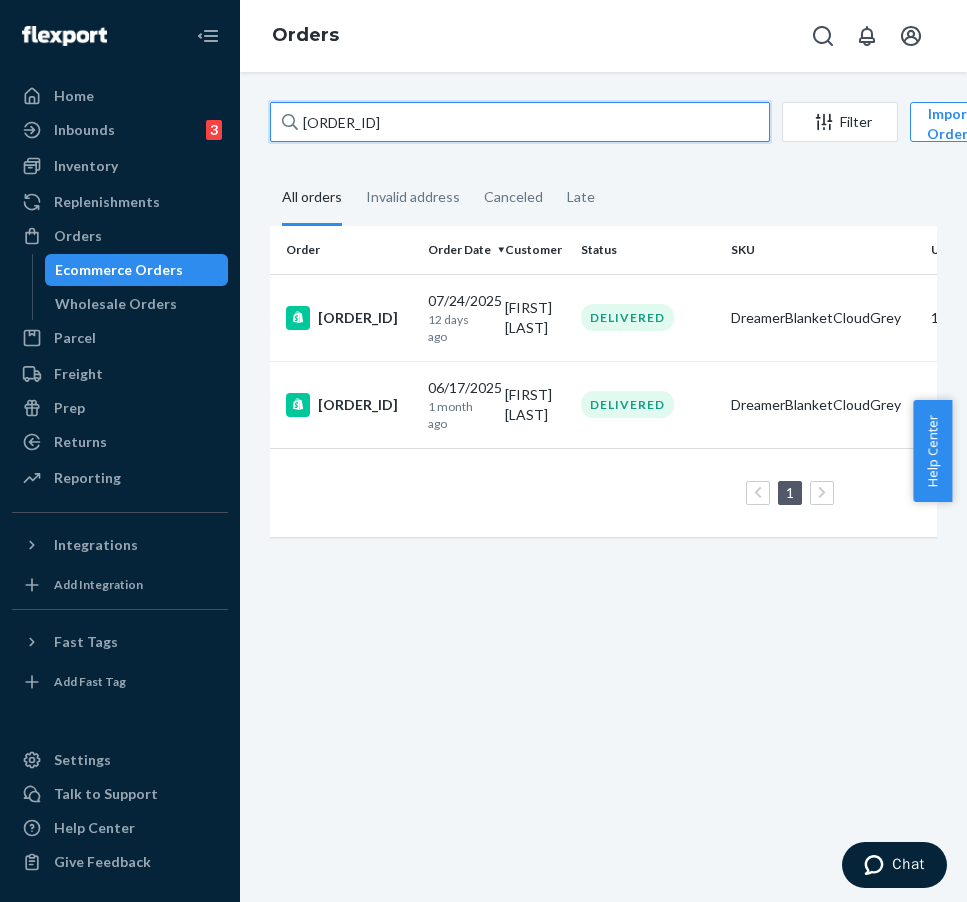 click on "[ORDER_ID]" at bounding box center [520, 122] 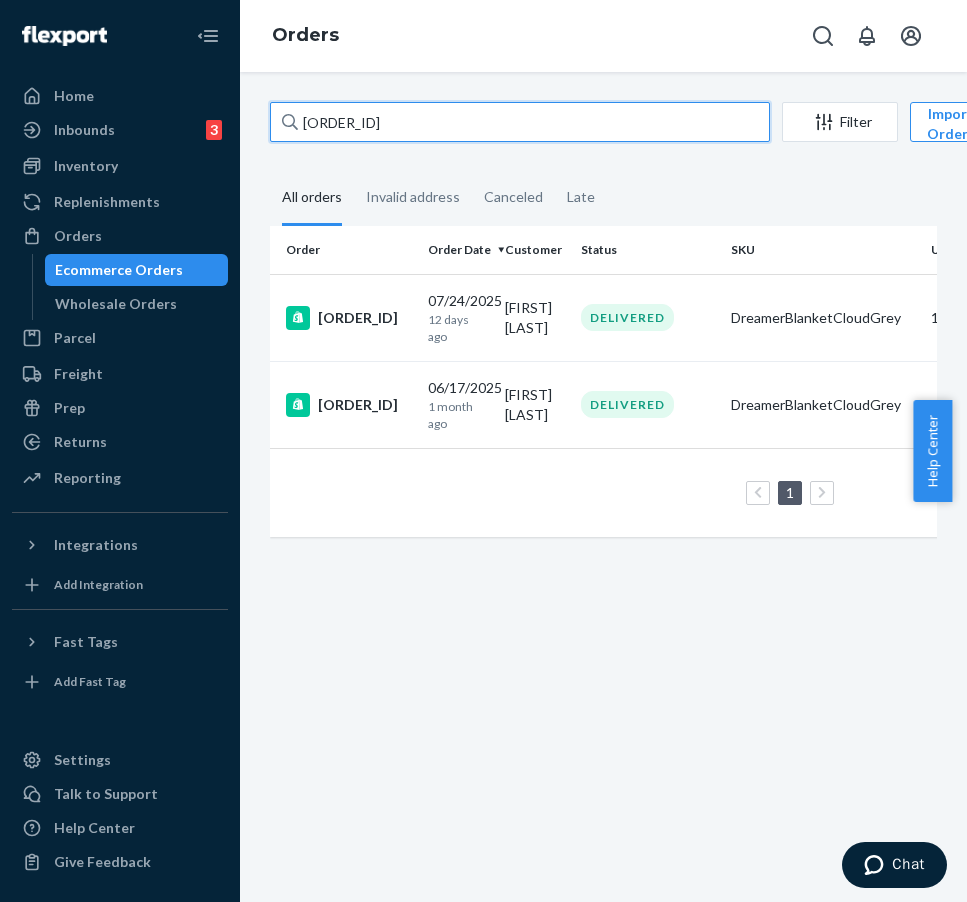 paste on "[ORDER_ID]" 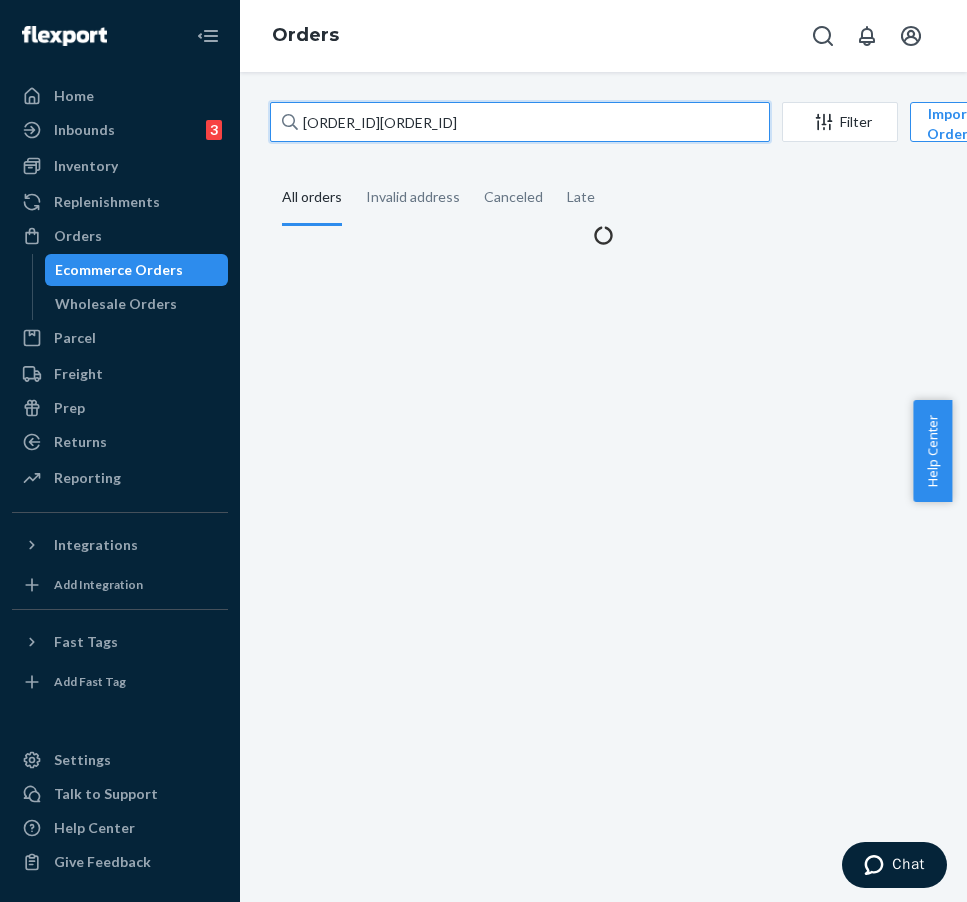 drag, startPoint x: 525, startPoint y: 126, endPoint x: 274, endPoint y: 116, distance: 251.19913 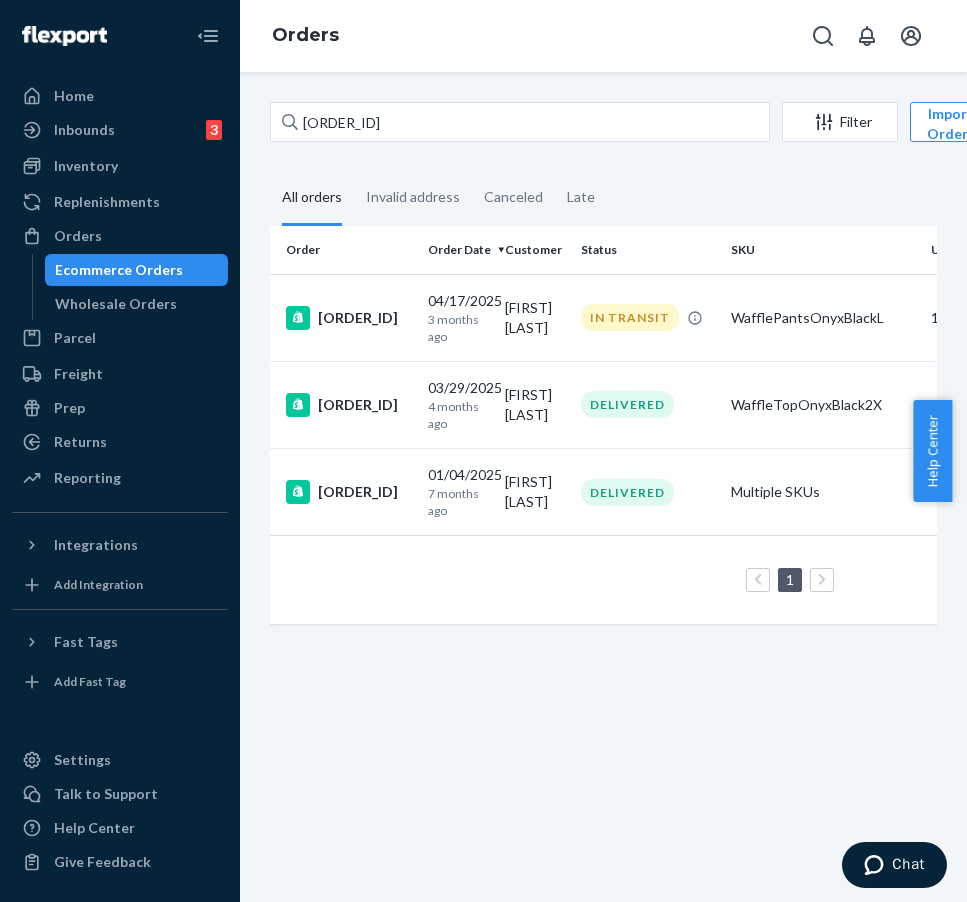 click on "[ORDER_ID]" at bounding box center (345, 317) 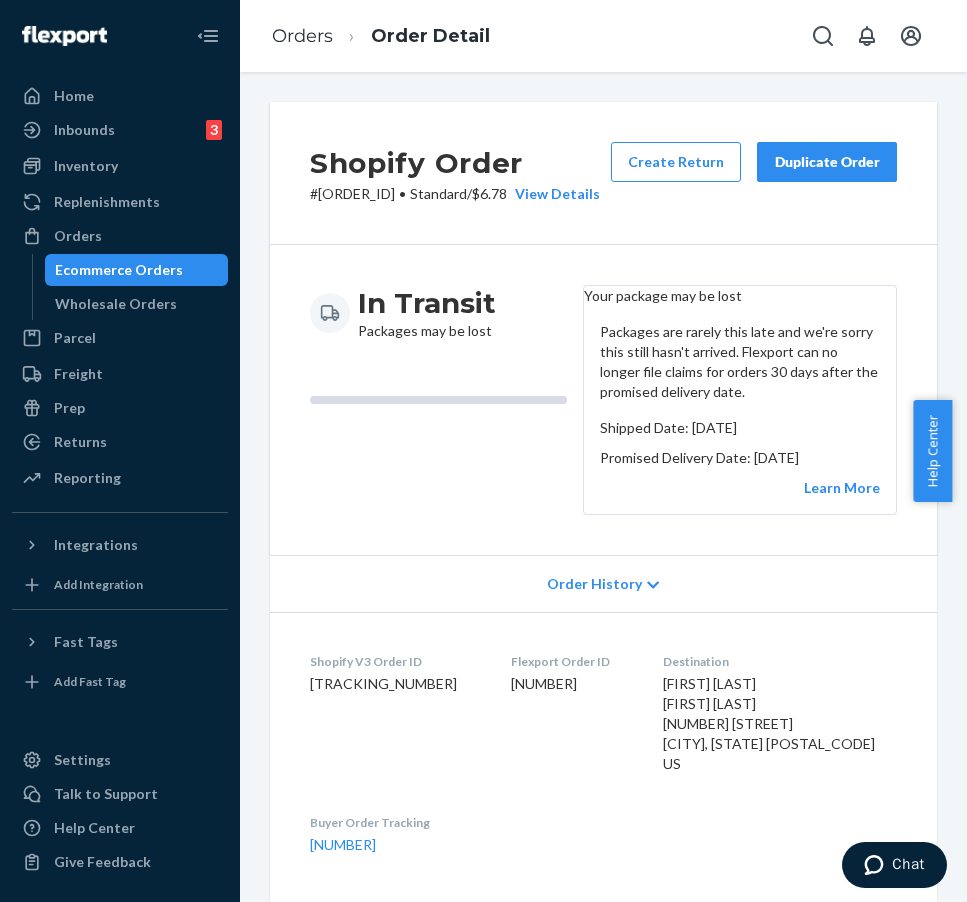 click on "In Transit Packages may be lost Your package may be lost Packages are rarely this late and we're sorry this still hasn't arrived. Flexport can no longer file claims for orders 30 days after the promised delivery date. Shipped Date: [DATE] Promised Delivery Date: [DATE] Learn More" at bounding box center (603, 400) 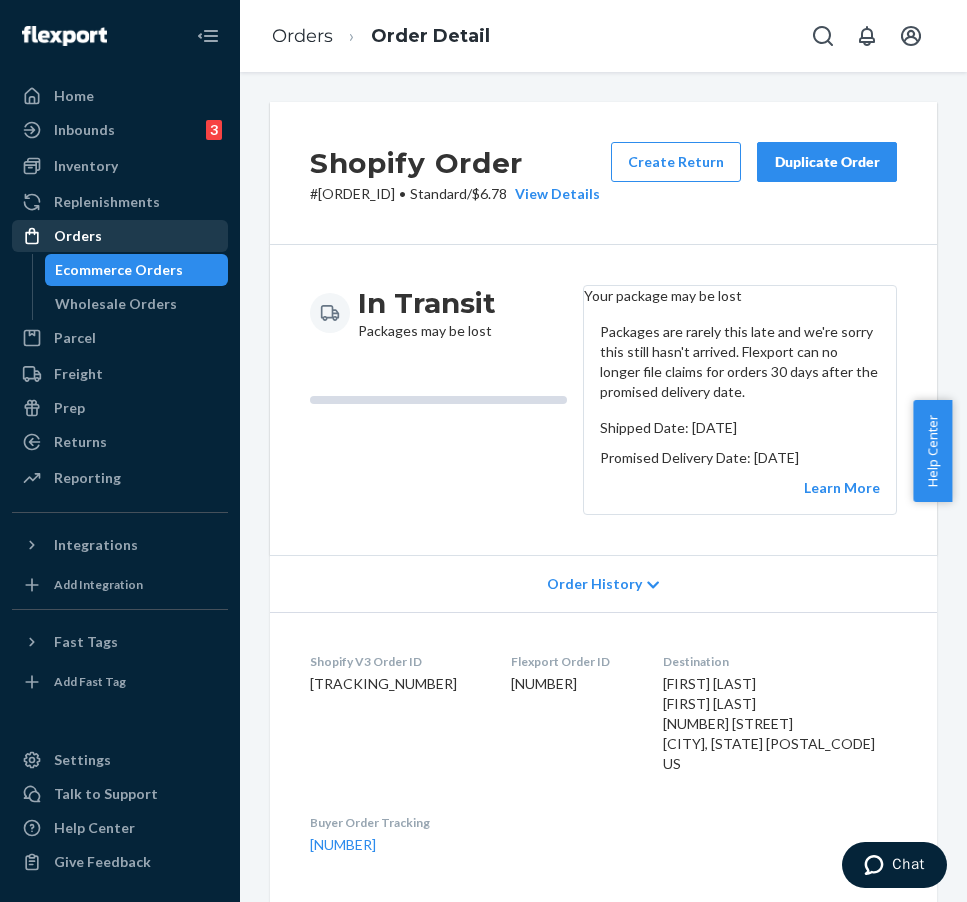click on "Orders" at bounding box center (120, 236) 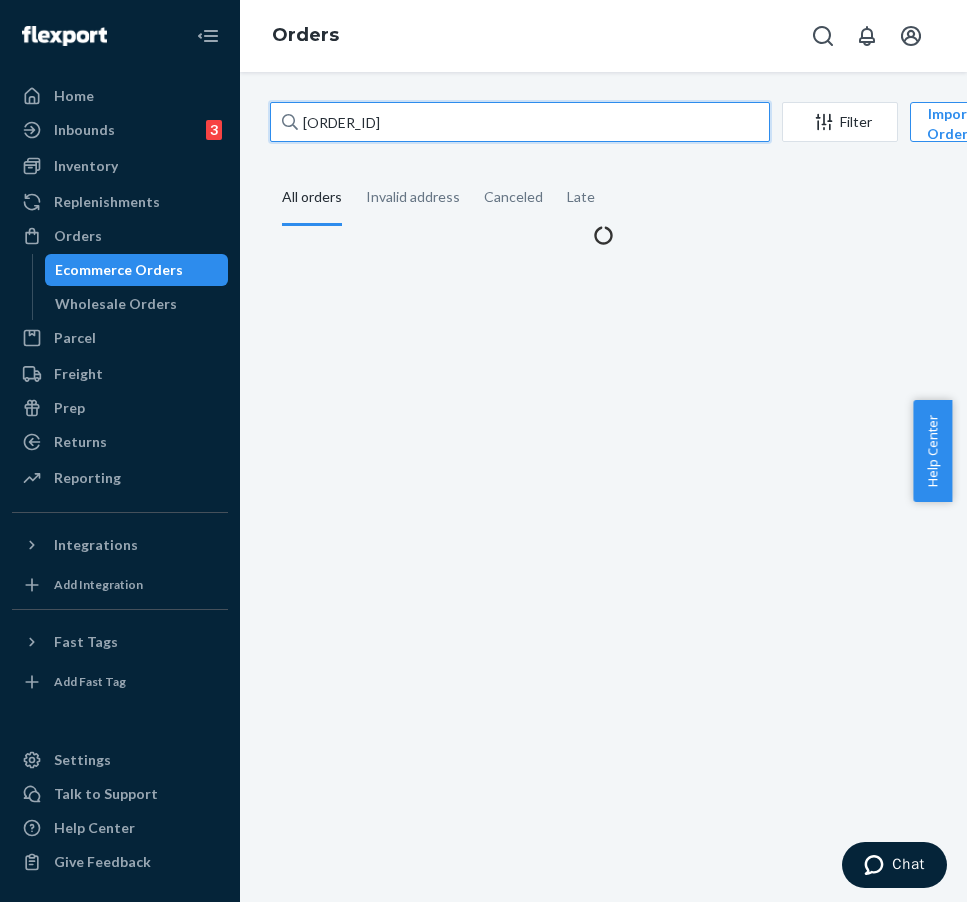 click on "[ORDER_ID]" at bounding box center [520, 122] 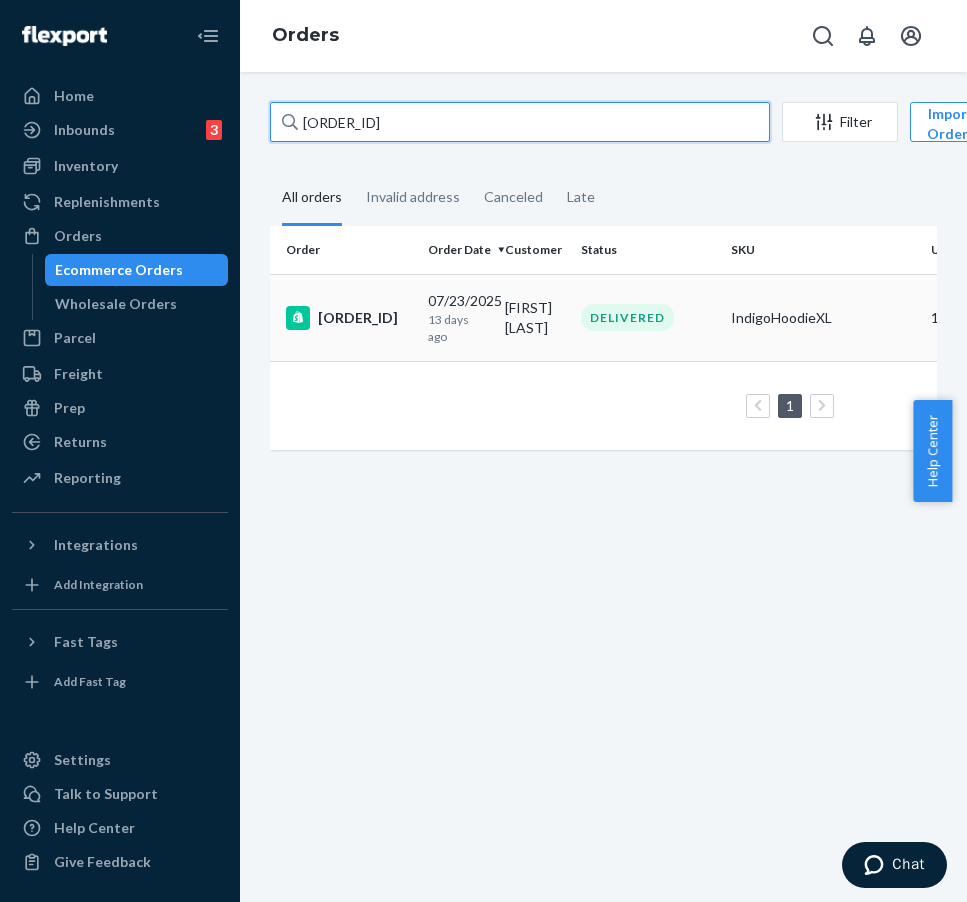 type on "[ORDER_ID]" 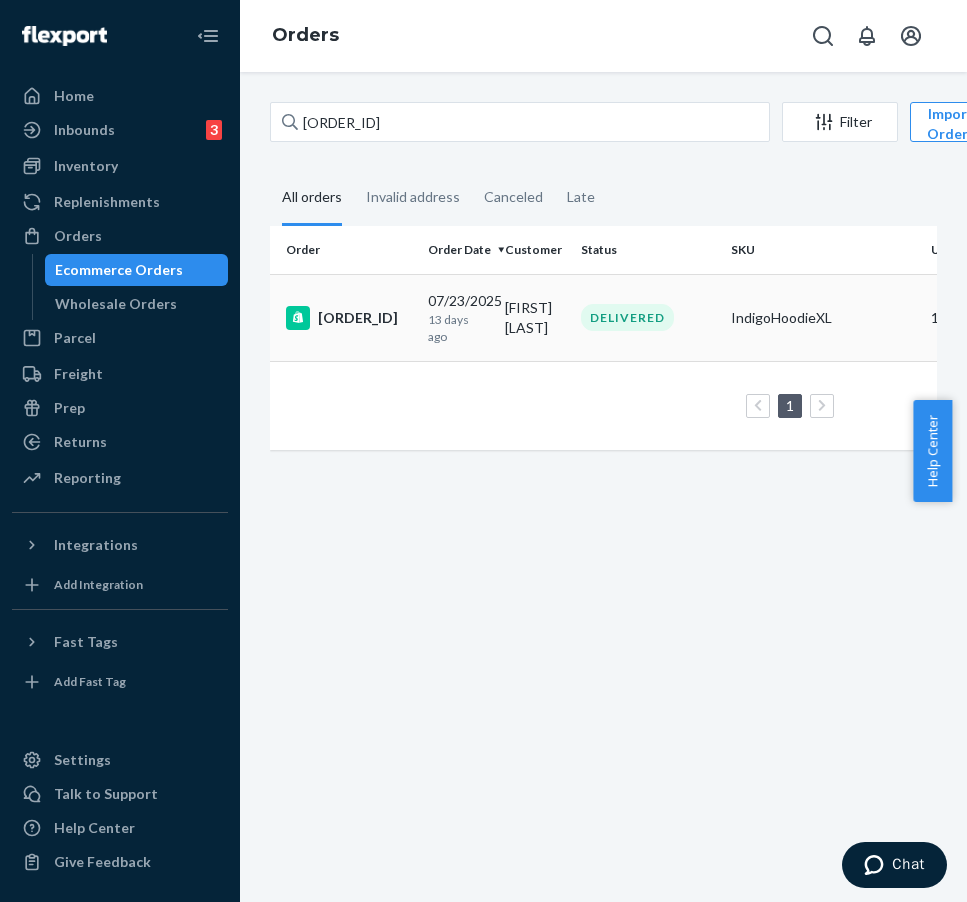 click on "[ORDER_ID]" at bounding box center (349, 318) 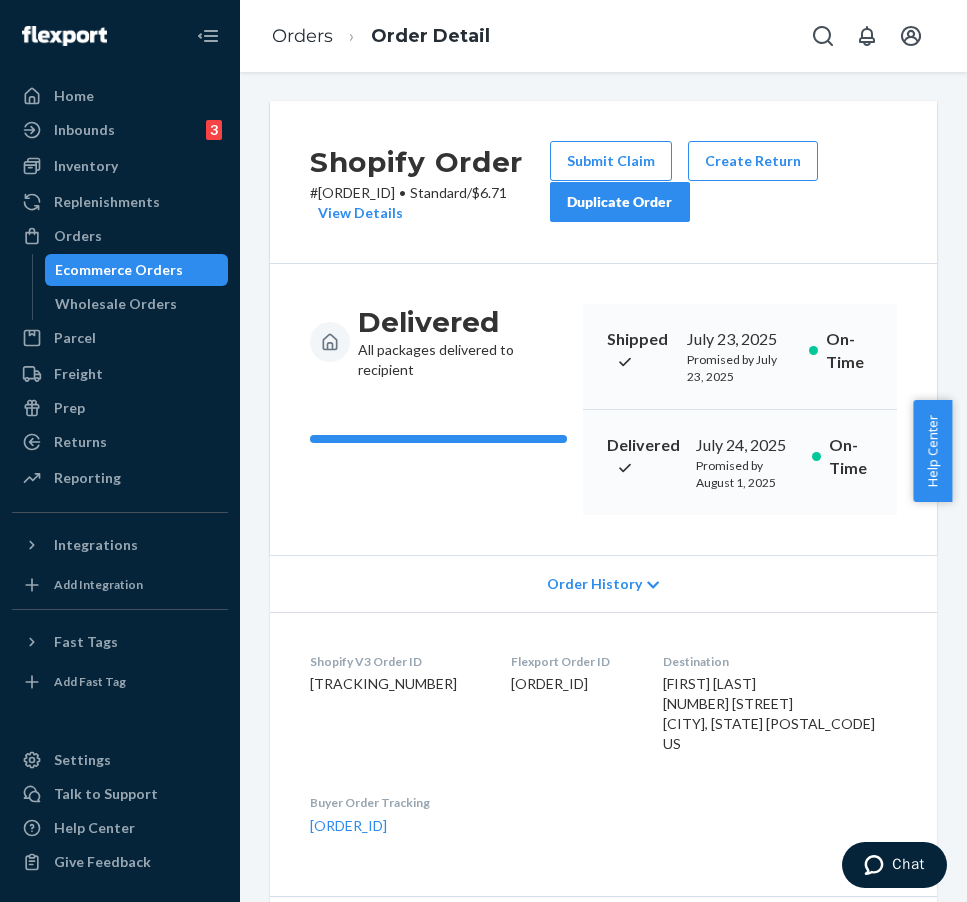scroll, scrollTop: 0, scrollLeft: 0, axis: both 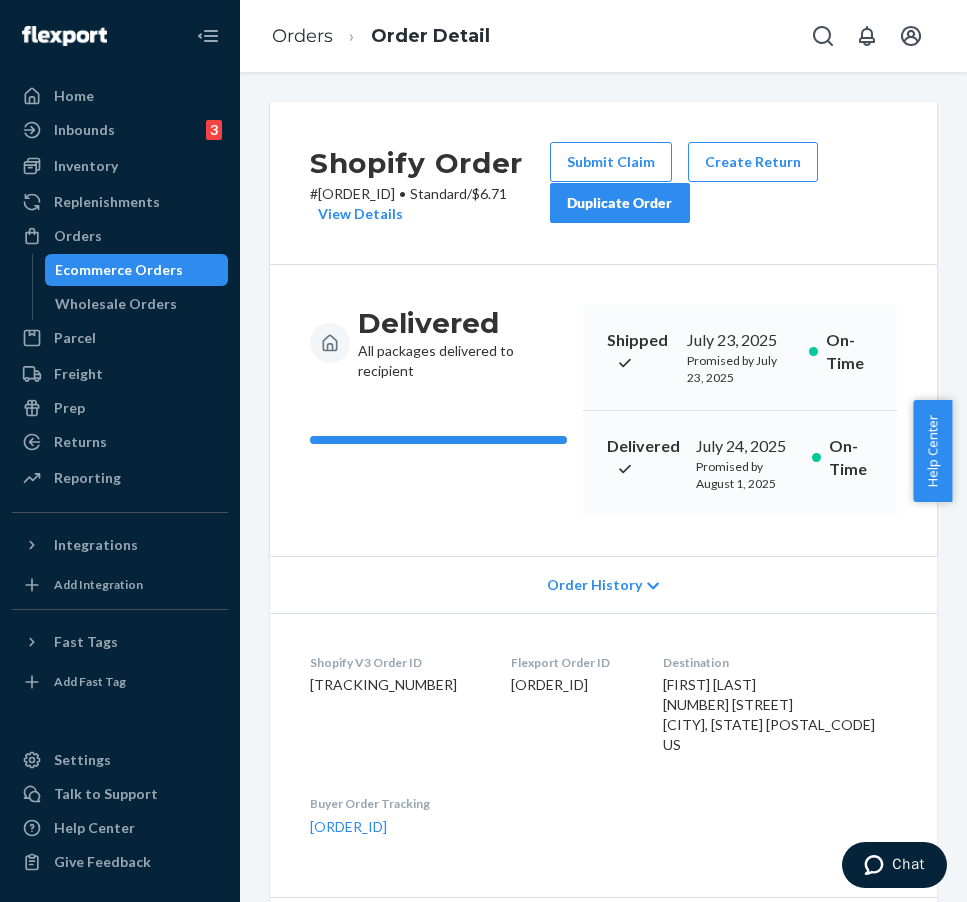 click on "Submit Claim" at bounding box center (611, 162) 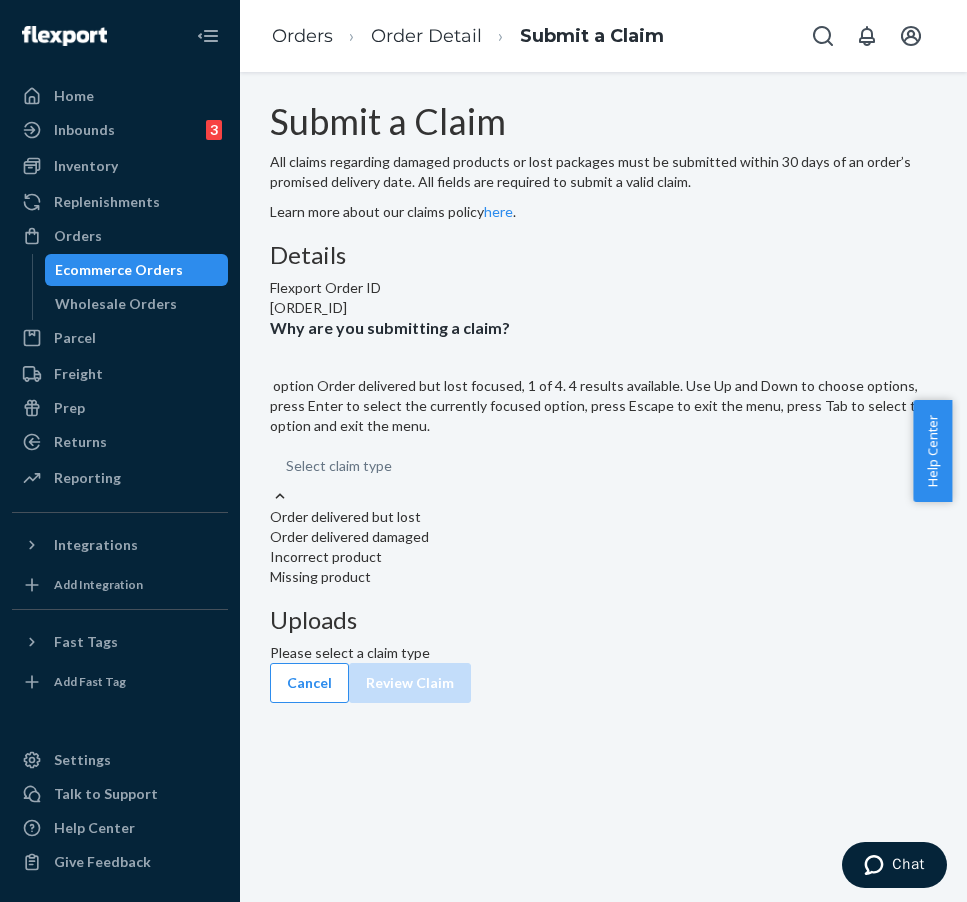 click on "Select claim type" at bounding box center [603, 466] 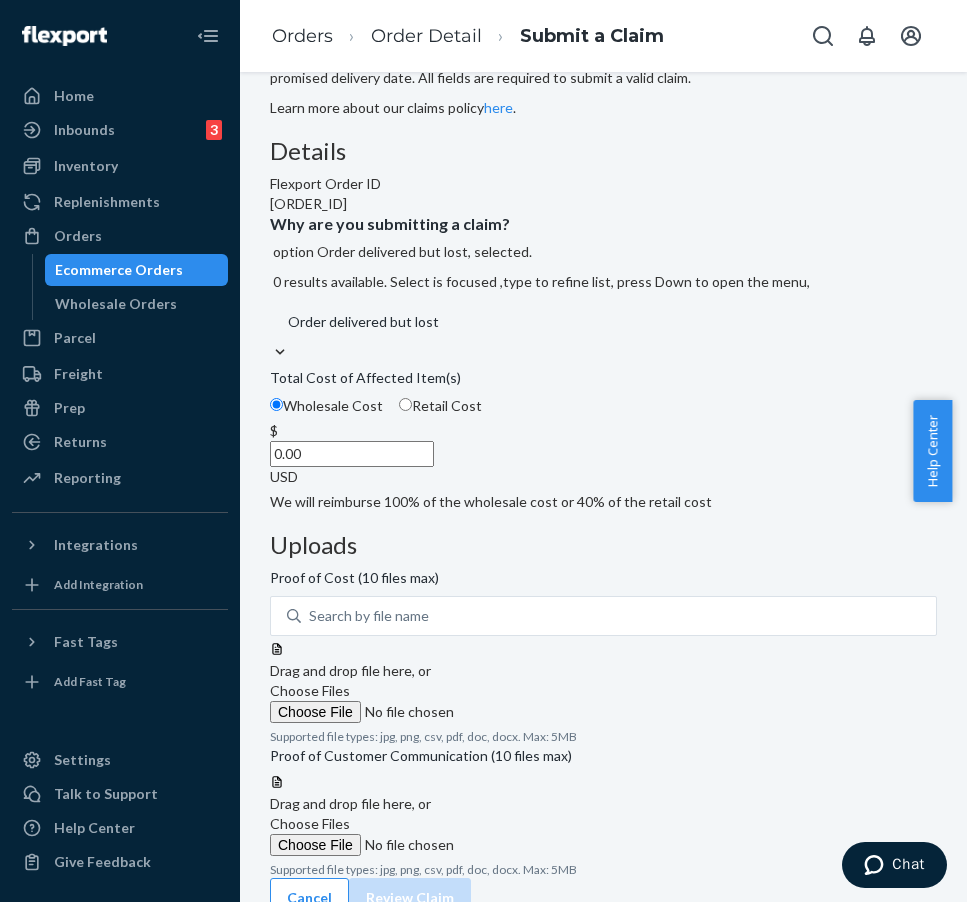 scroll, scrollTop: 115, scrollLeft: 0, axis: vertical 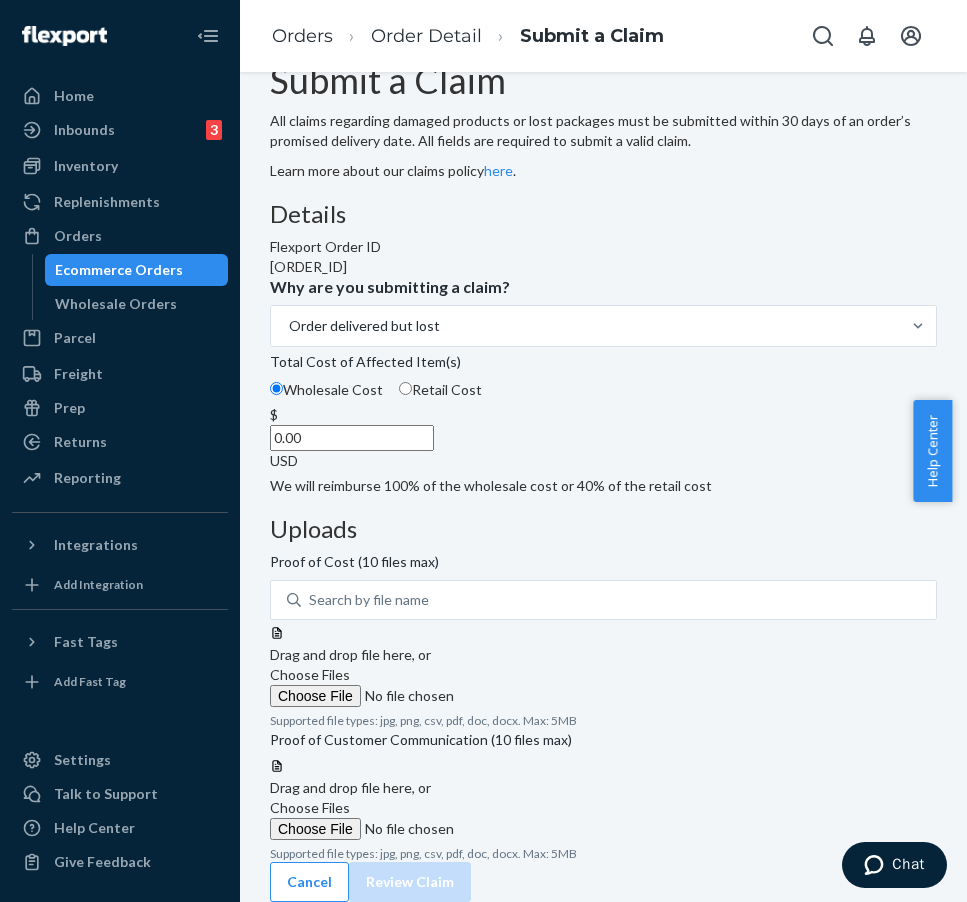 drag, startPoint x: 400, startPoint y: 543, endPoint x: 496, endPoint y: 539, distance: 96.0833 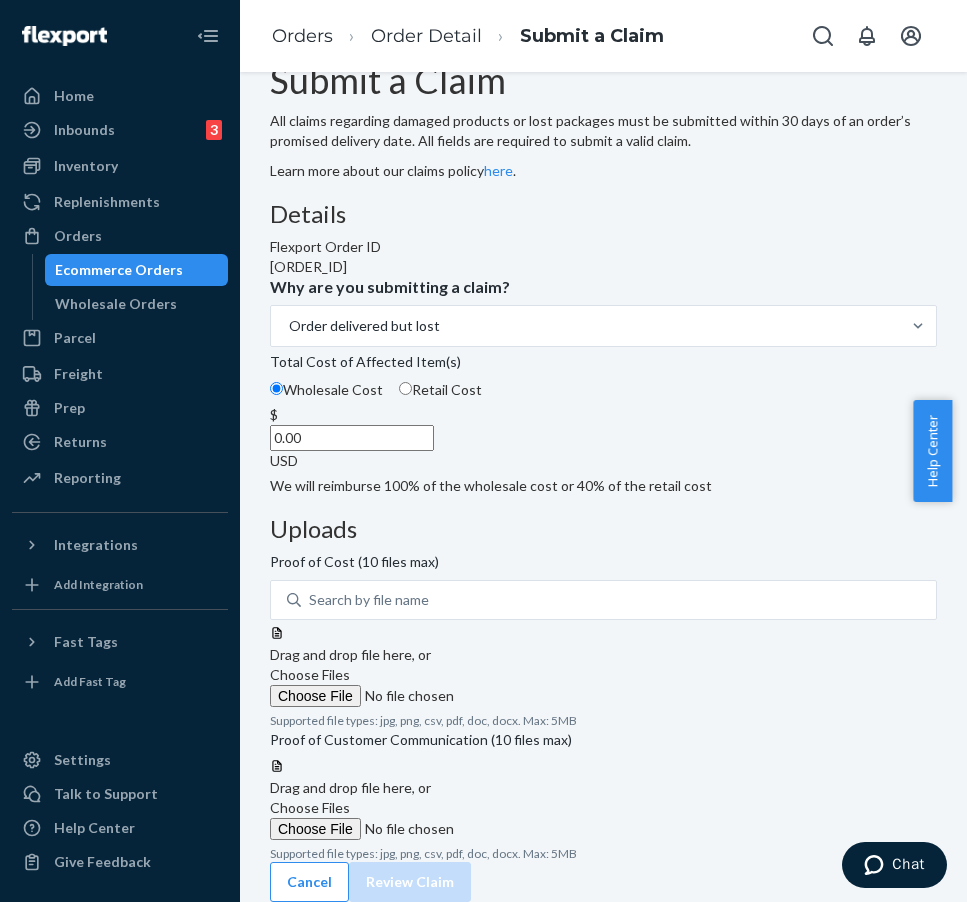 click on "$ 0.00 USD" at bounding box center [603, 438] 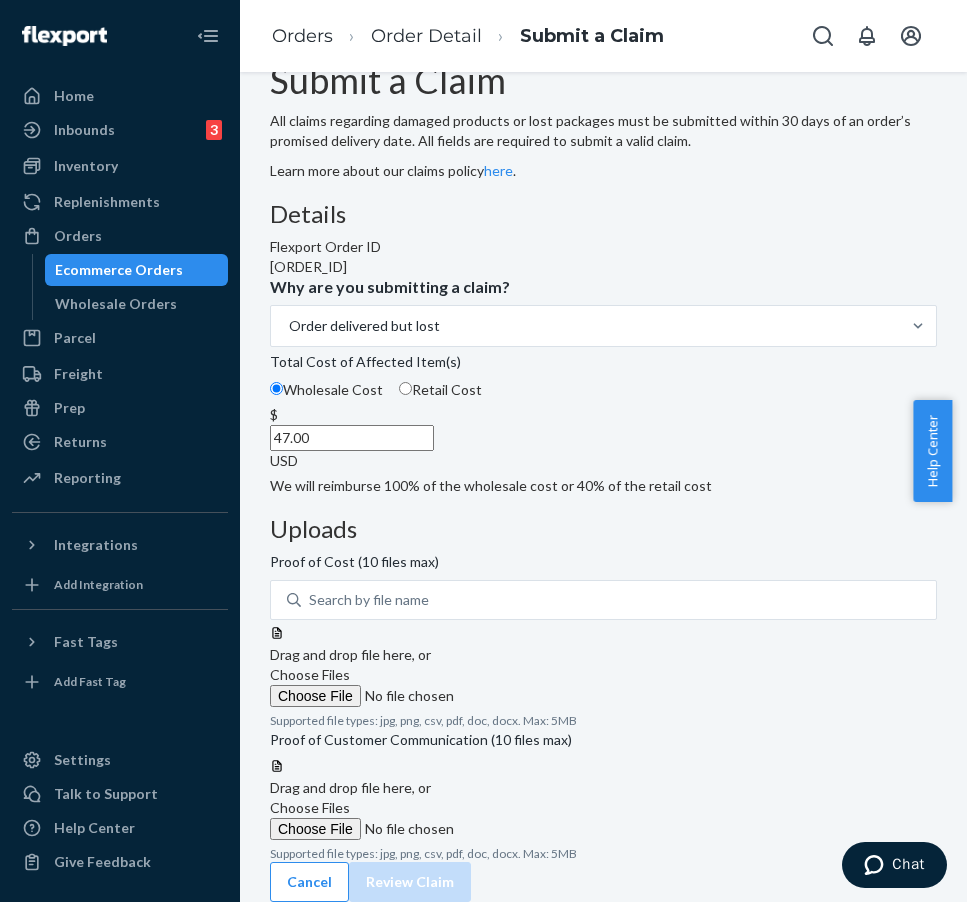 type on "47.00" 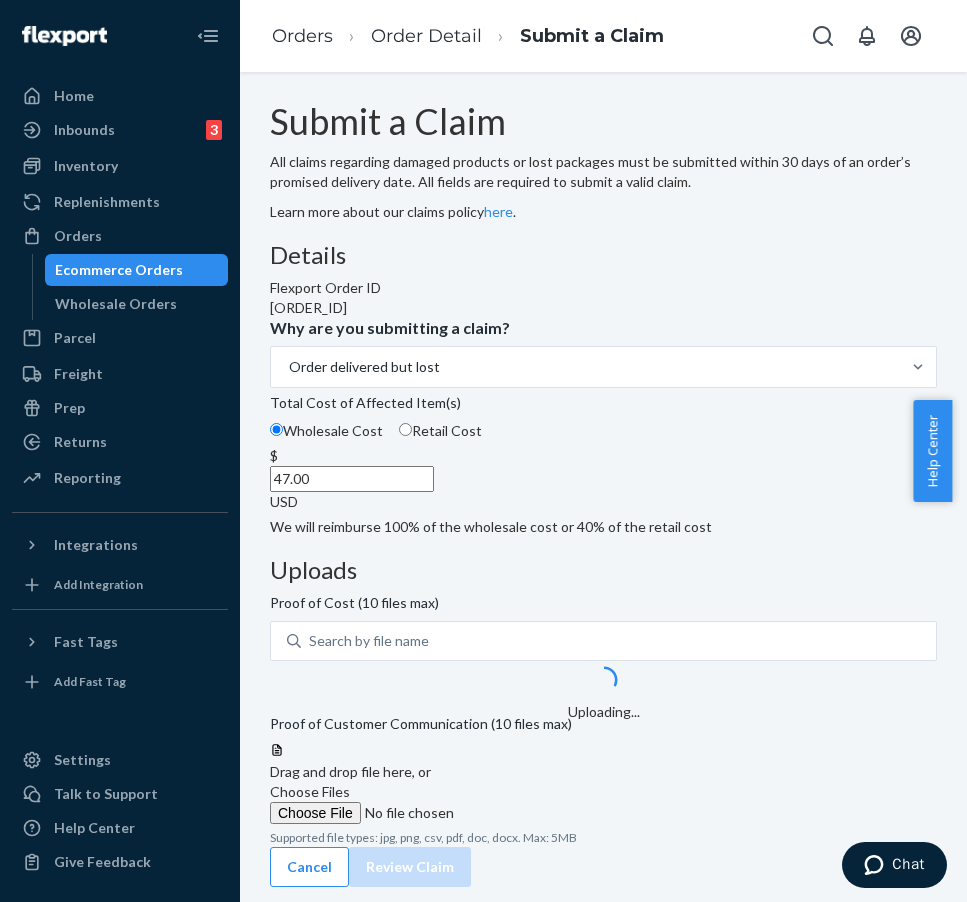 click on "Choose Files" at bounding box center [406, 813] 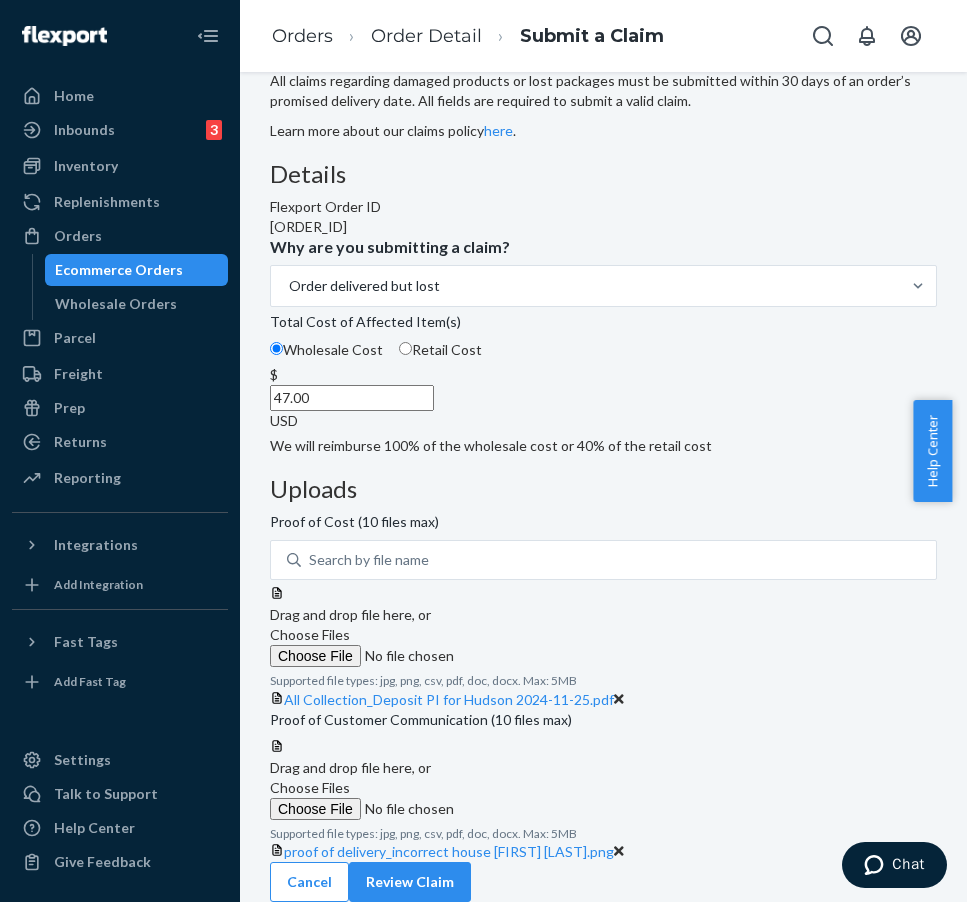 scroll, scrollTop: 311, scrollLeft: 0, axis: vertical 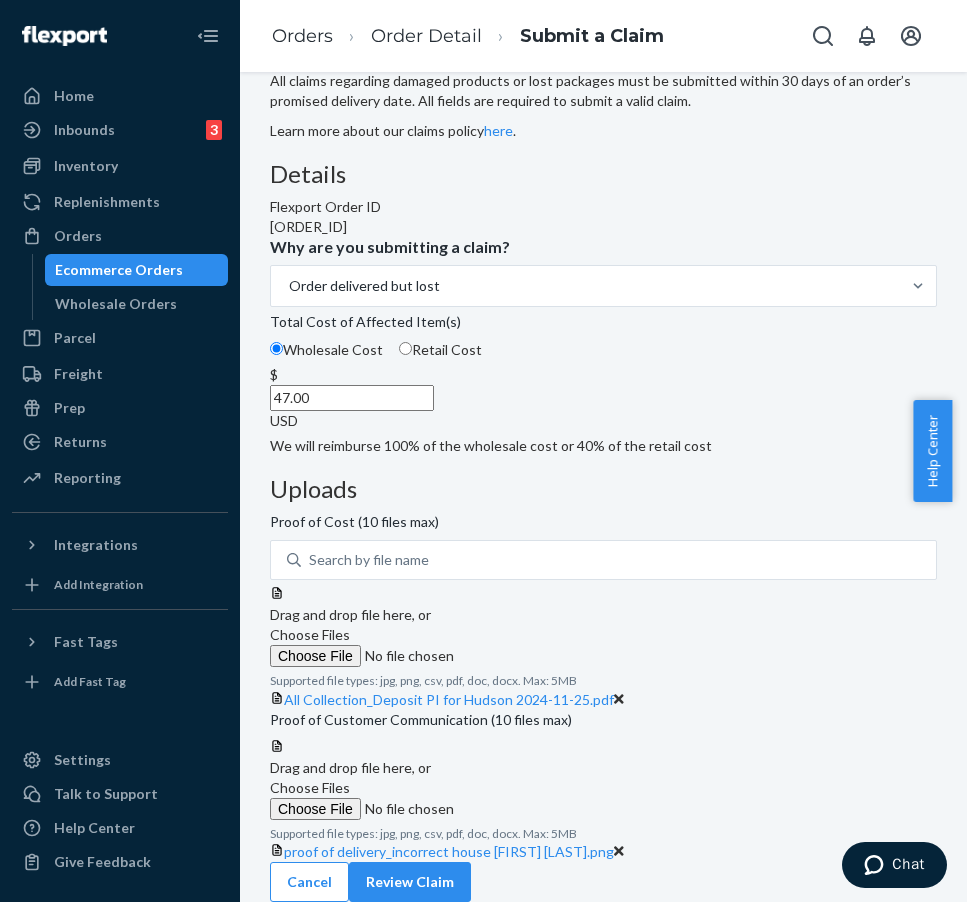 click on "Choose Files" at bounding box center (310, 787) 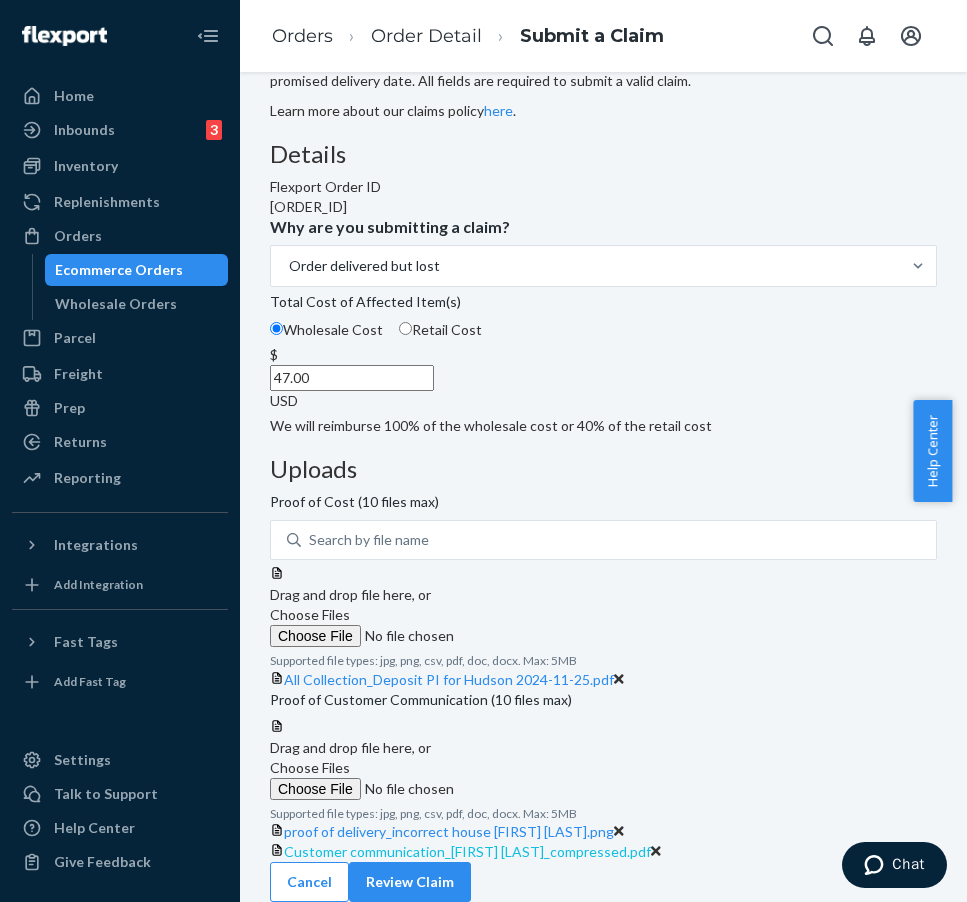 scroll, scrollTop: 401, scrollLeft: 0, axis: vertical 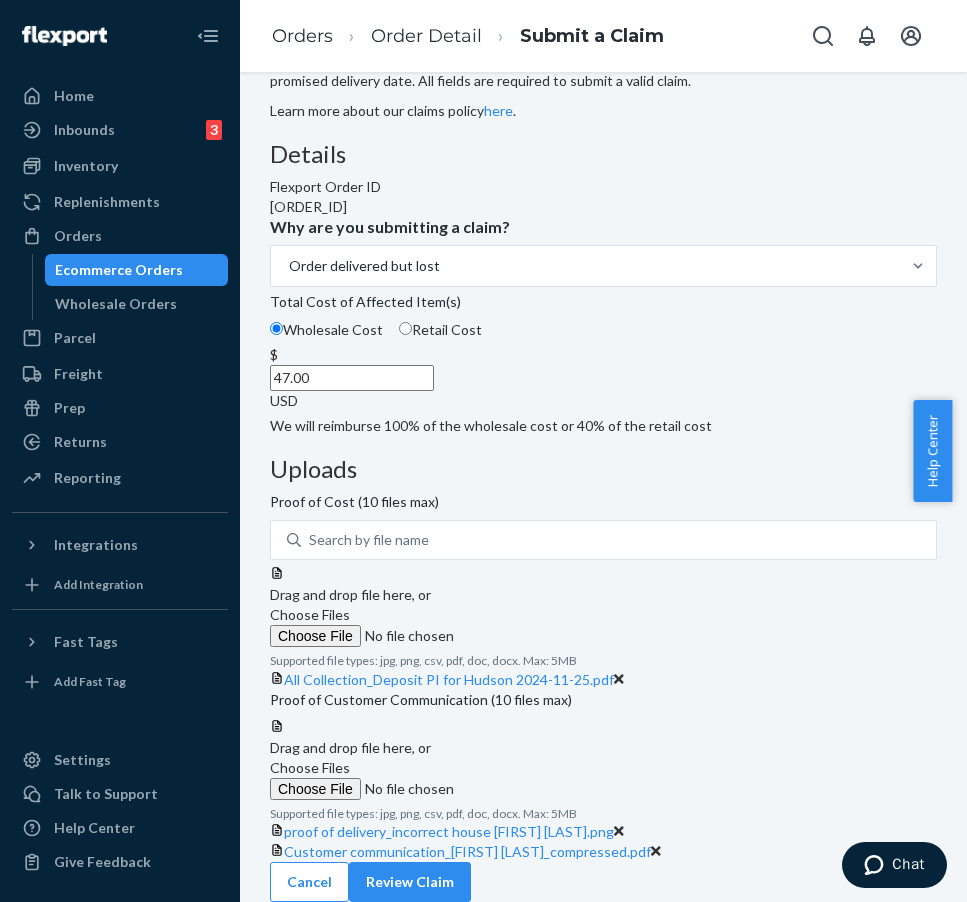 click on "Review Claim" at bounding box center [410, 882] 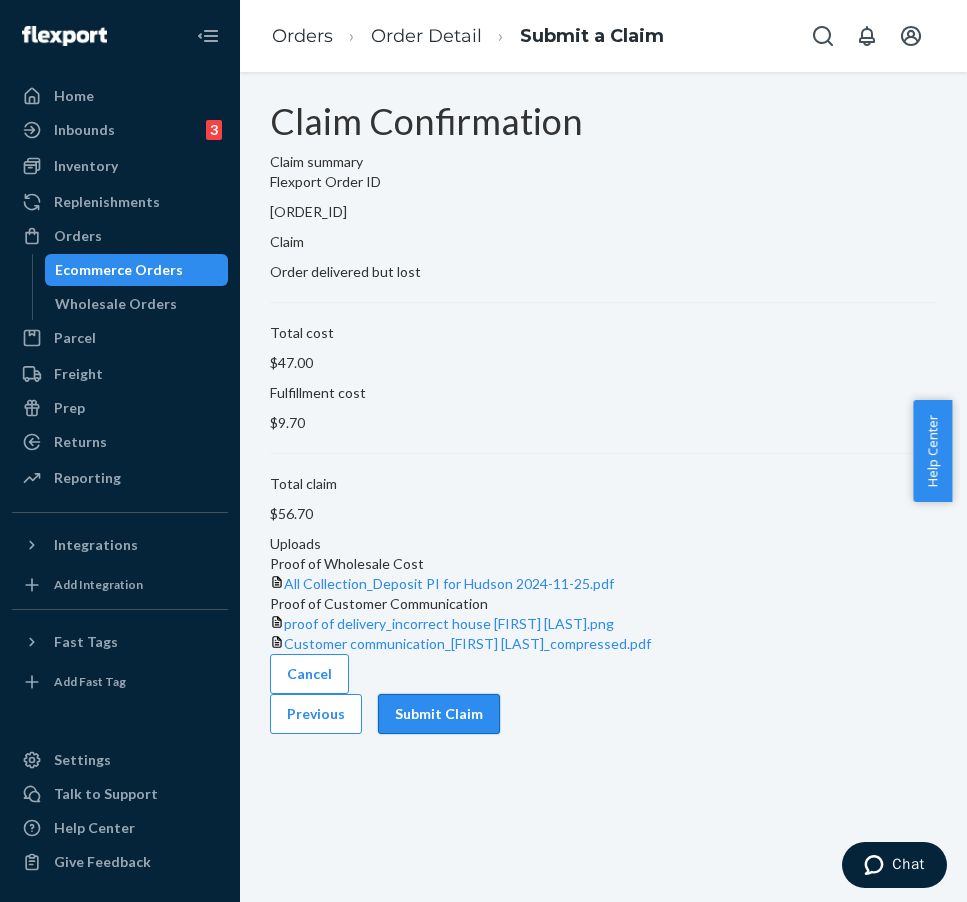click on "Submit Claim" at bounding box center [439, 714] 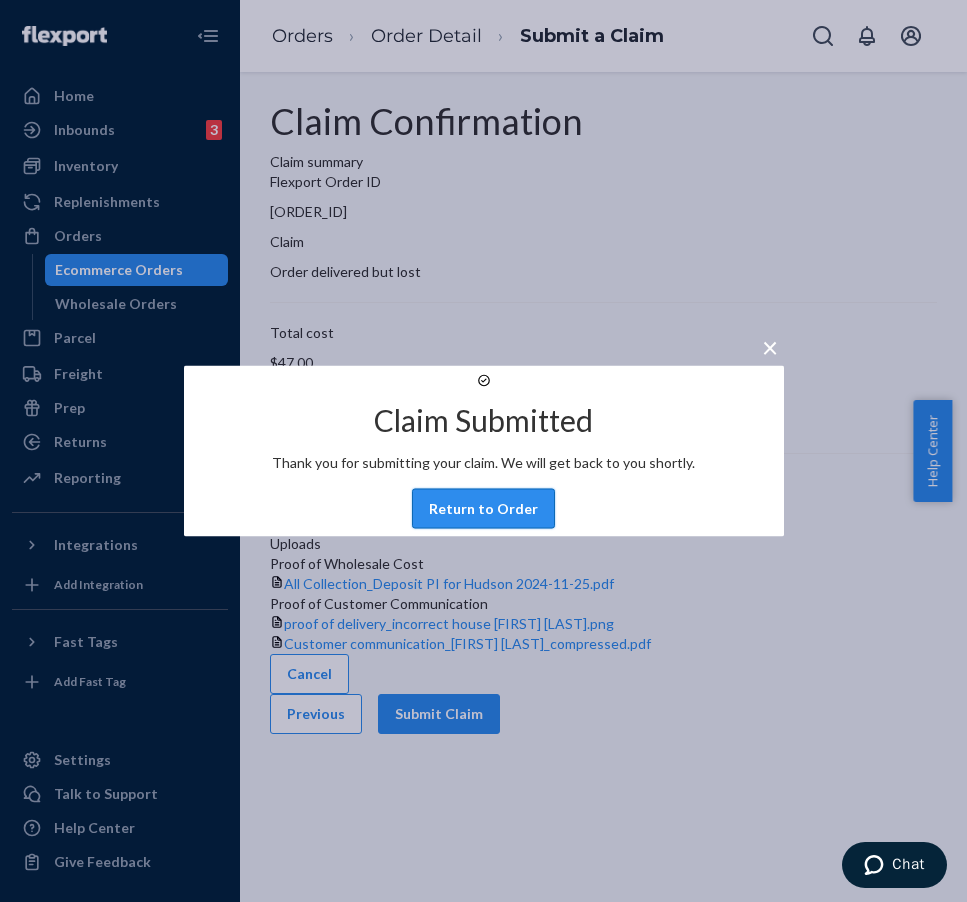 click on "Return to Order" at bounding box center [483, 509] 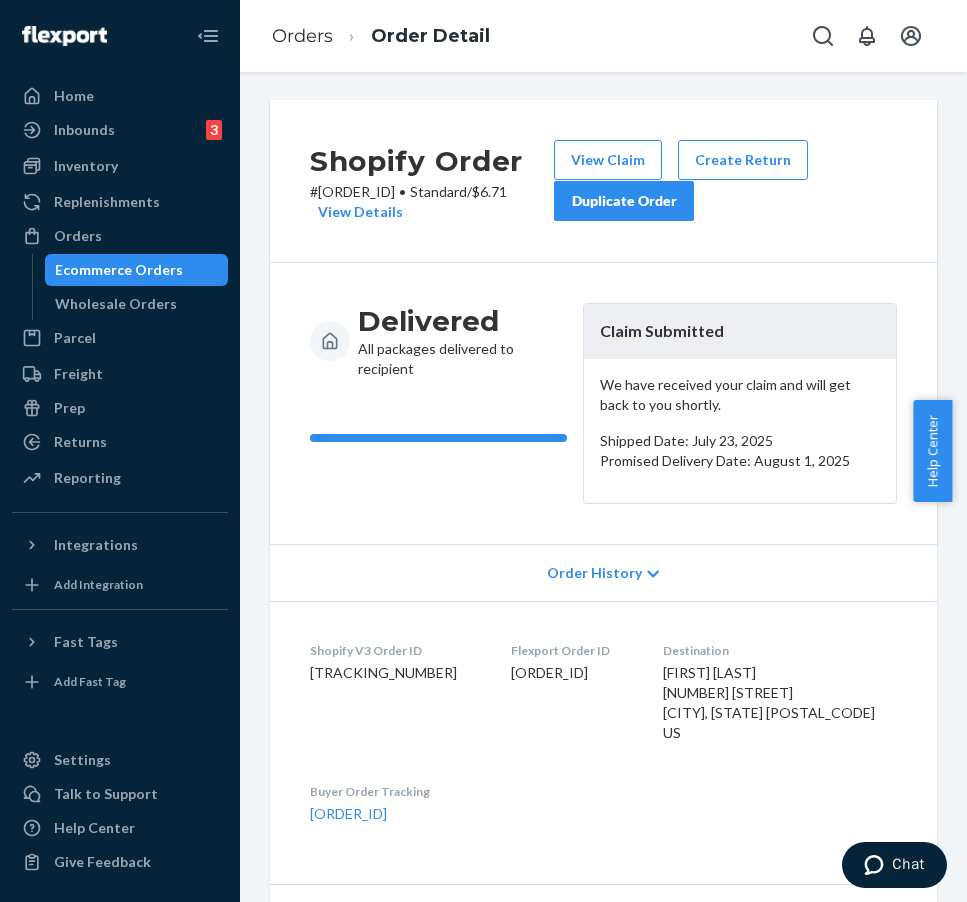 scroll, scrollTop: 0, scrollLeft: 0, axis: both 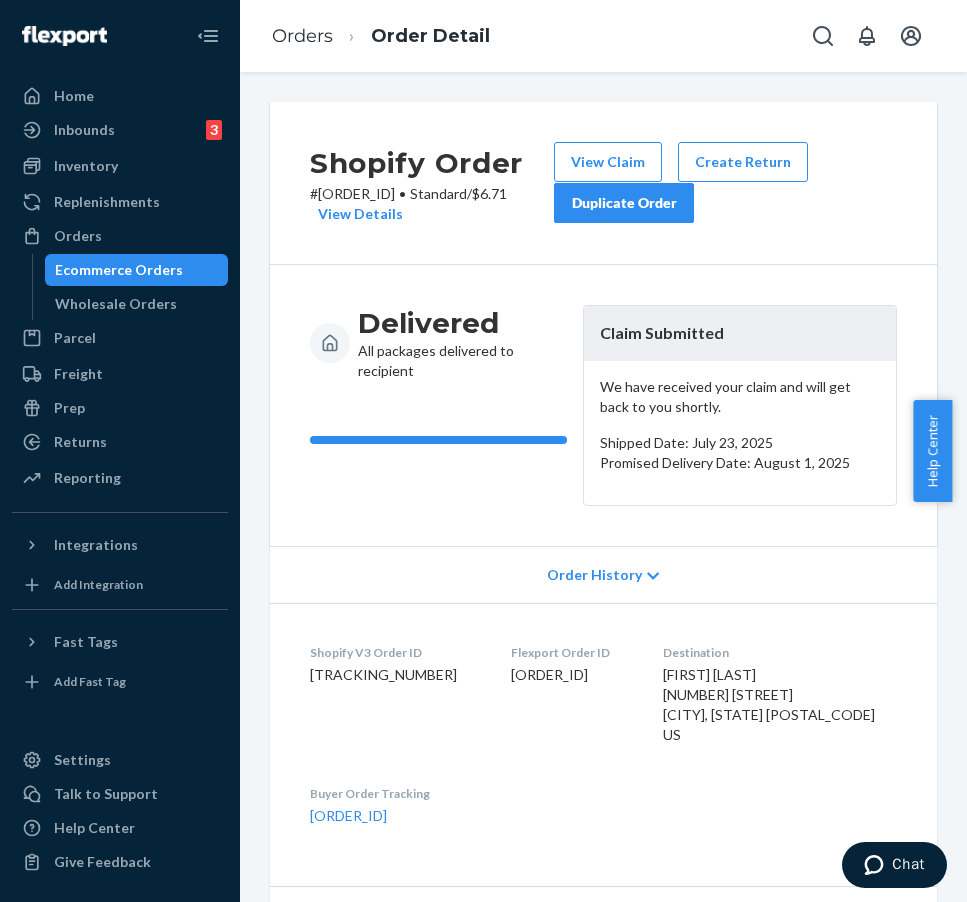 click on "Ecommerce Orders" at bounding box center [137, 270] 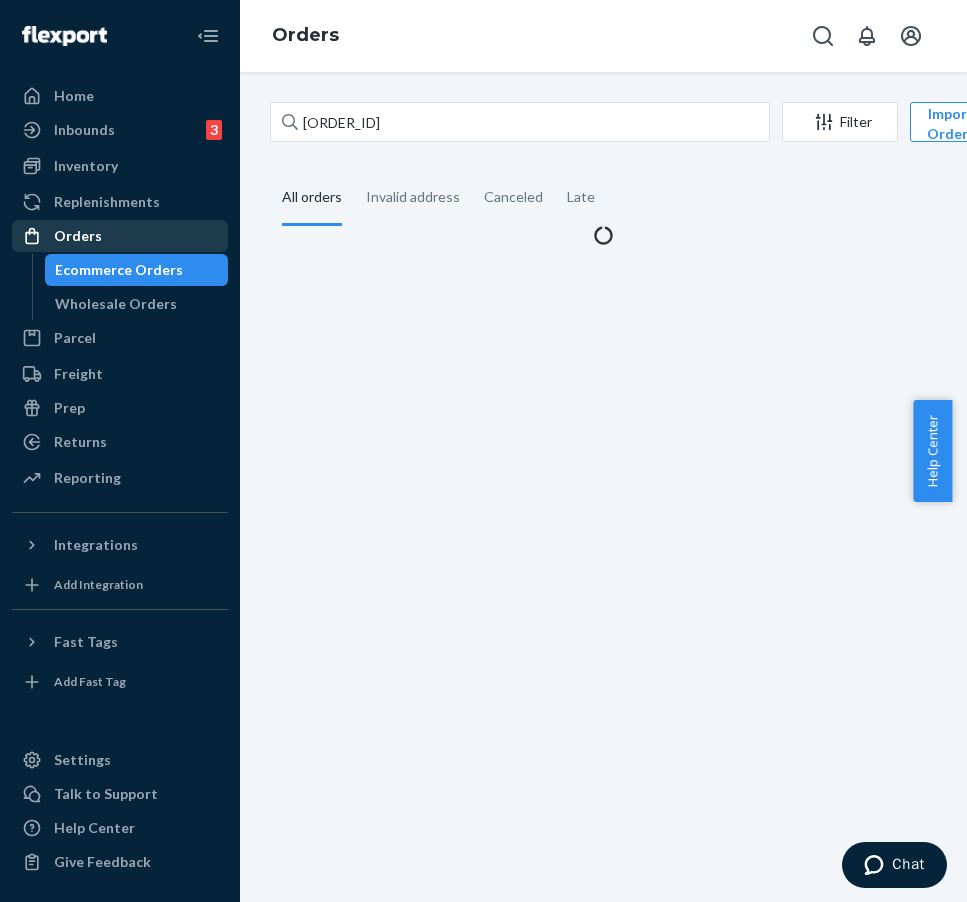 click on "Orders" at bounding box center (120, 236) 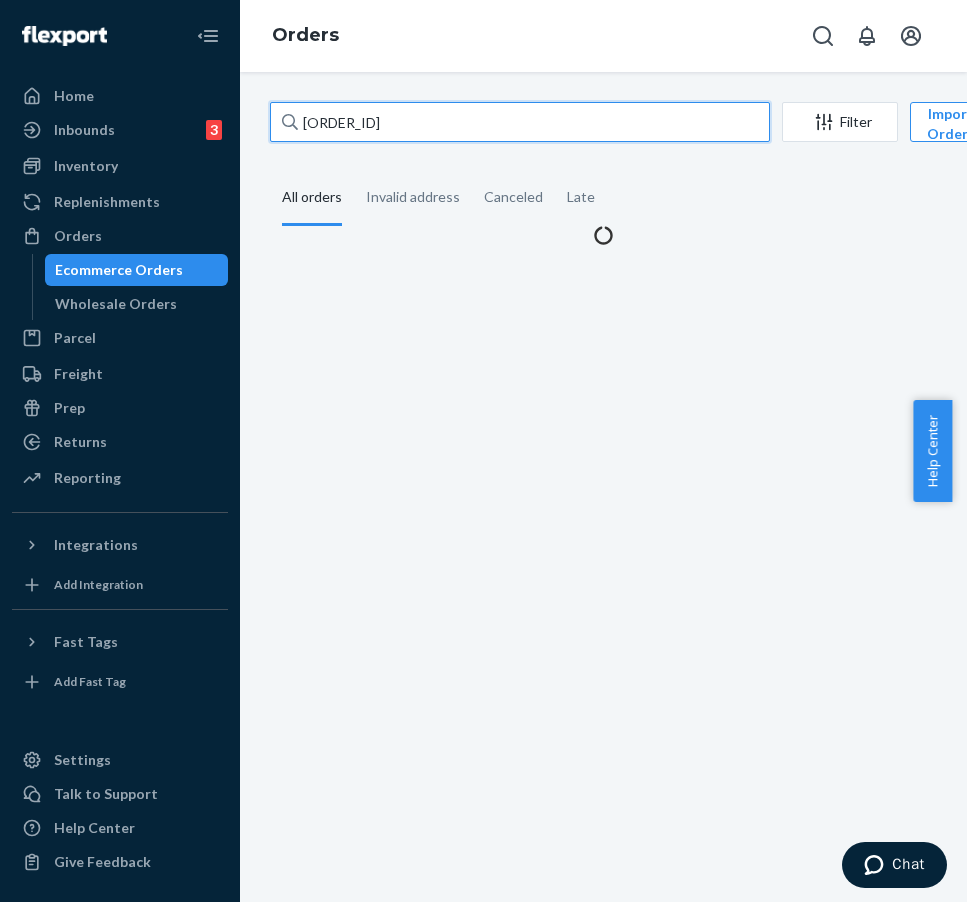 click on "[ORDER_ID]" at bounding box center [520, 122] 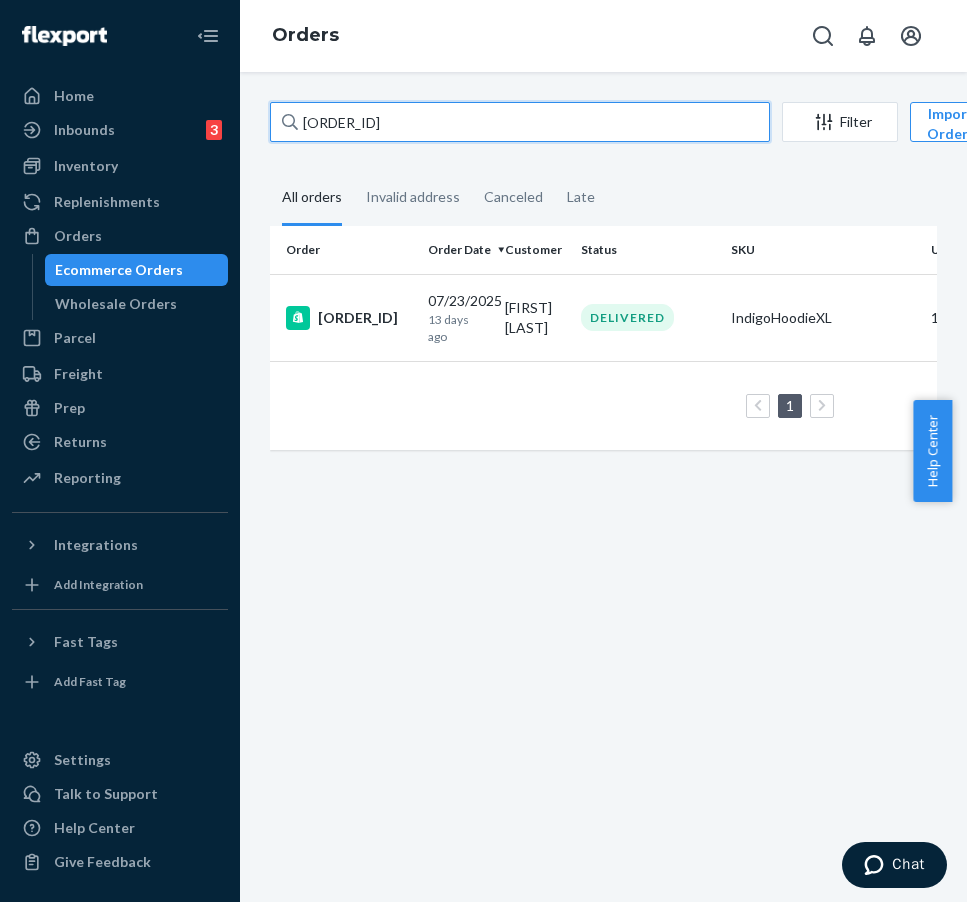 drag, startPoint x: 446, startPoint y: 126, endPoint x: 270, endPoint y: 112, distance: 176.55594 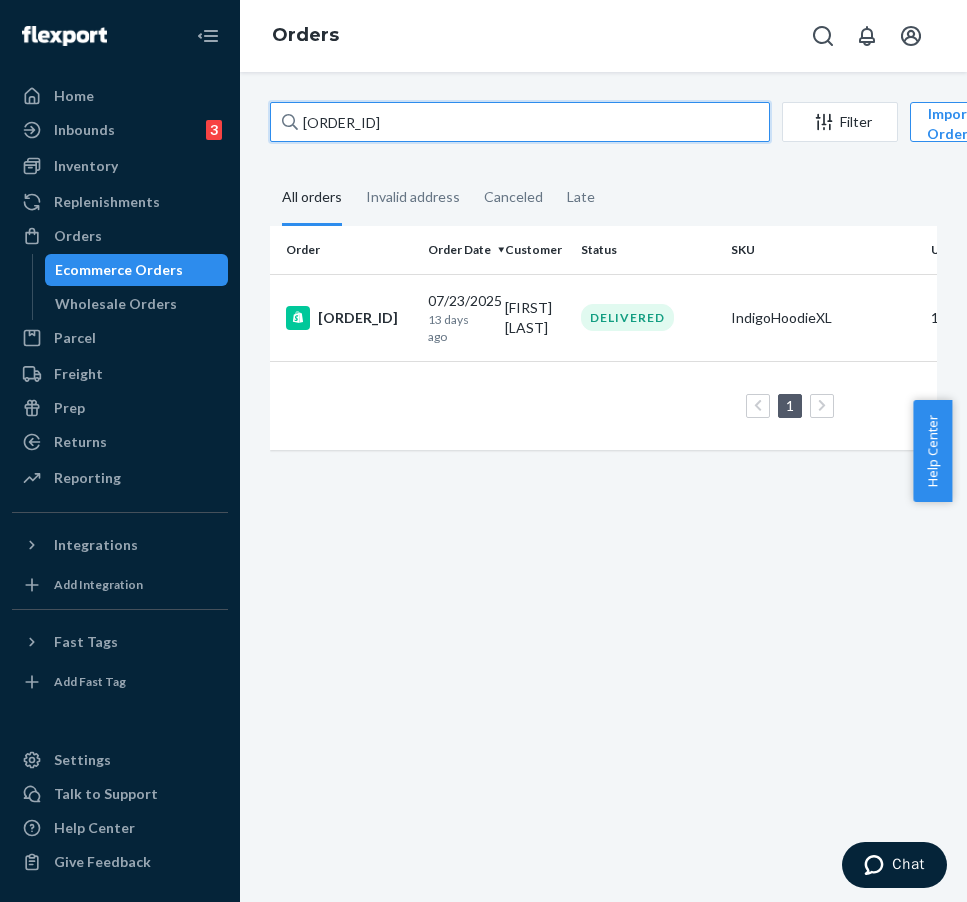 click on "[ORDER_ID]" at bounding box center (520, 122) 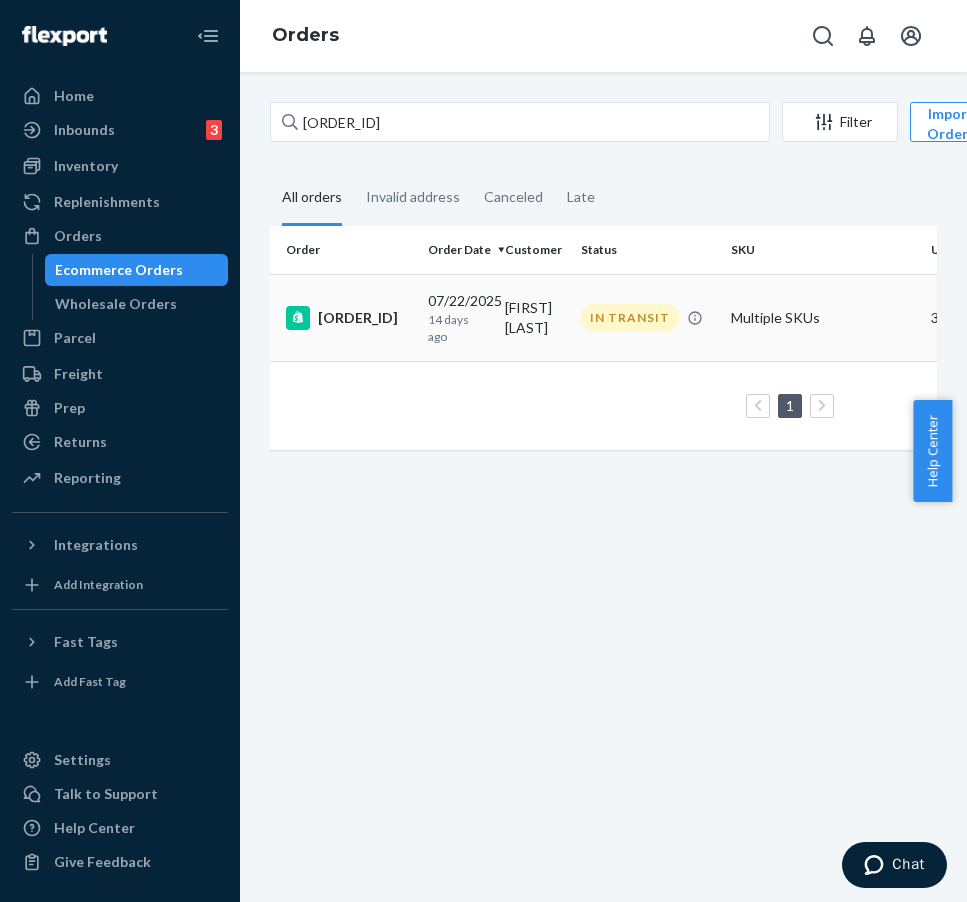 click on "[ORDER_ID]" at bounding box center [349, 318] 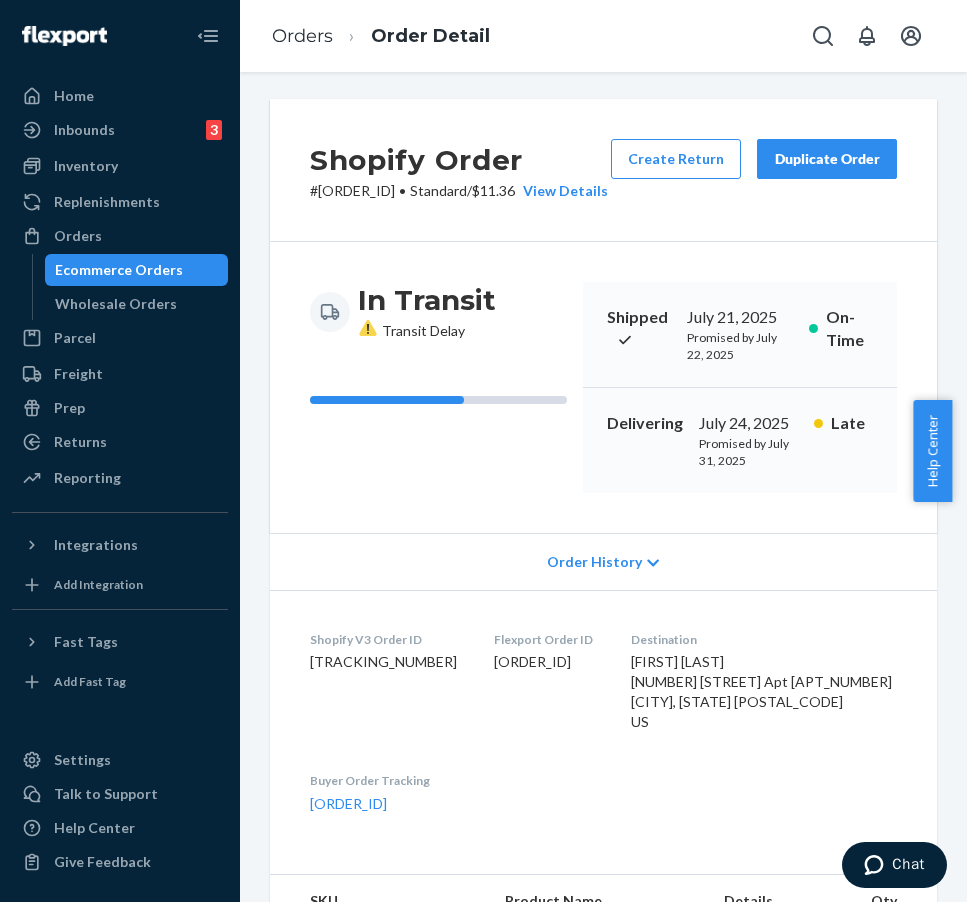 scroll, scrollTop: 4, scrollLeft: 0, axis: vertical 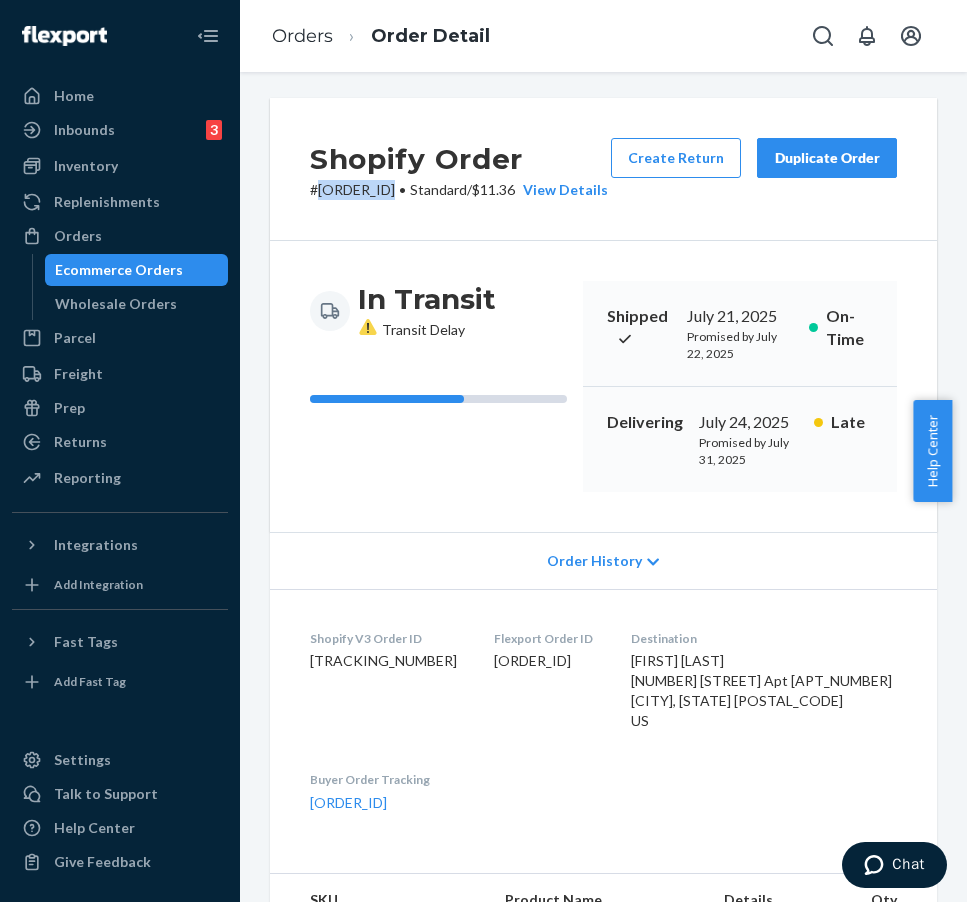 drag, startPoint x: 316, startPoint y: 189, endPoint x: 396, endPoint y: 190, distance: 80.00625 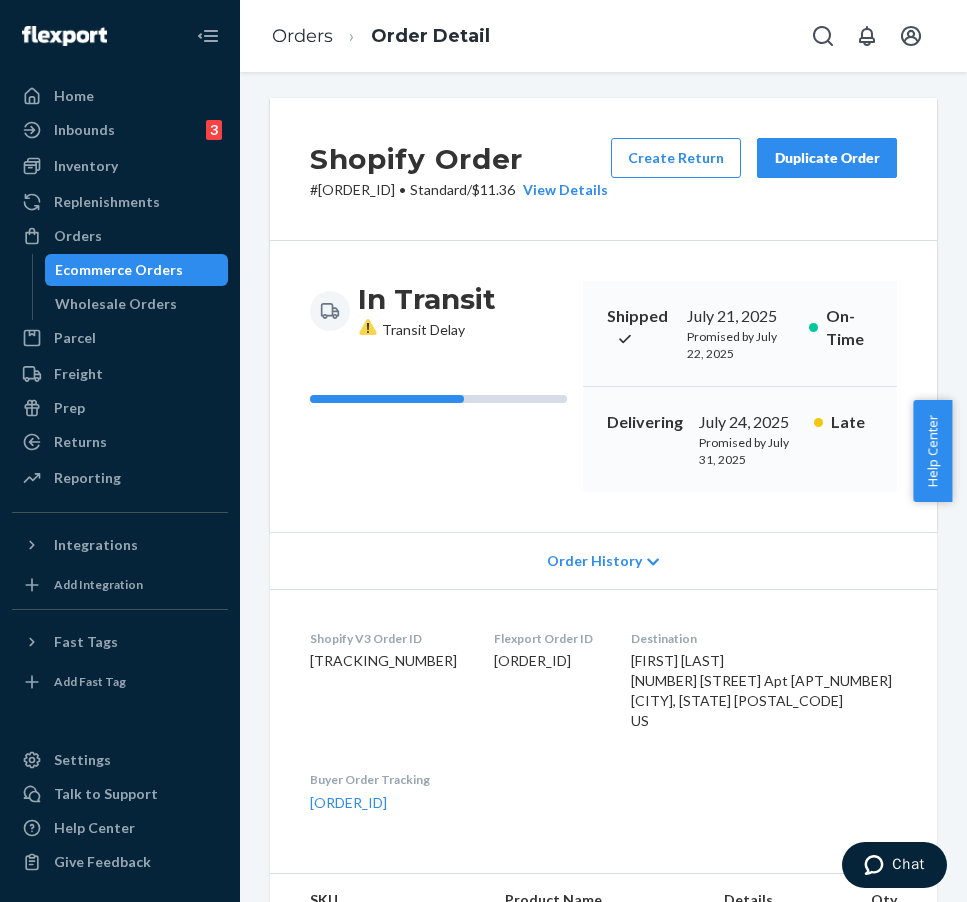 drag, startPoint x: 490, startPoint y: 491, endPoint x: 539, endPoint y: 602, distance: 121.33425 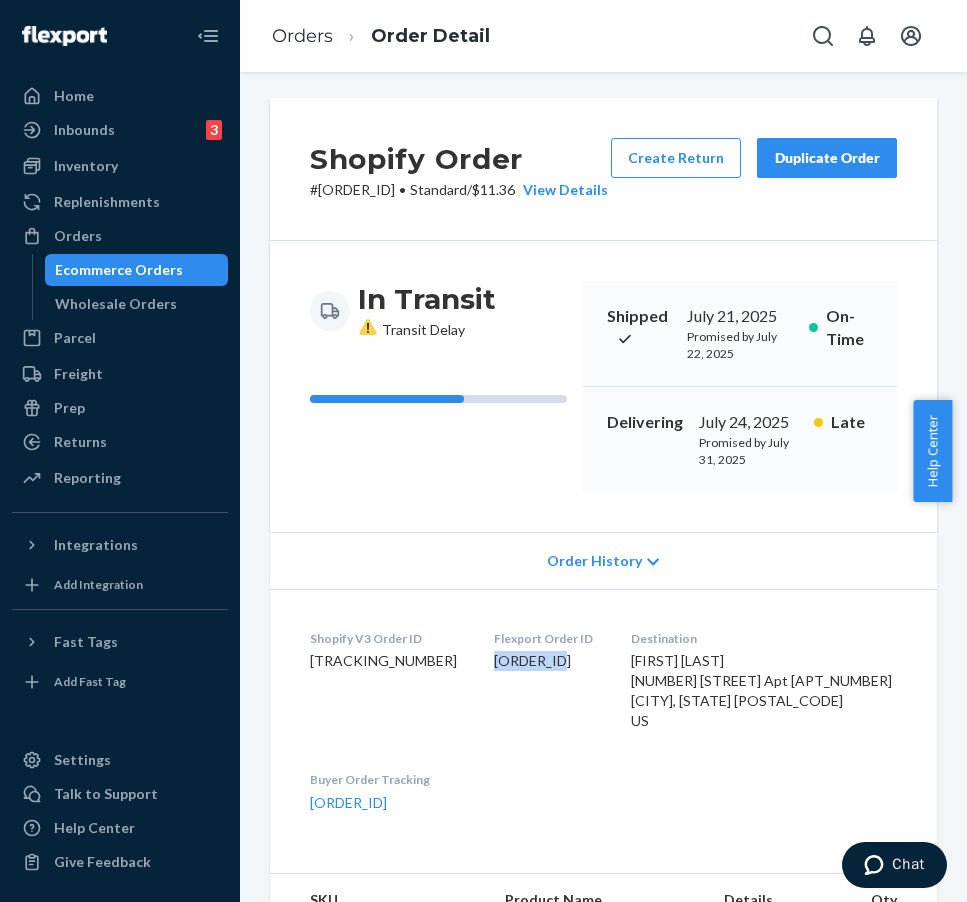 drag, startPoint x: 564, startPoint y: 678, endPoint x: 663, endPoint y: 683, distance: 99.12618 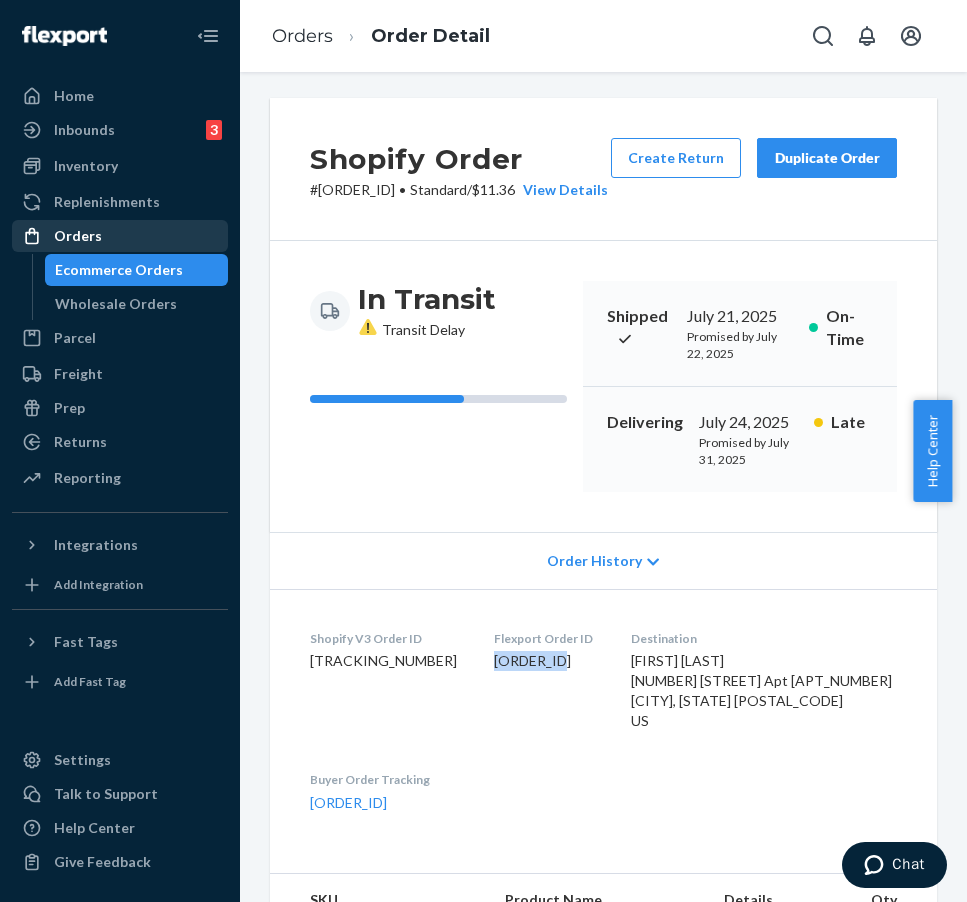click on "Orders" at bounding box center (120, 236) 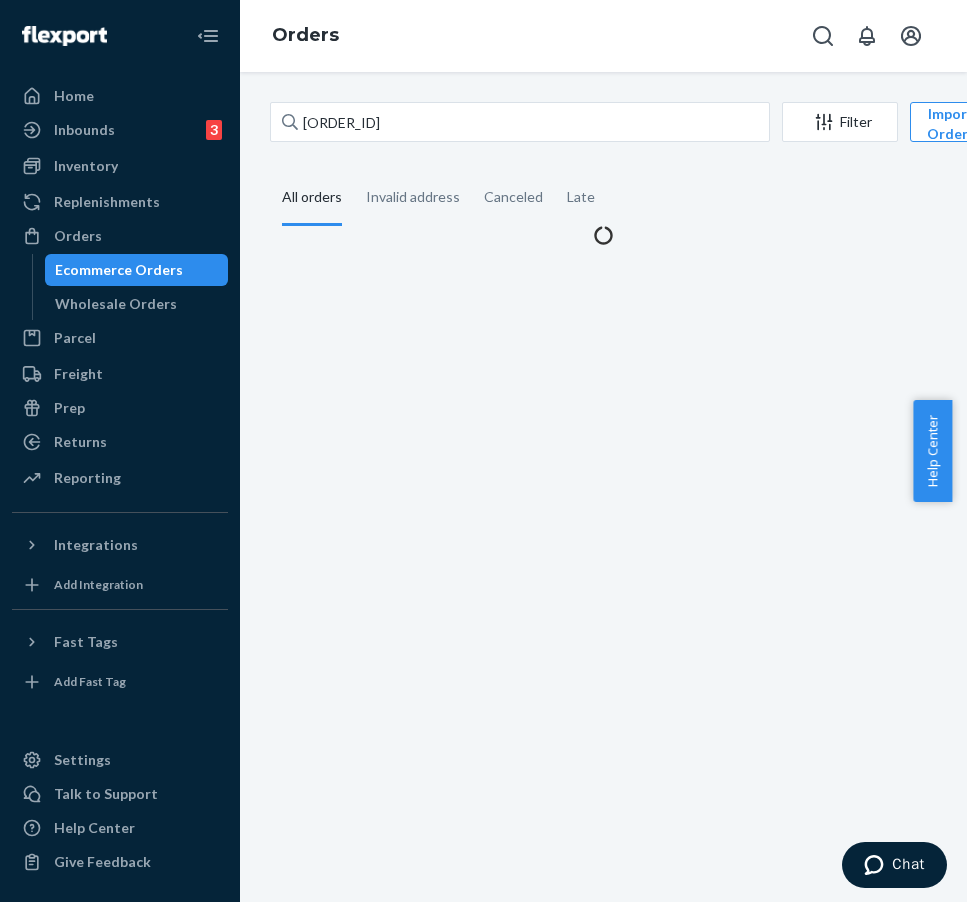 scroll, scrollTop: 0, scrollLeft: 0, axis: both 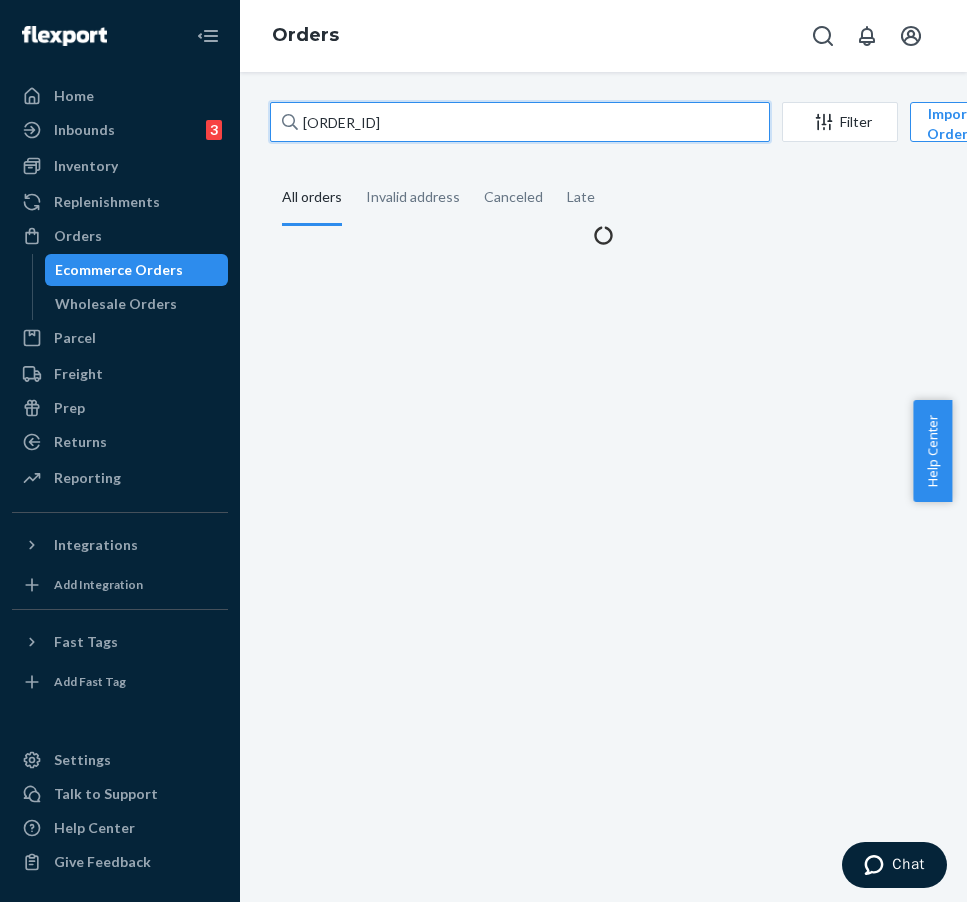 click on "[ORDER_ID]" at bounding box center [520, 122] 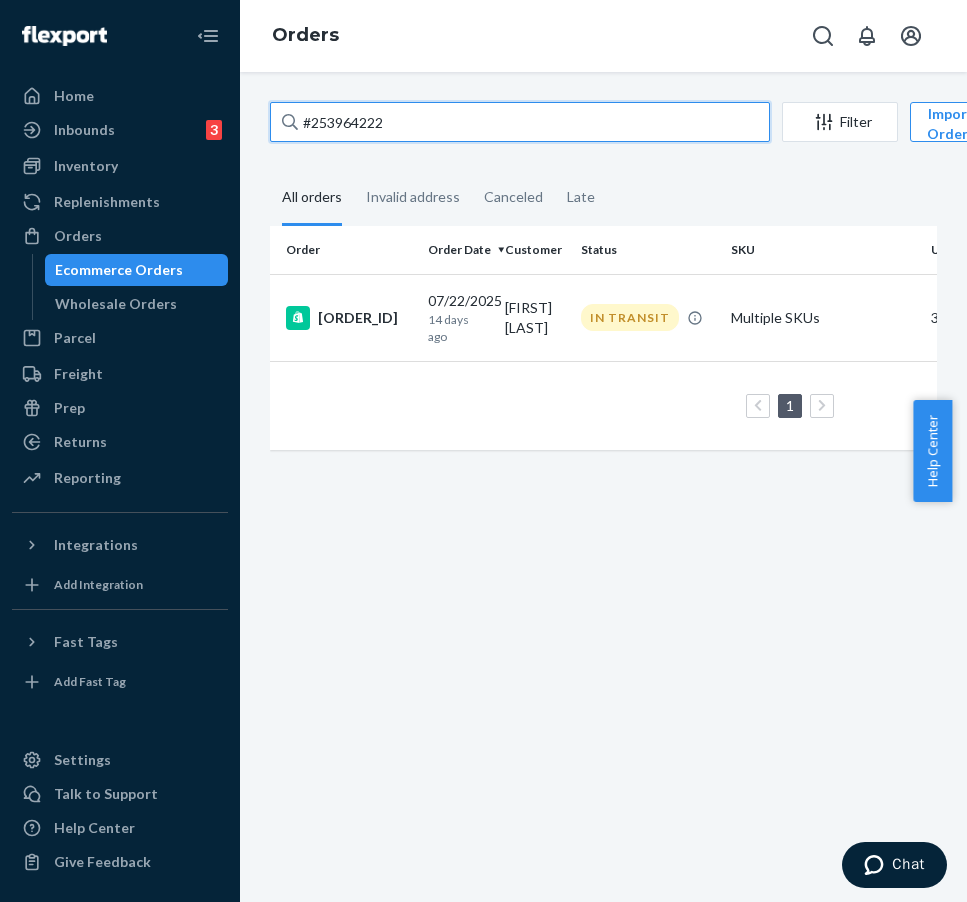 type on "#253964222" 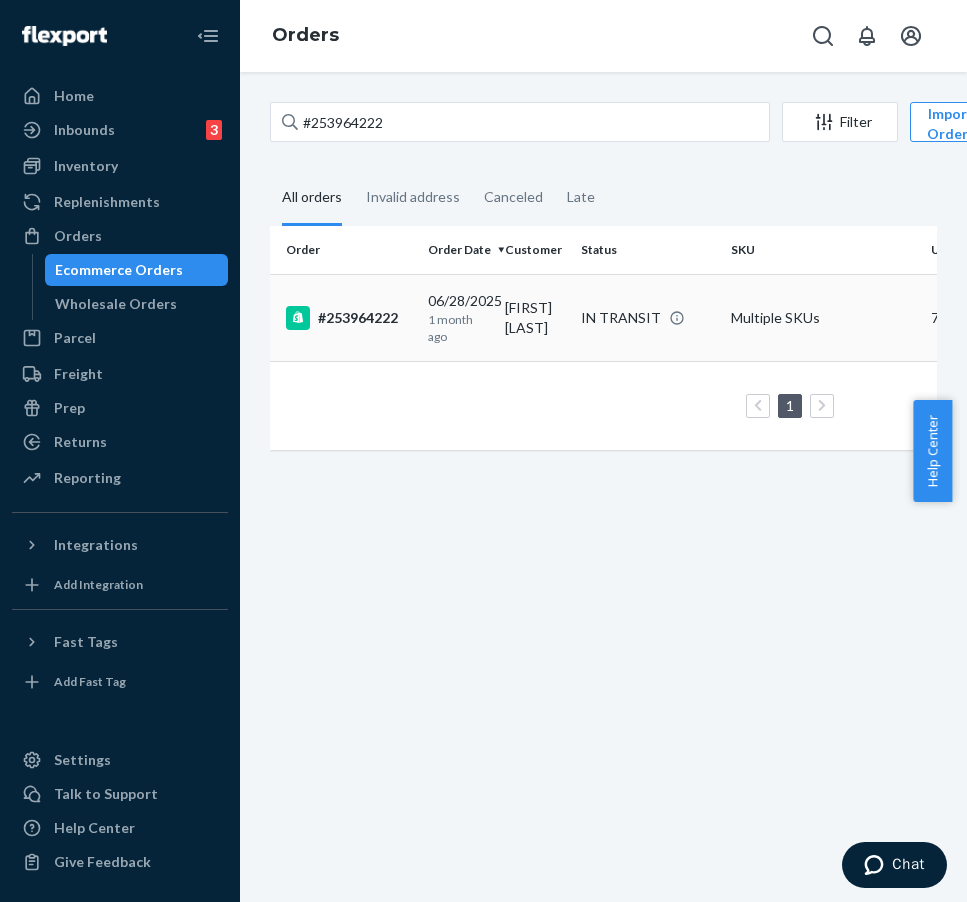 click on "#253964222" at bounding box center (349, 318) 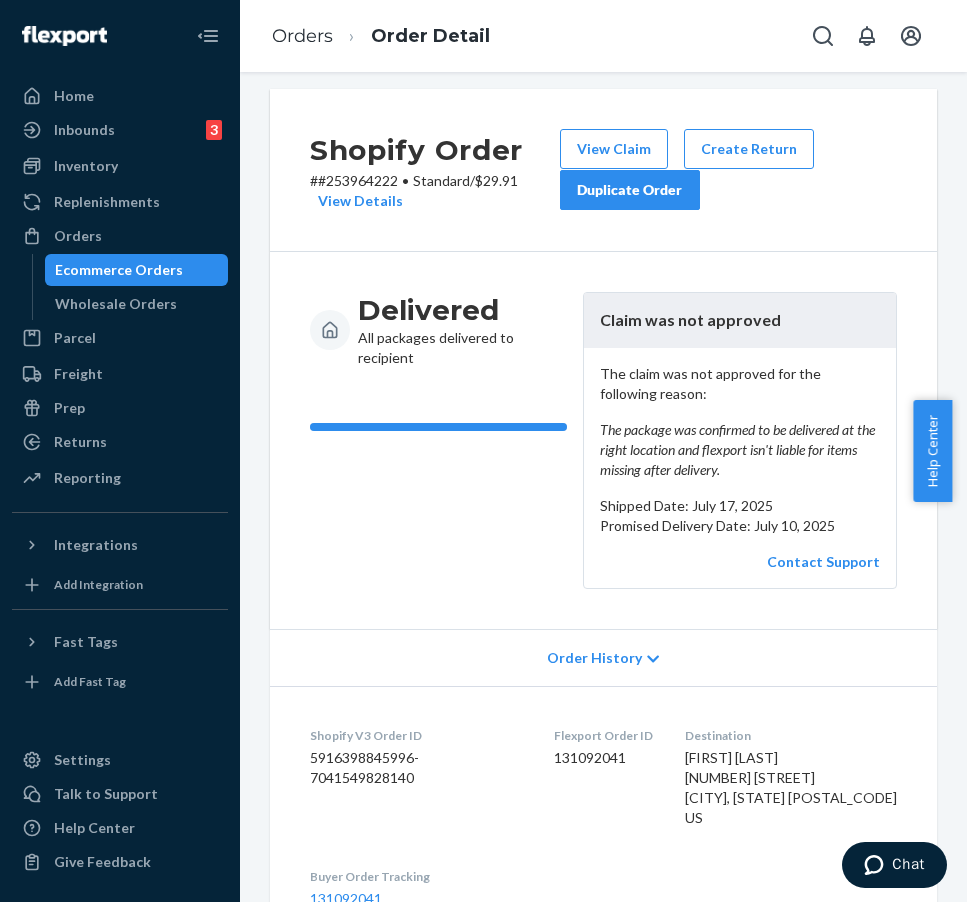 scroll, scrollTop: 17, scrollLeft: 0, axis: vertical 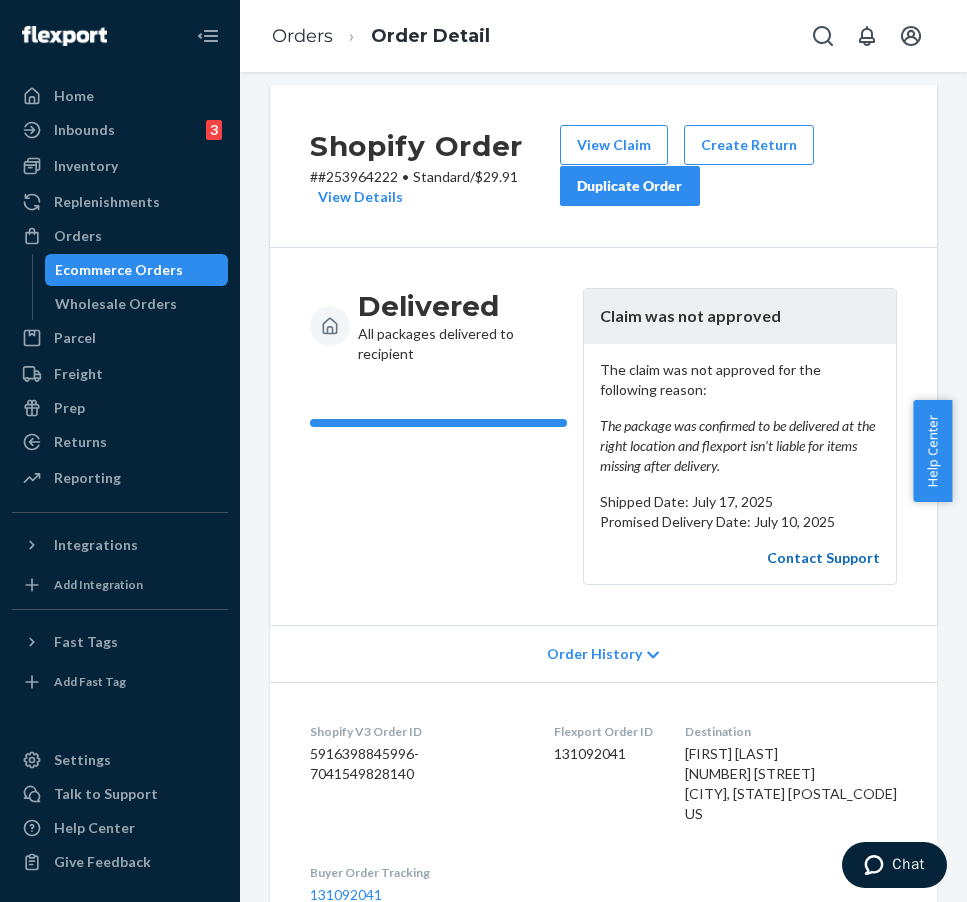 click on "Contact Support" at bounding box center [823, 557] 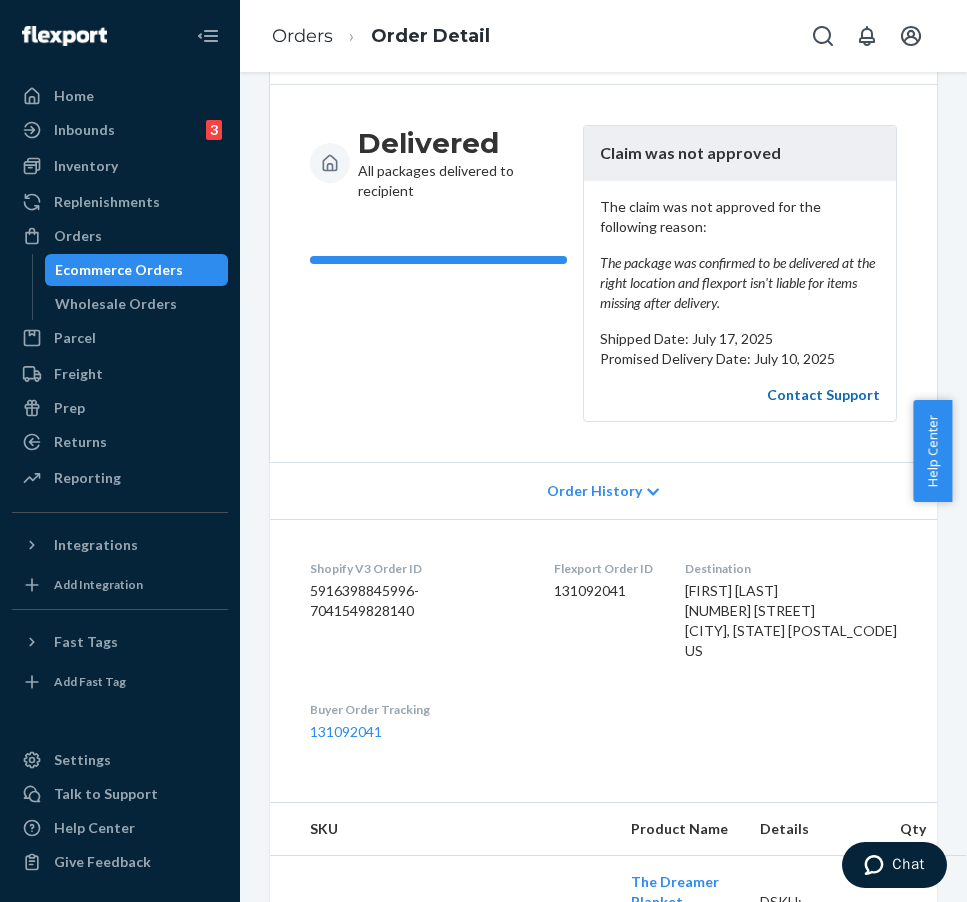 scroll, scrollTop: 6, scrollLeft: 0, axis: vertical 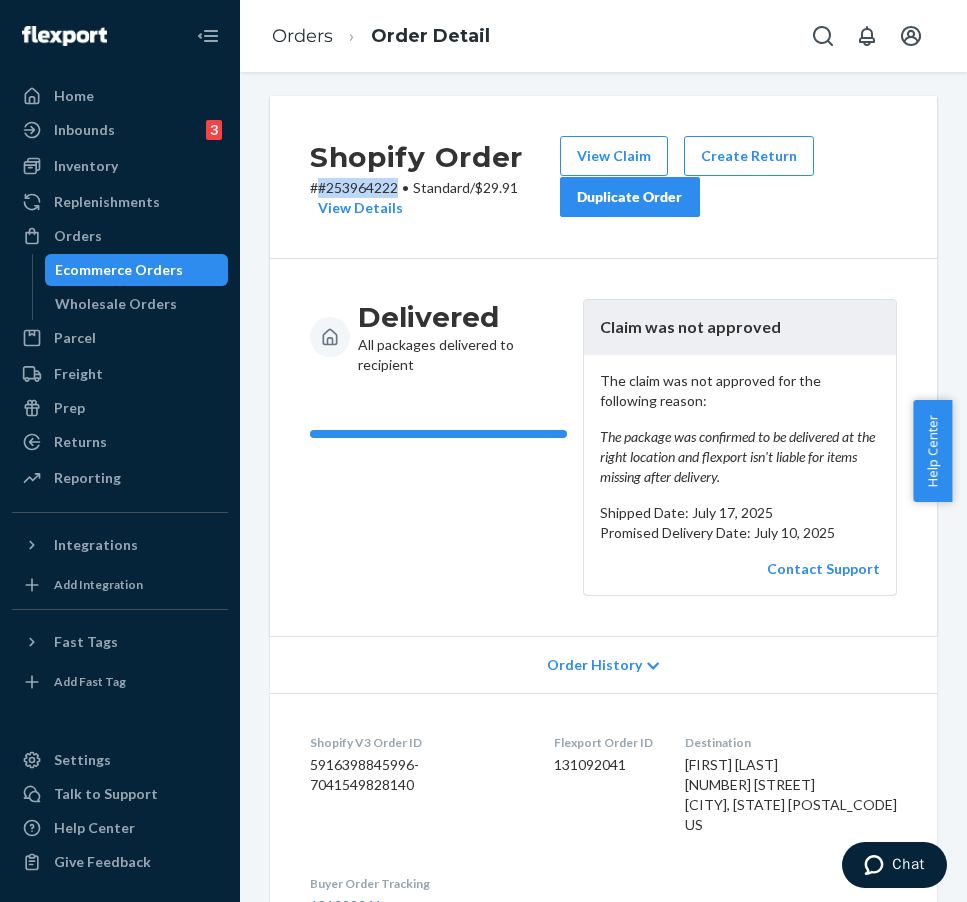 drag, startPoint x: 318, startPoint y: 186, endPoint x: 398, endPoint y: 183, distance: 80.05623 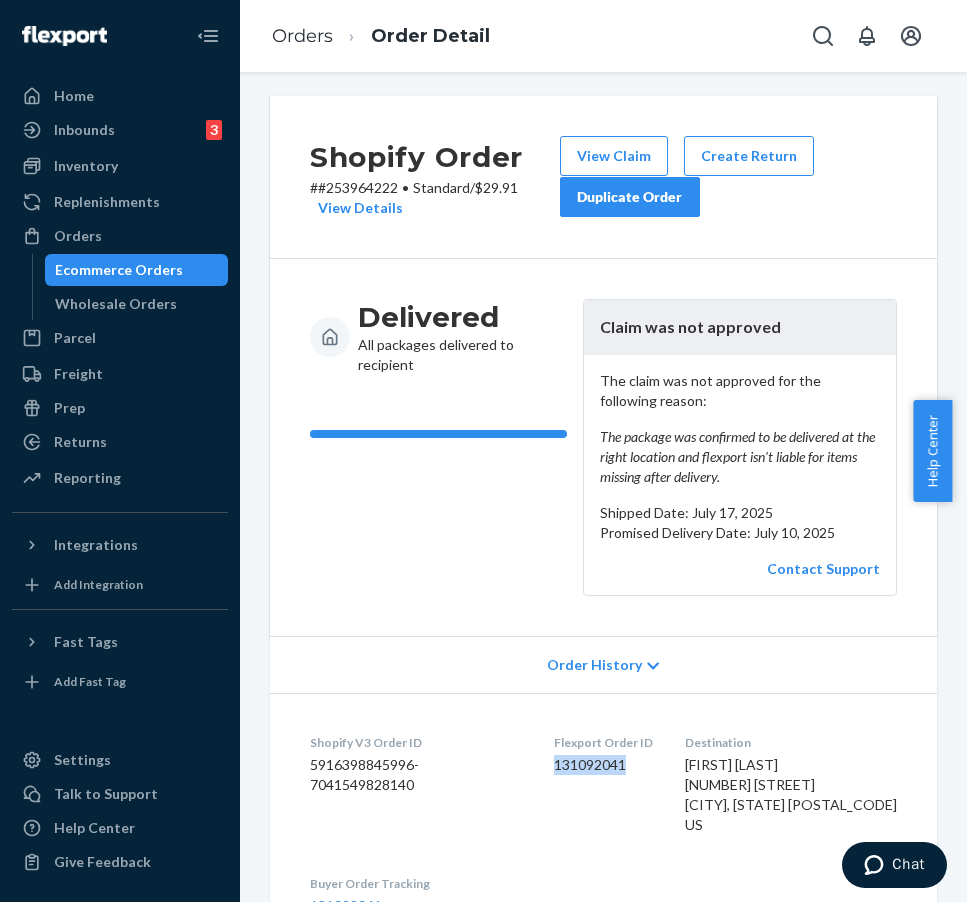 drag, startPoint x: 574, startPoint y: 766, endPoint x: 651, endPoint y: 756, distance: 77.64664 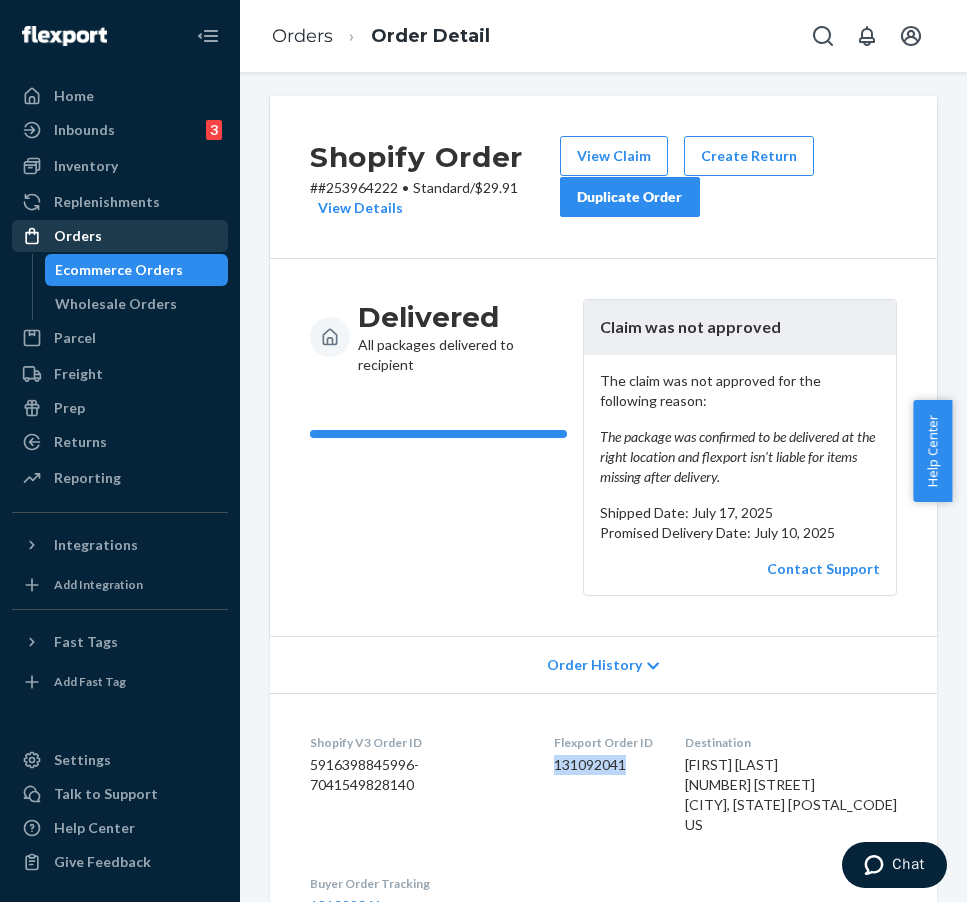 click on "Orders" at bounding box center (120, 236) 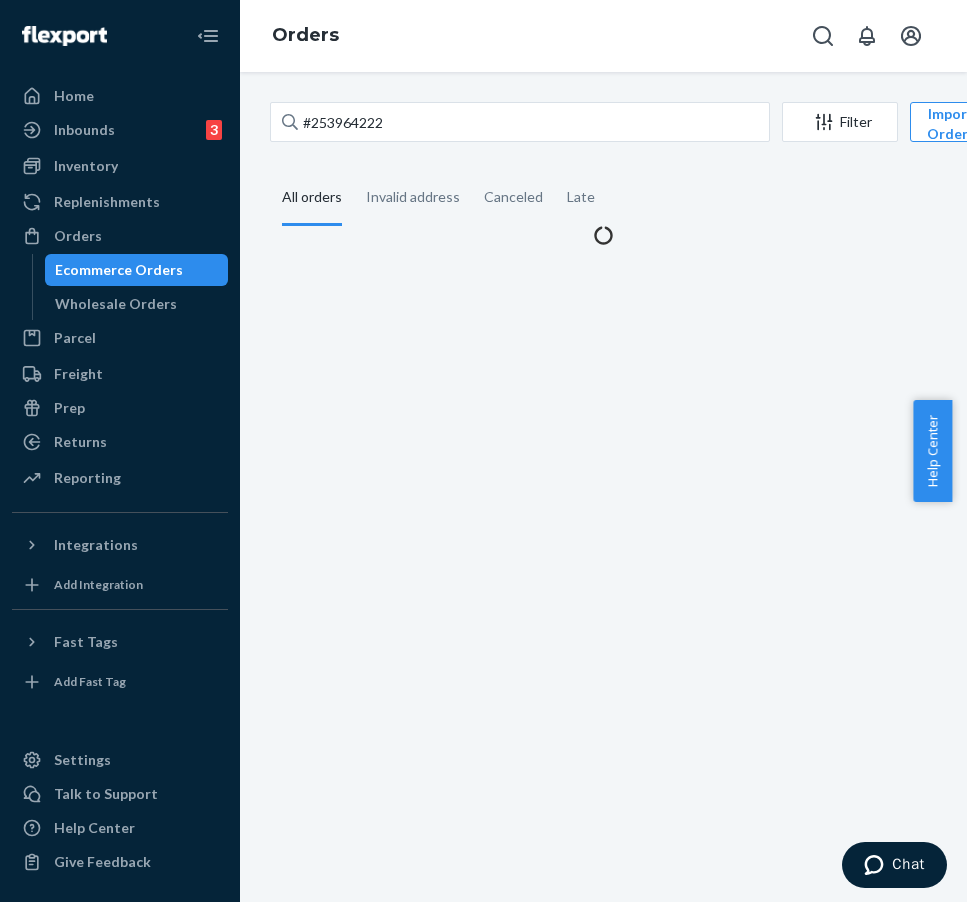 scroll, scrollTop: 0, scrollLeft: 0, axis: both 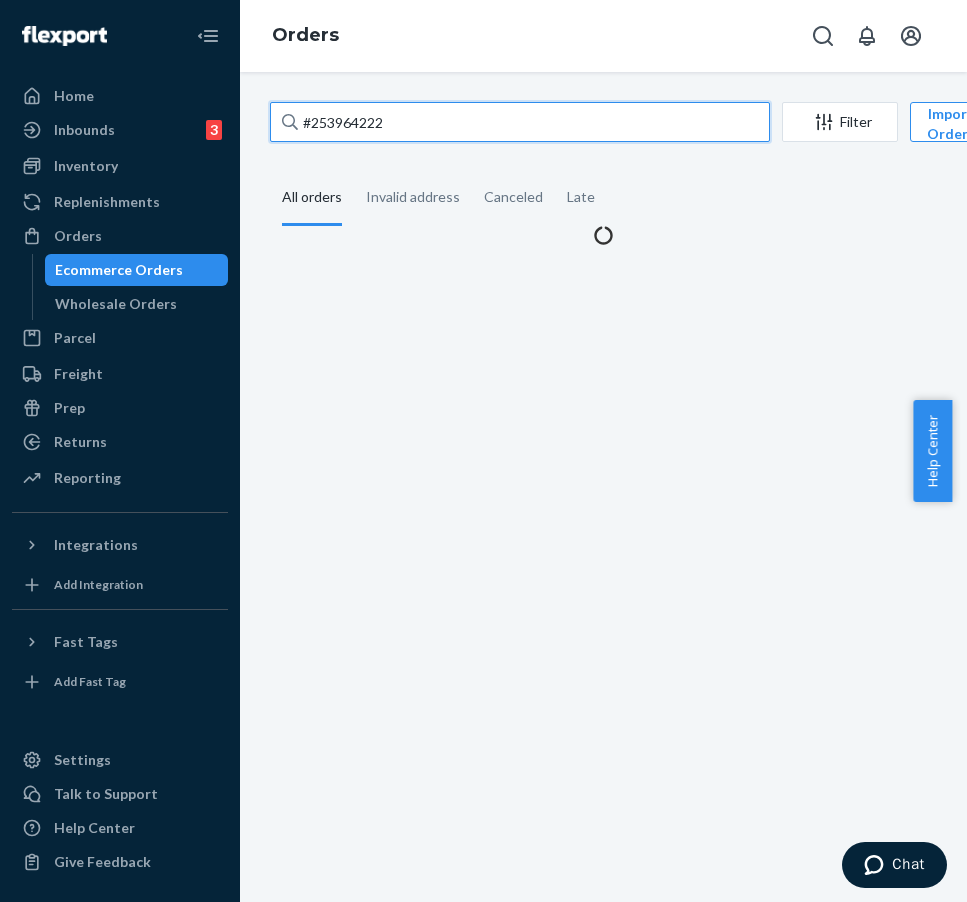 click on "#253964222" at bounding box center [520, 122] 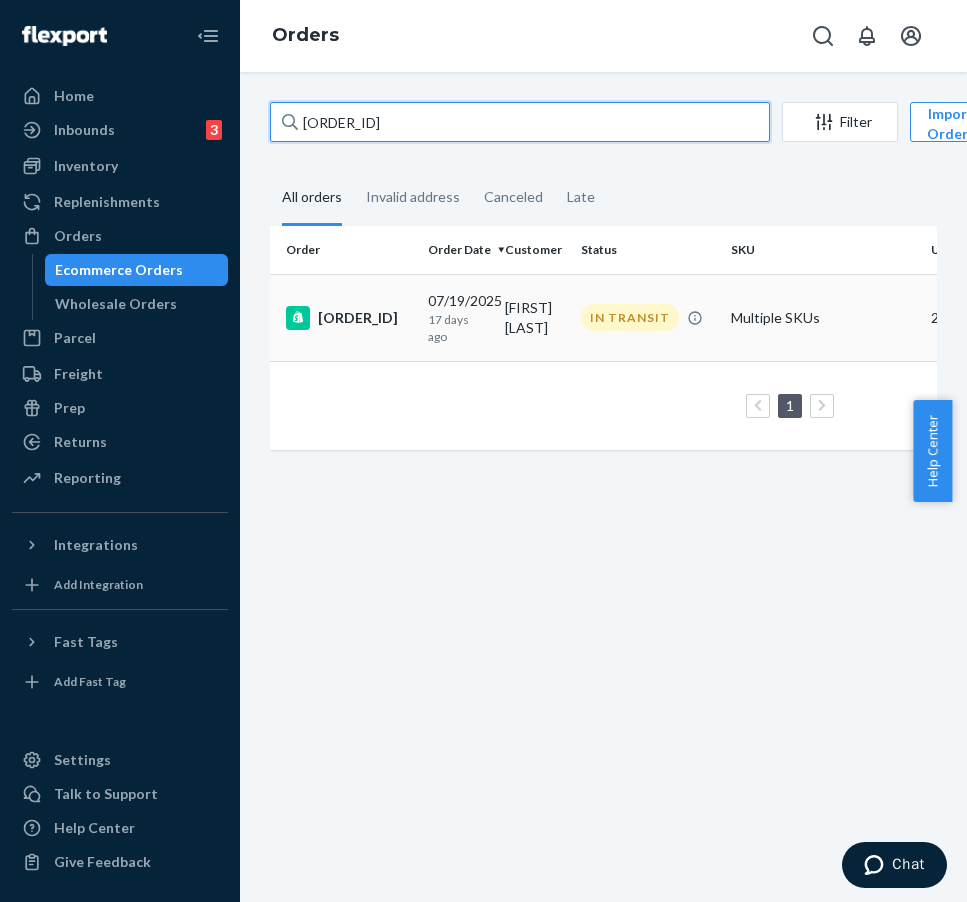 type on "[ORDER_ID]" 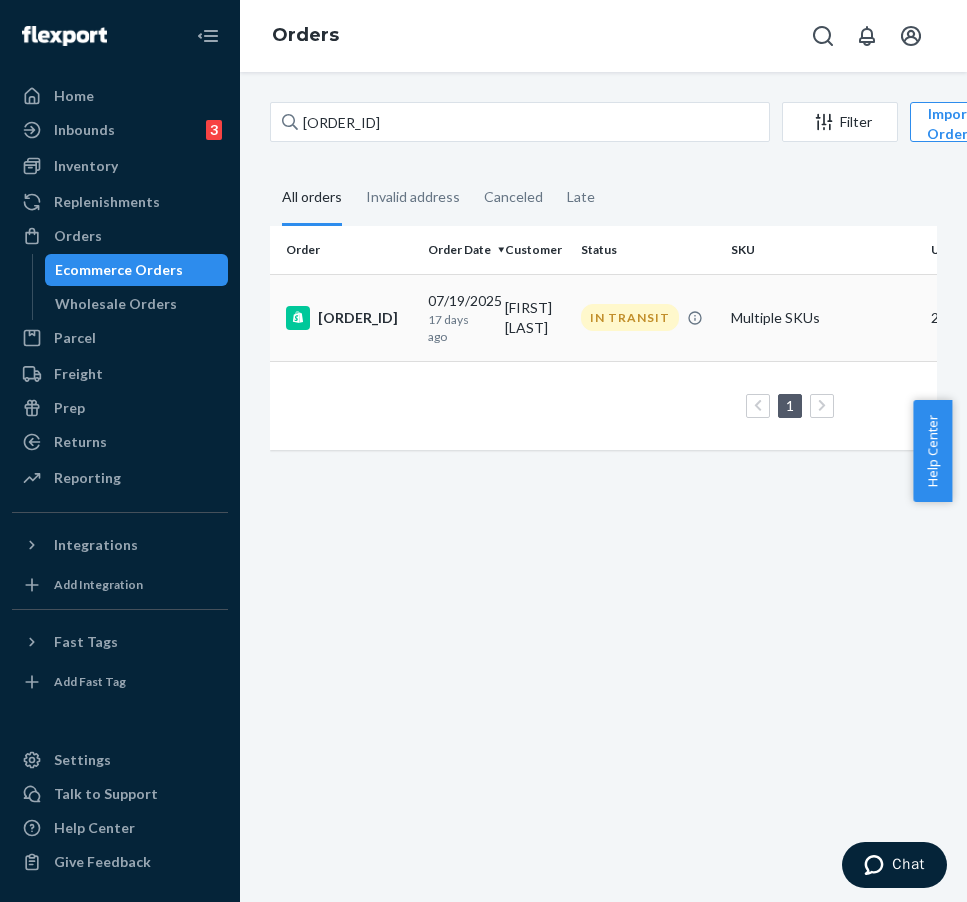 click on "[ORDER_ID]" at bounding box center [349, 318] 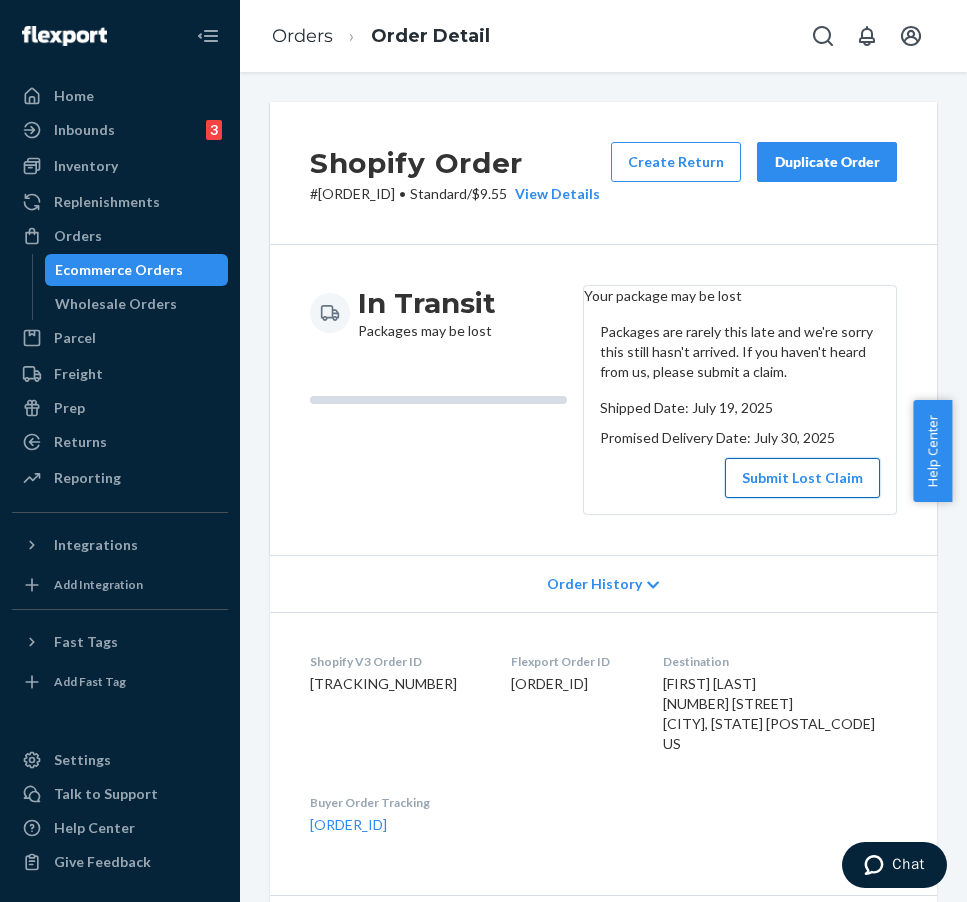 click on "Submit Lost Claim" at bounding box center (802, 478) 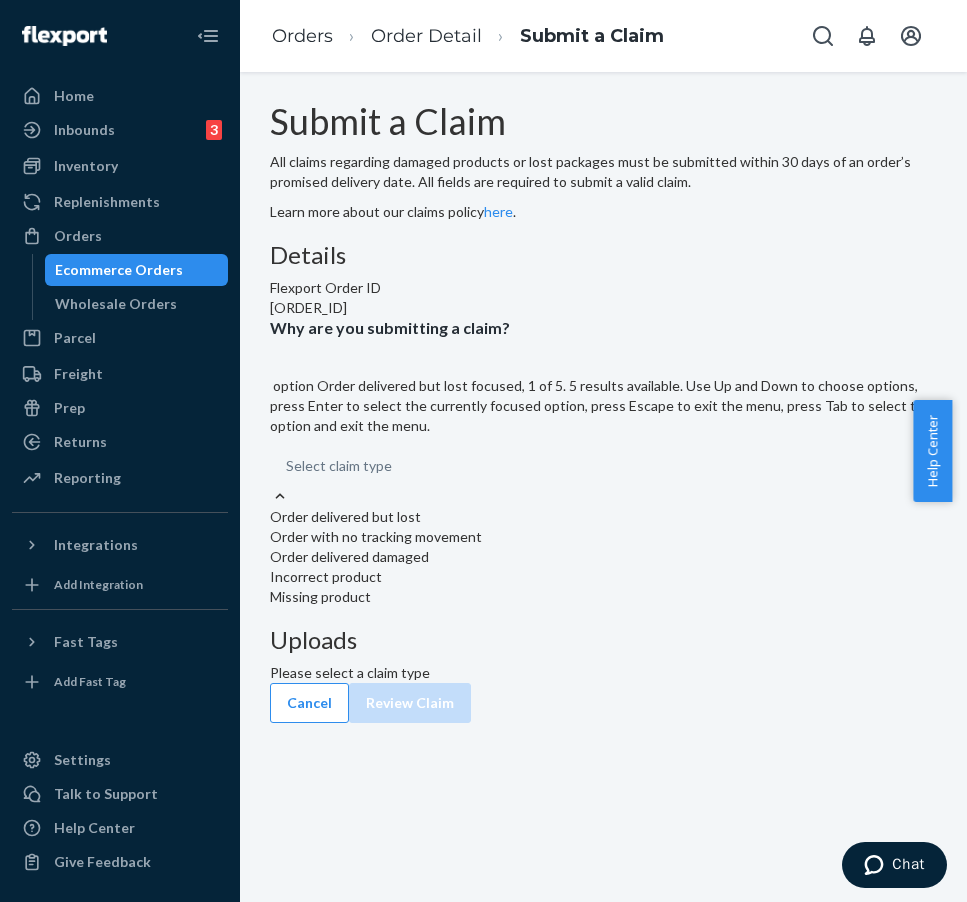 click at bounding box center (280, 496) 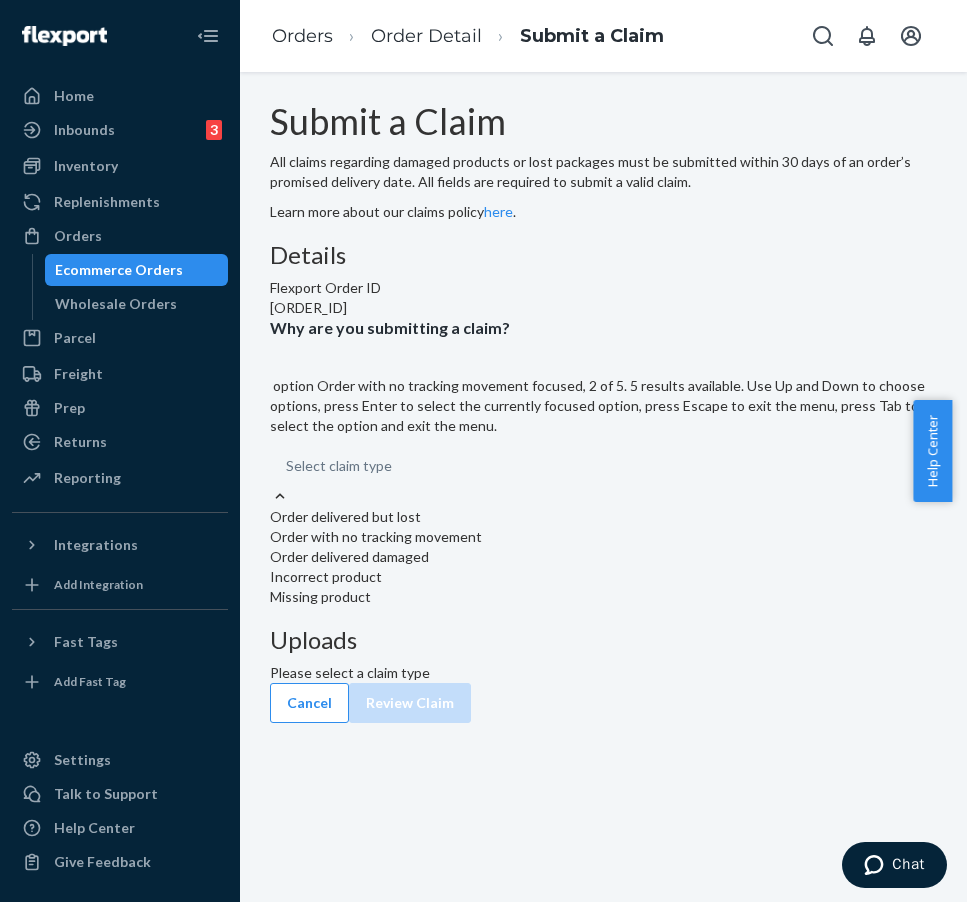 click on "Order with no tracking movement" at bounding box center [603, 537] 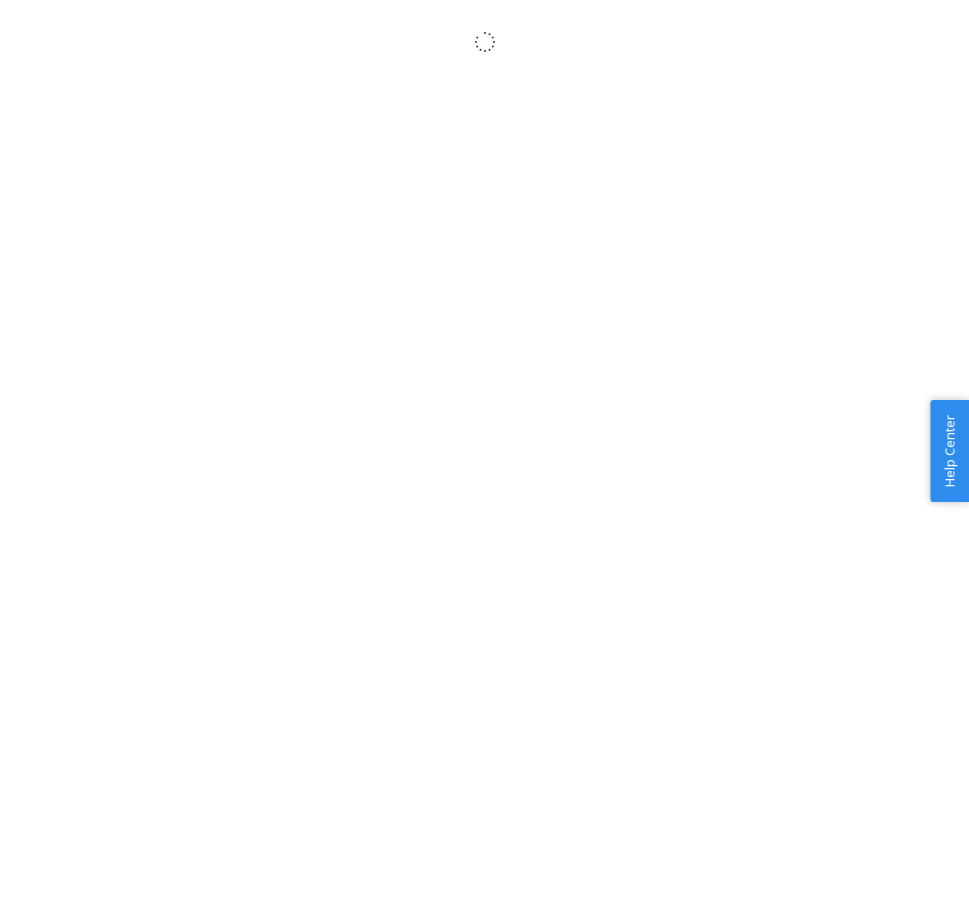 scroll, scrollTop: 0, scrollLeft: 0, axis: both 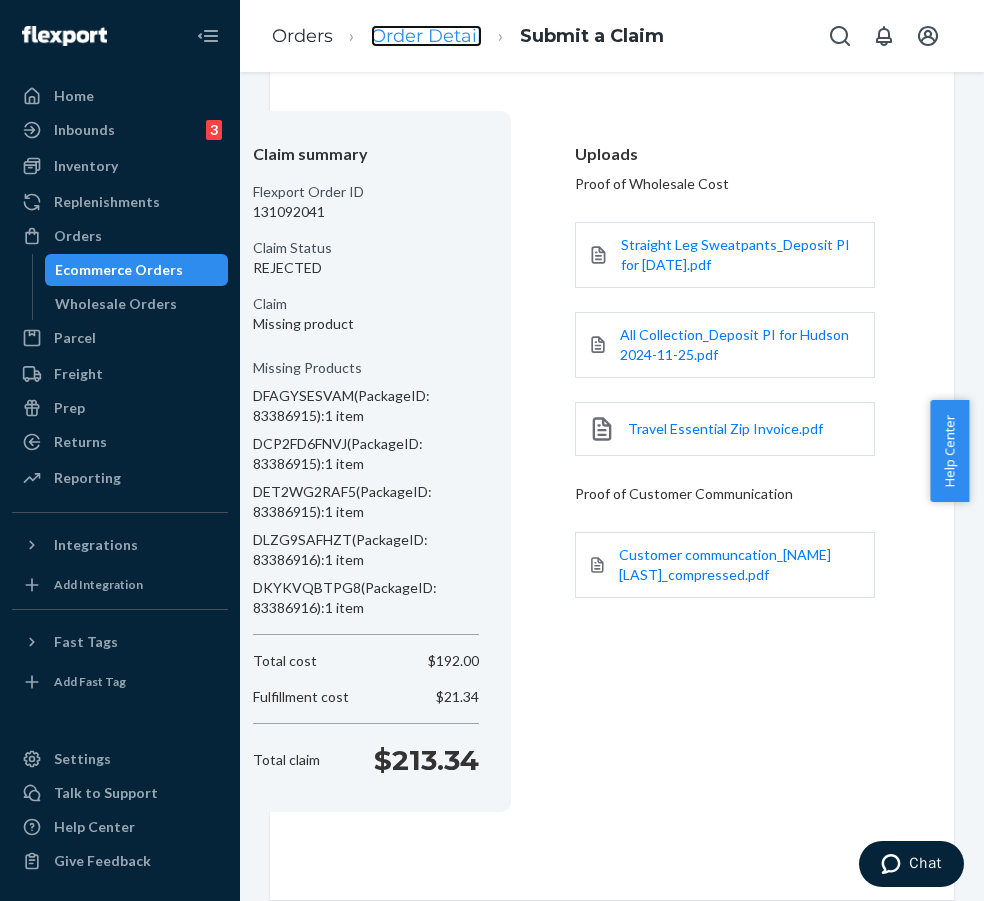 click on "Order Detail" at bounding box center (426, 36) 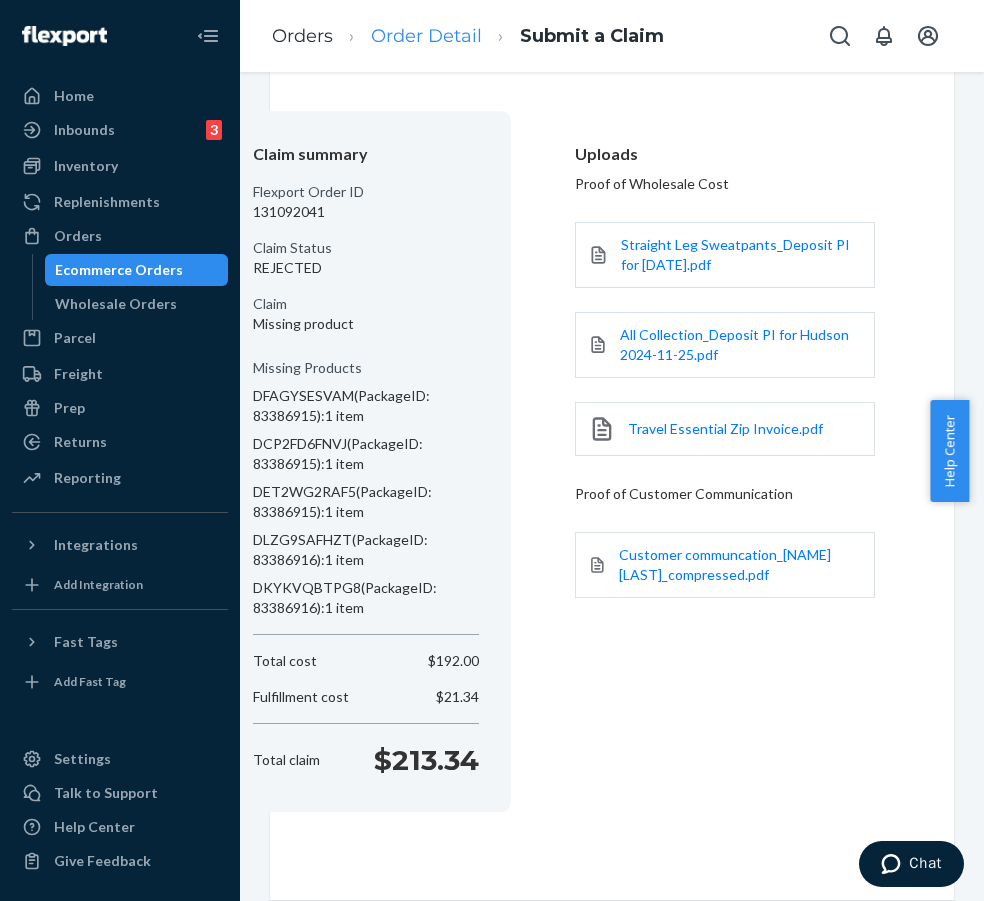 scroll, scrollTop: 0, scrollLeft: 0, axis: both 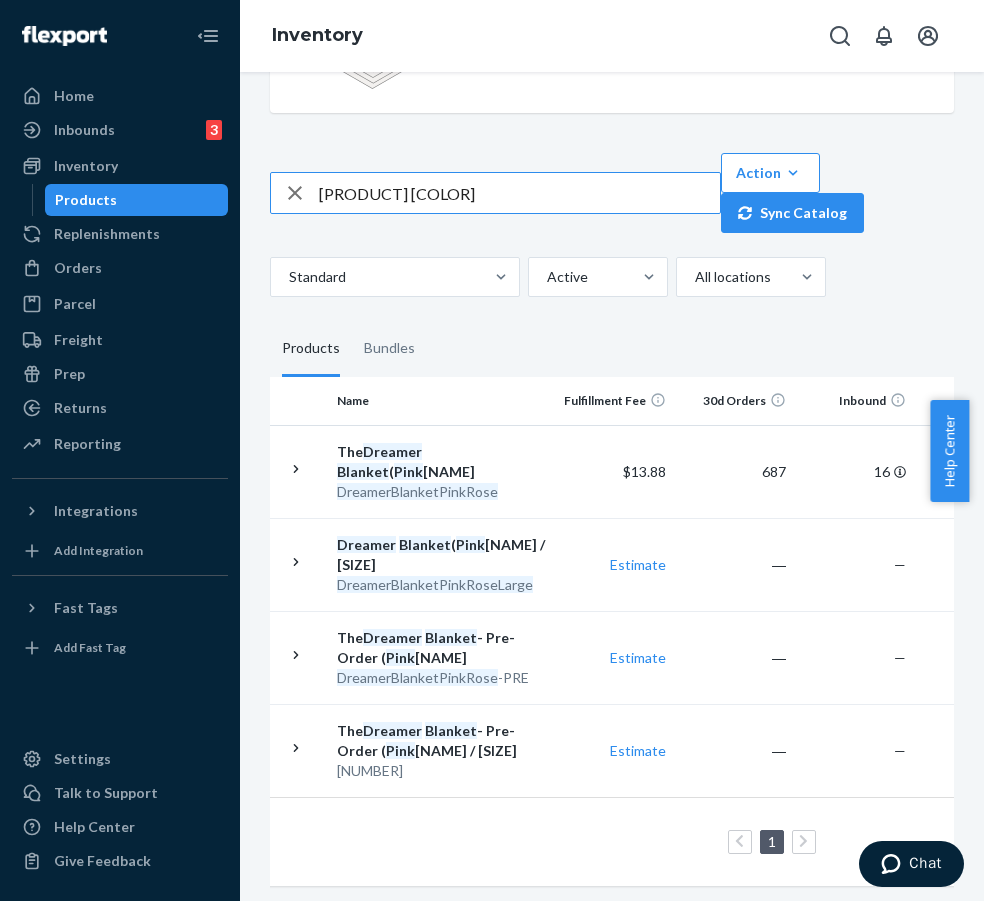 click on "[PRODUCT] [COLOR]" at bounding box center (495, 193) 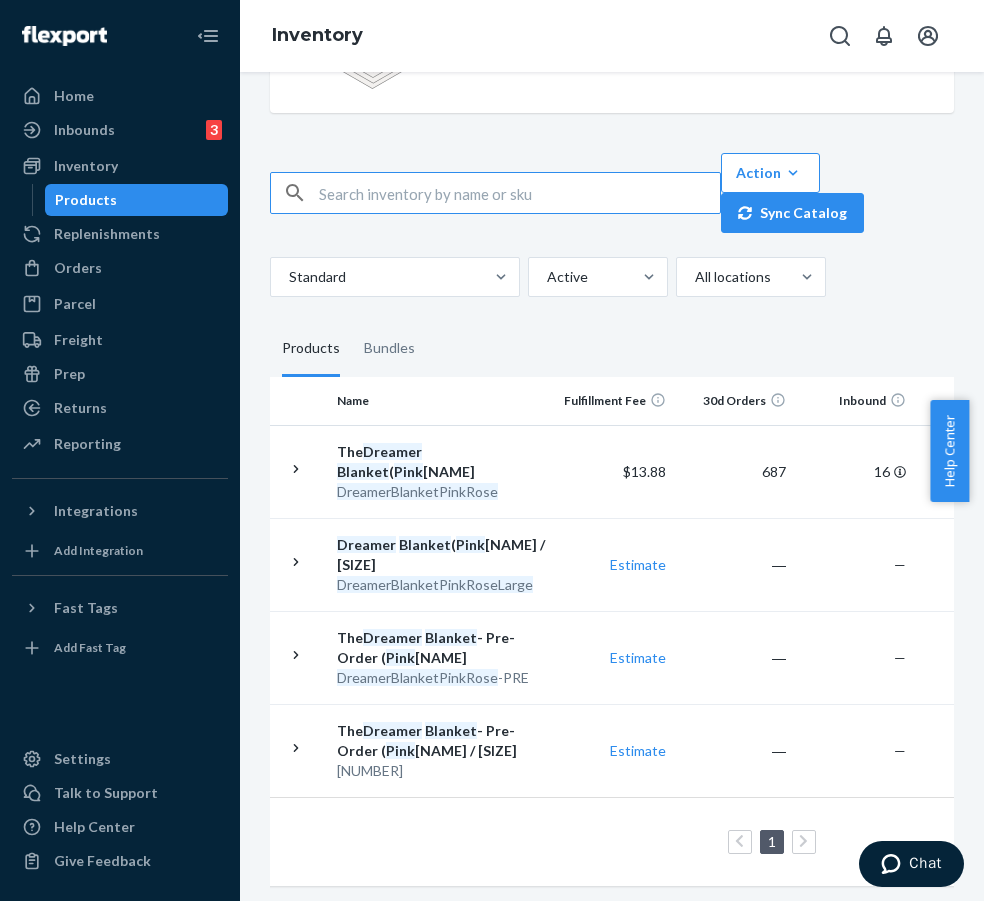 paste on "DNDTravelHoodieObsidianXS" 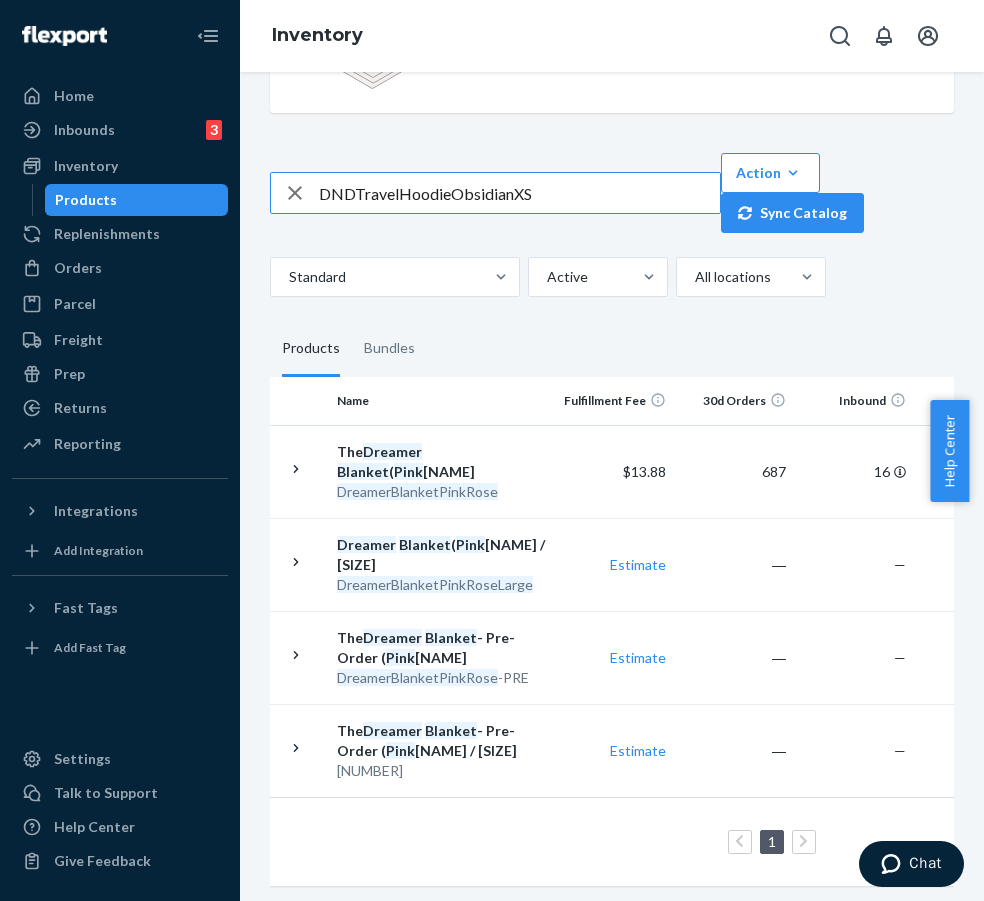click on "DNDTravelHoodieObsidianXS" at bounding box center [519, 193] 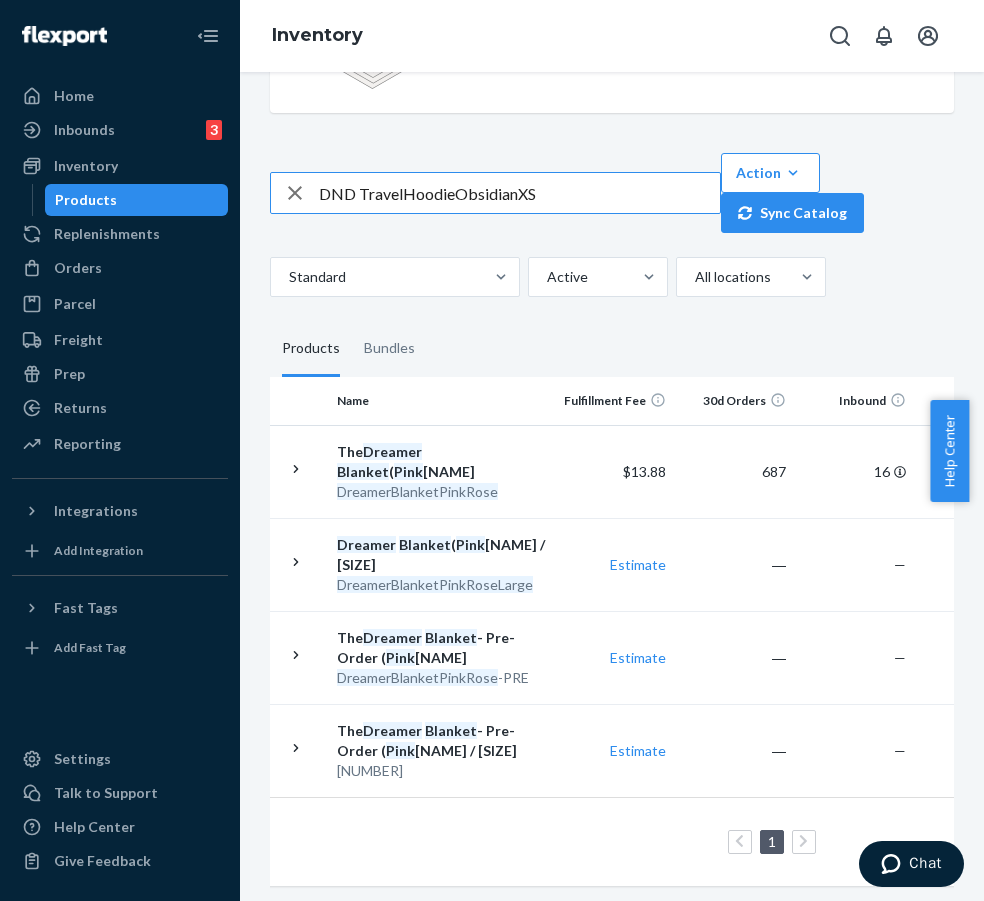 click on "DND TravelHoodieObsidianXS" at bounding box center (519, 193) 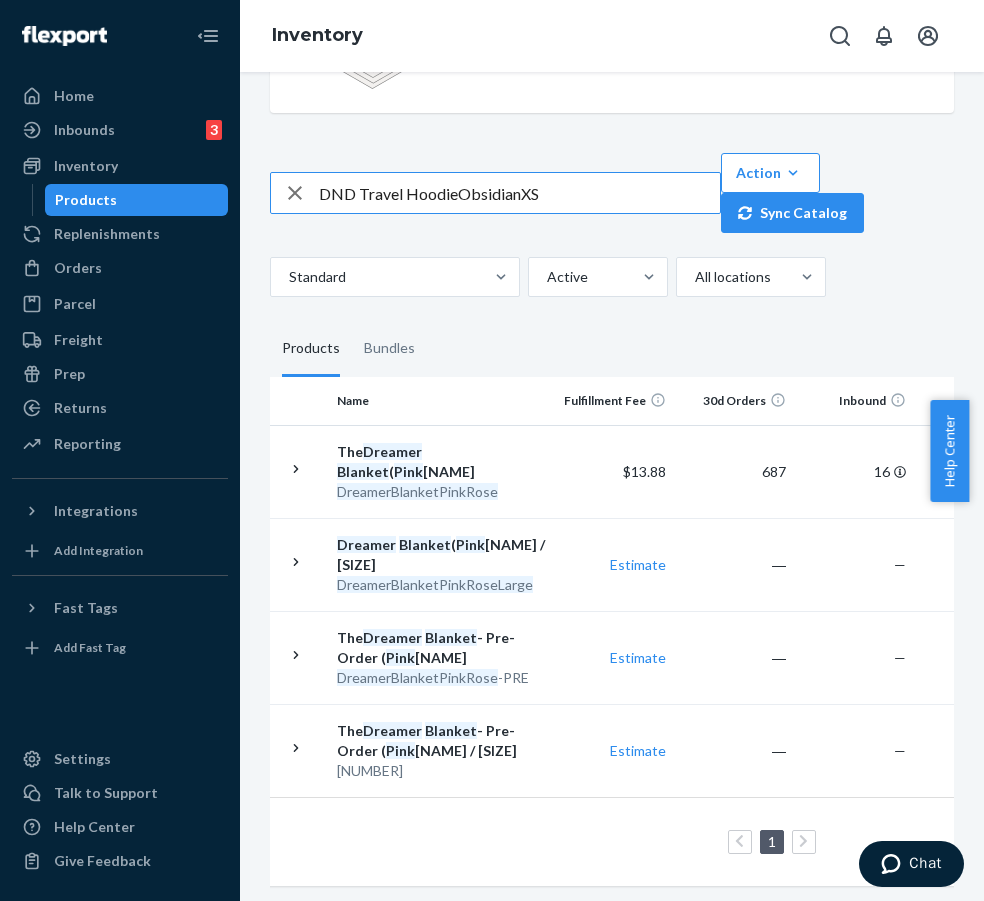 click on "DND Travel HoodieObsidianXS" at bounding box center [519, 193] 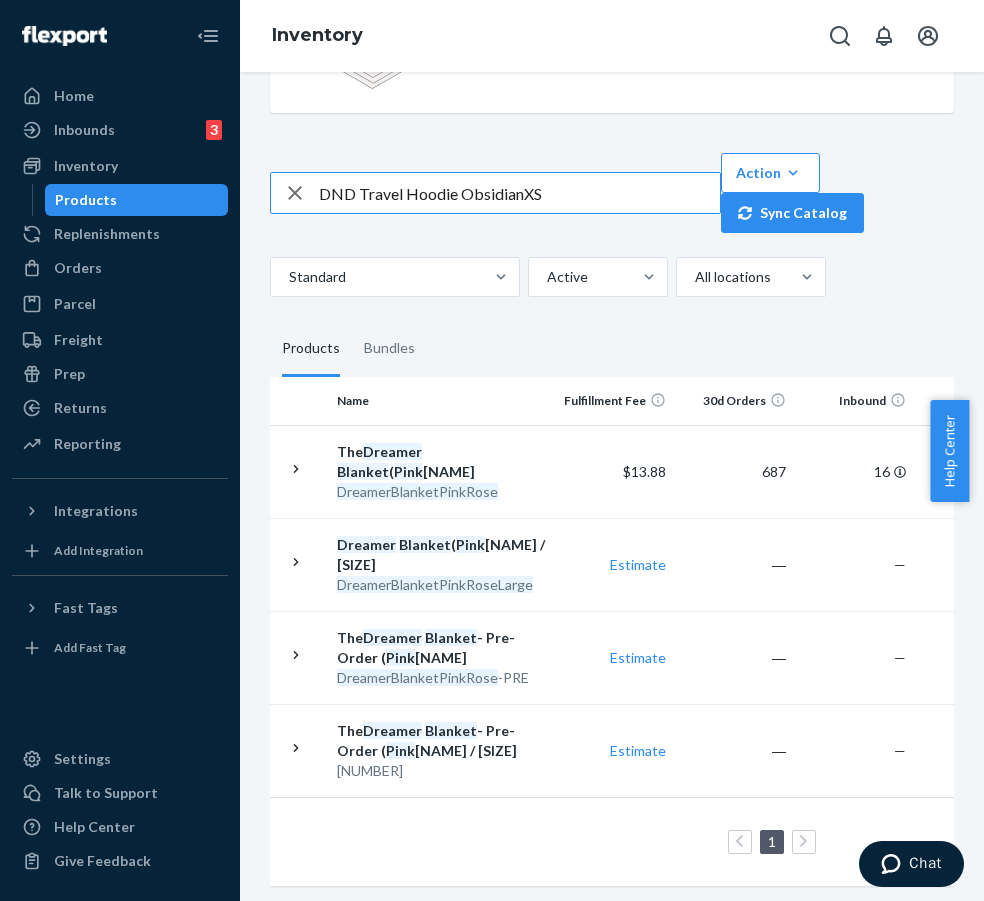 click on "DND Travel Hoodie ObsidianXS" at bounding box center [519, 193] 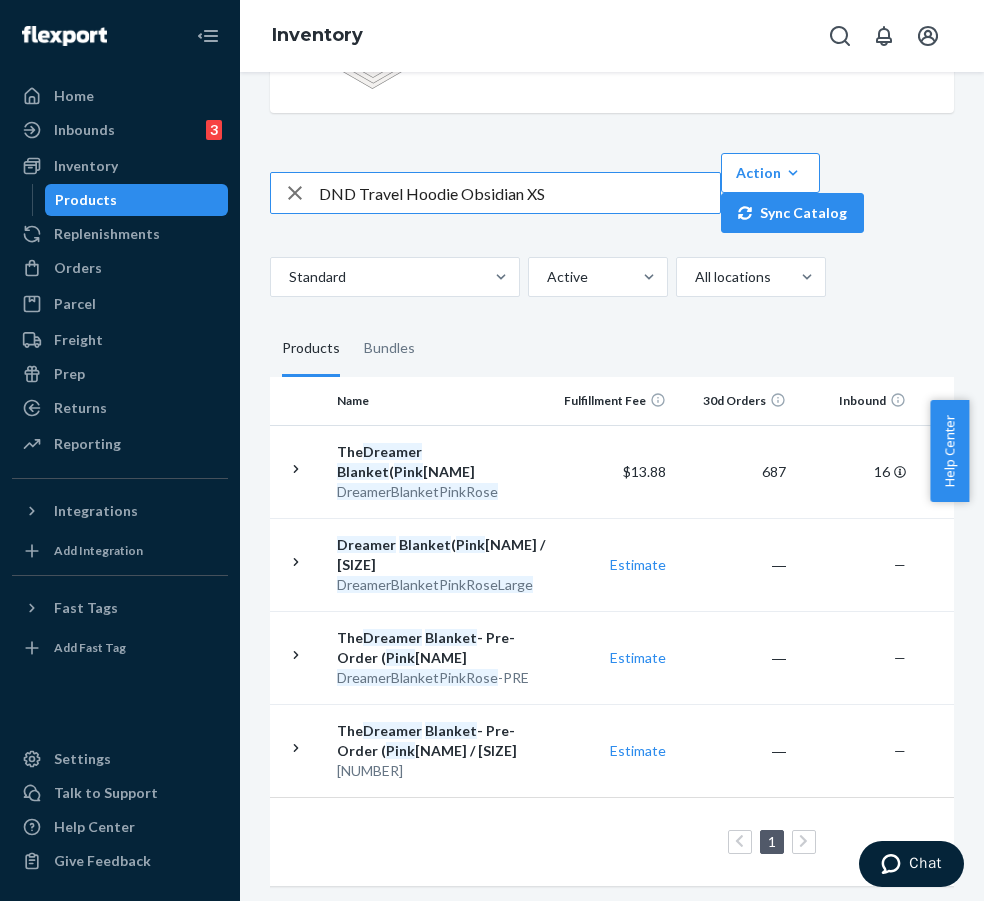 type on "DND Travel Hoodie Obsidian XS" 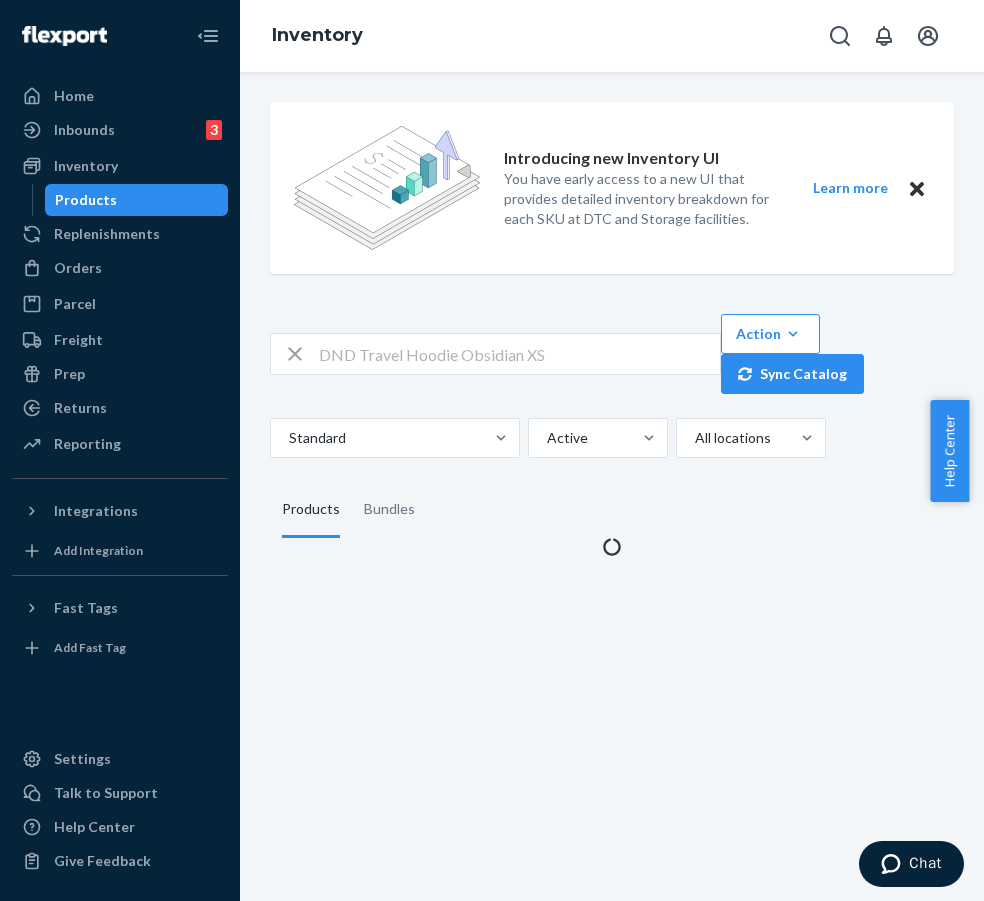 scroll, scrollTop: 0, scrollLeft: 0, axis: both 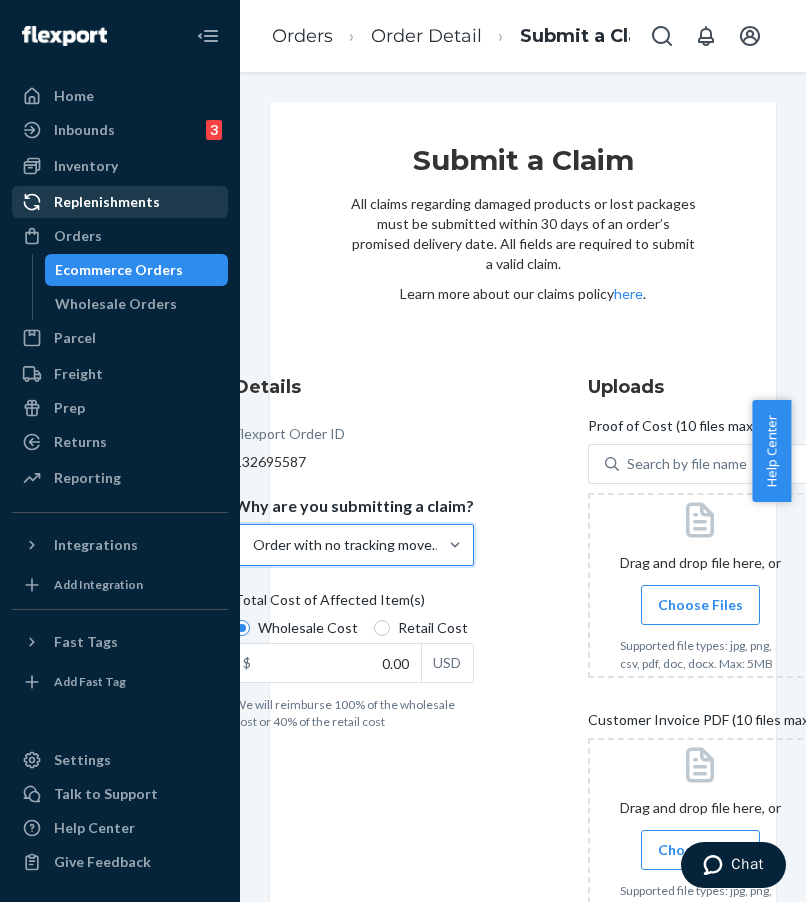click on "Orders" at bounding box center [120, 236] 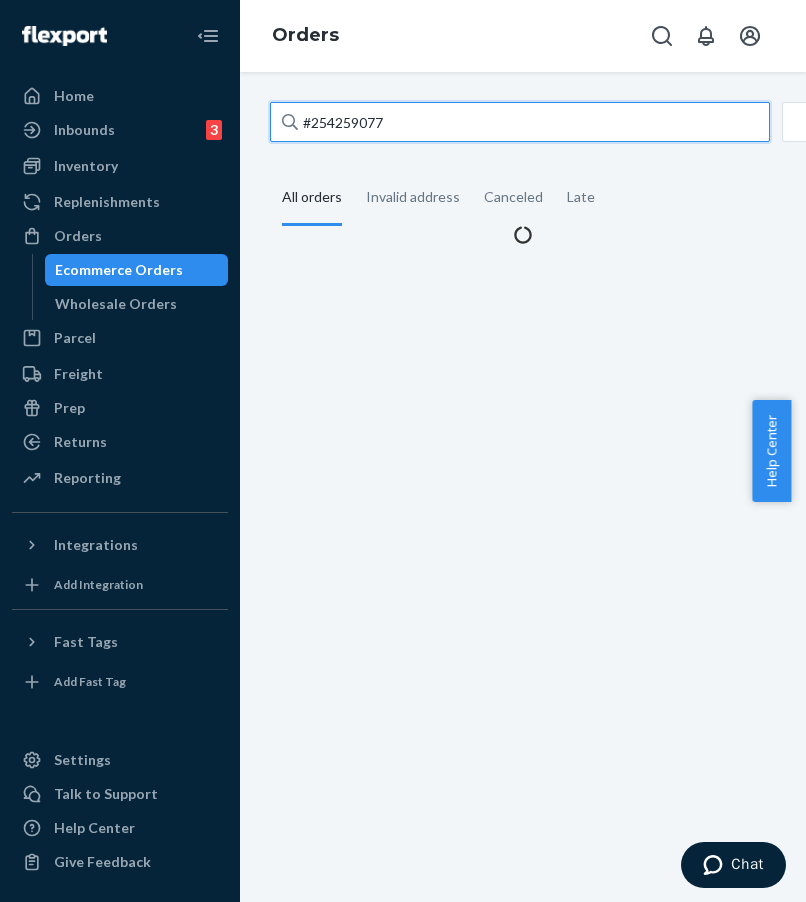 click on "[ORDER_ID]" at bounding box center [520, 122] 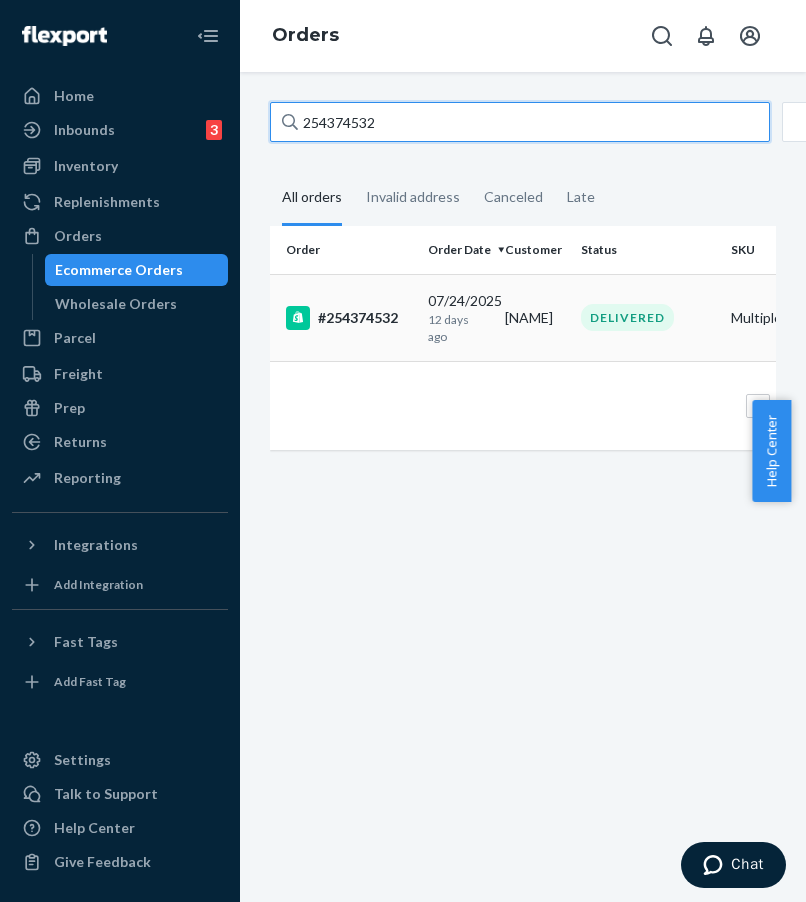 type on "254374532" 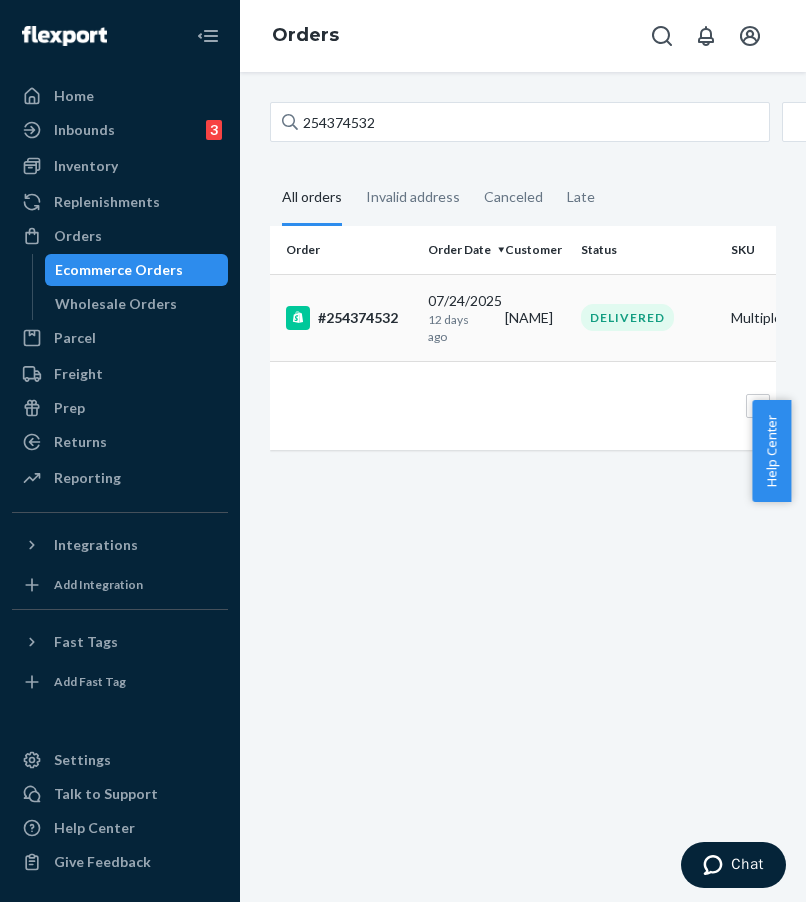 click on "#254374532" at bounding box center [349, 318] 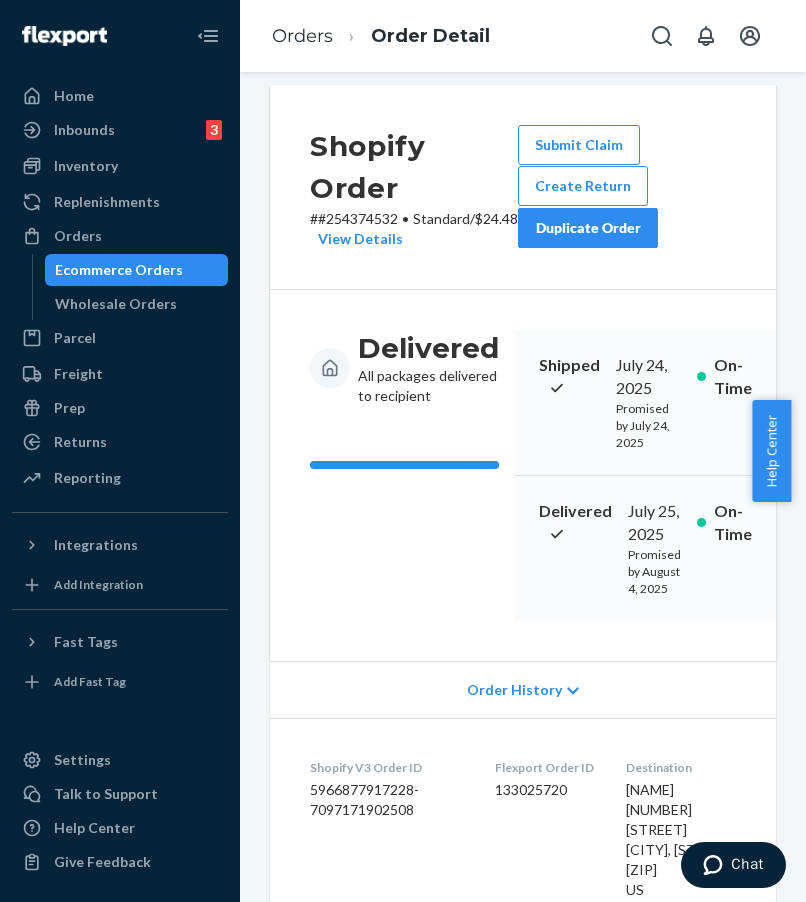 scroll, scrollTop: 38, scrollLeft: 0, axis: vertical 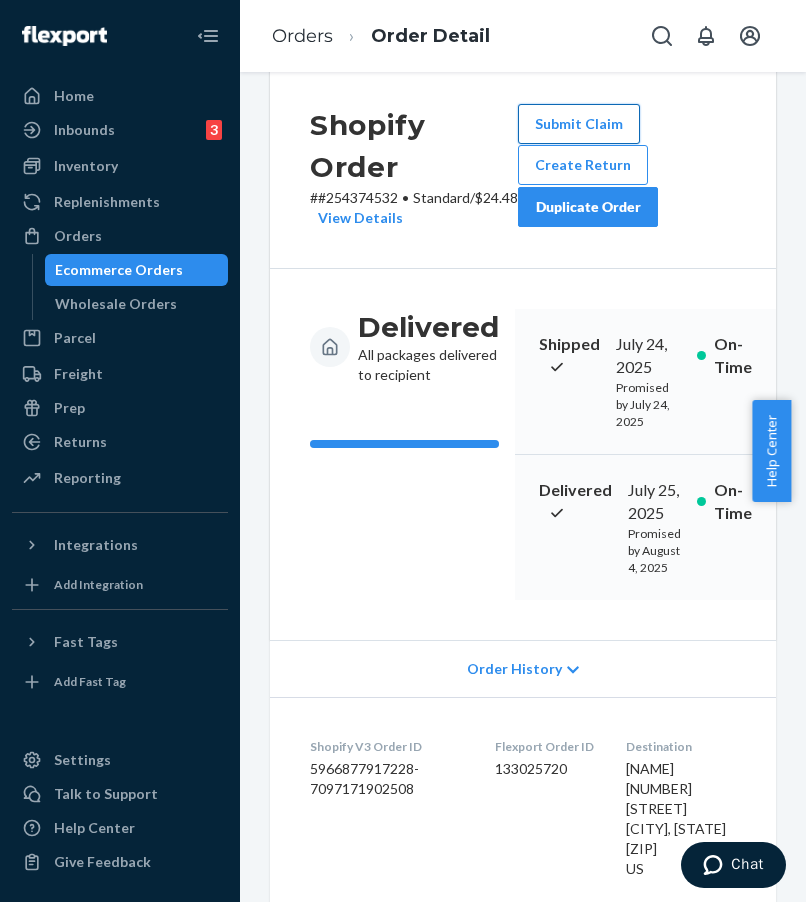 click on "Submit Claim" at bounding box center (579, 124) 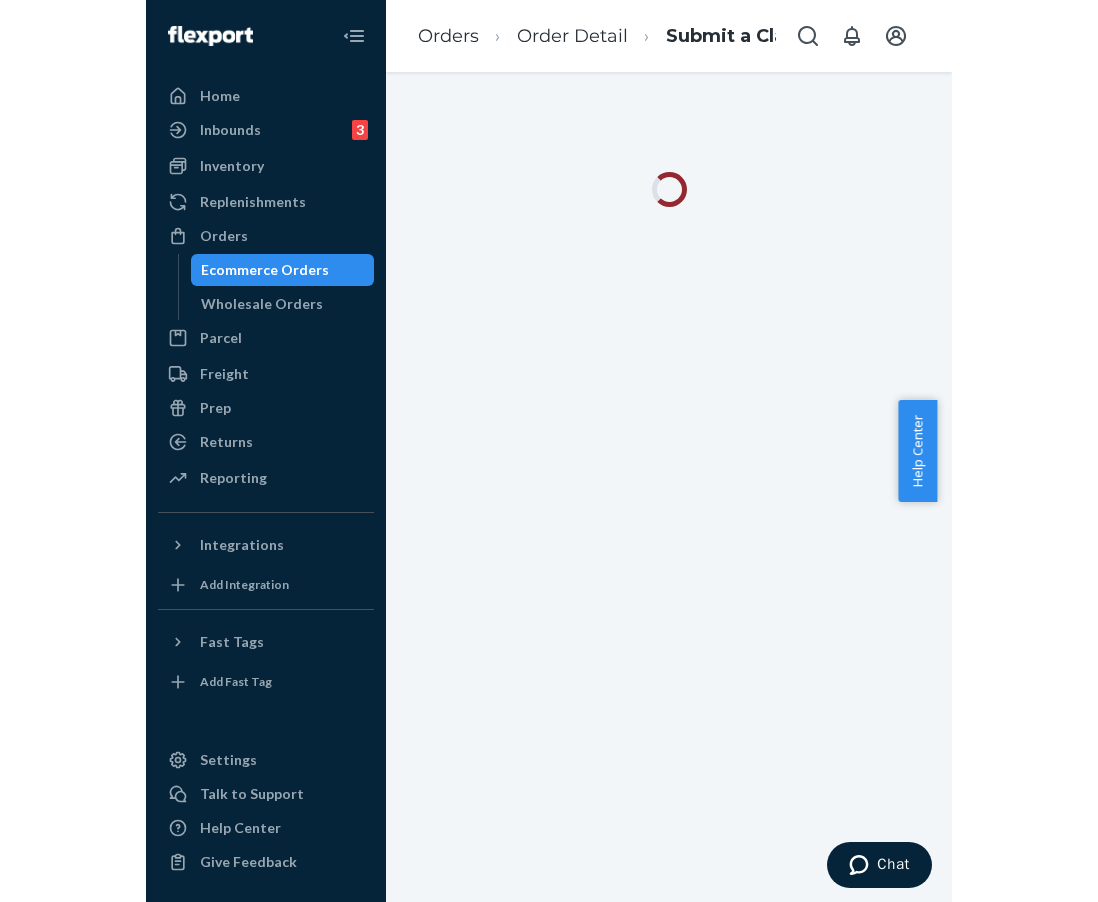 scroll, scrollTop: 0, scrollLeft: 0, axis: both 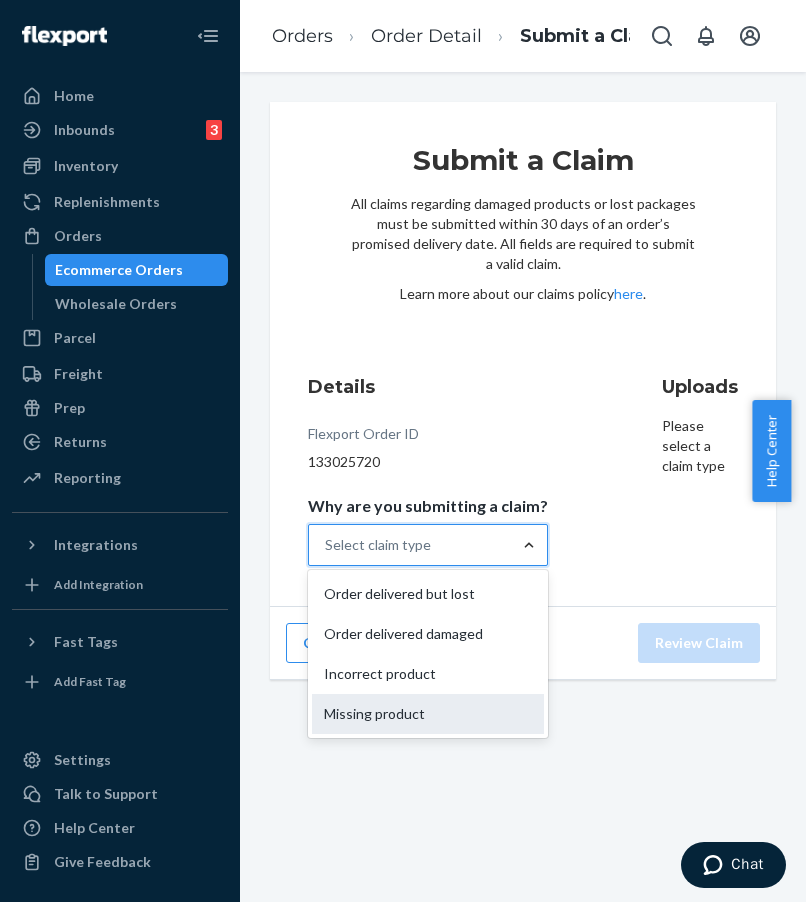 click on "Missing product" at bounding box center (428, 714) 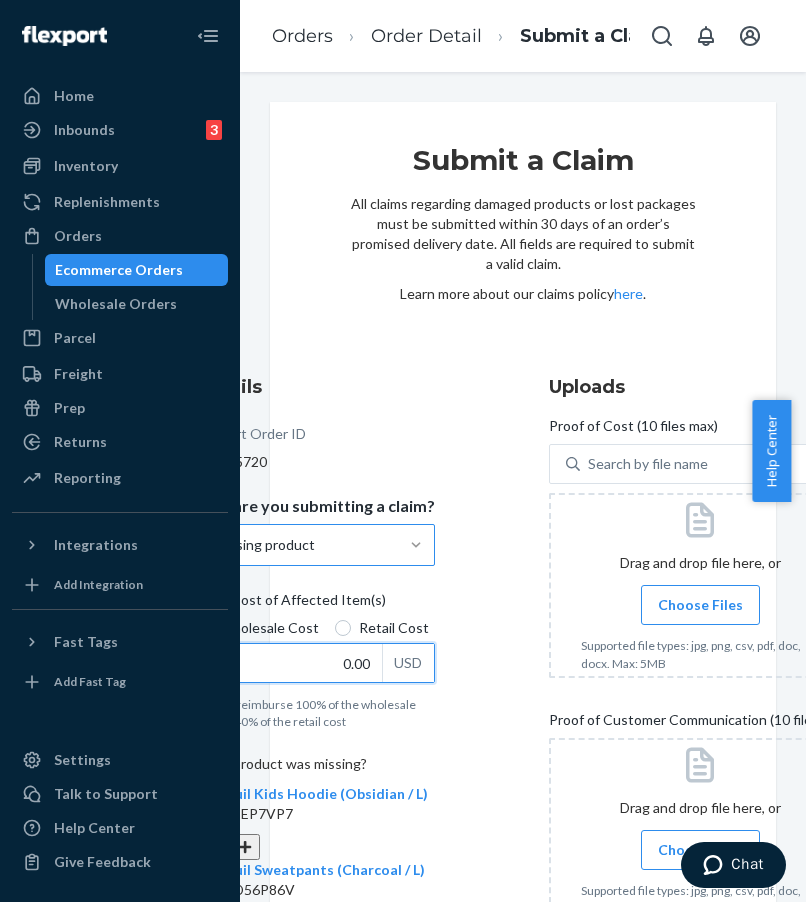 drag, startPoint x: 320, startPoint y: 655, endPoint x: 381, endPoint y: 657, distance: 61.03278 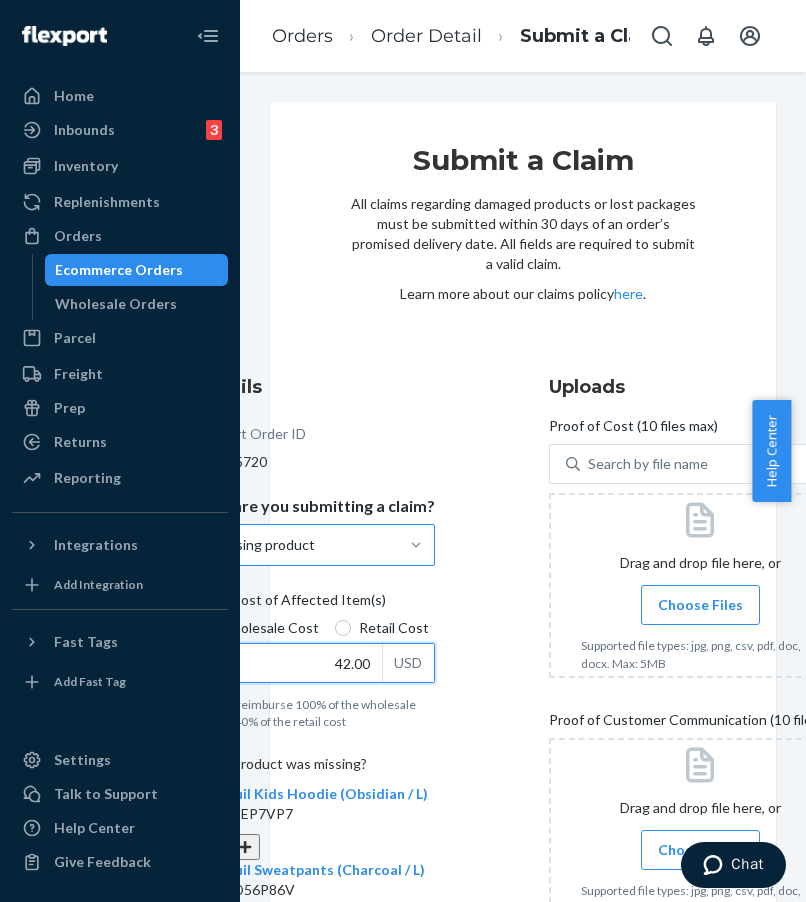 type on "42.00" 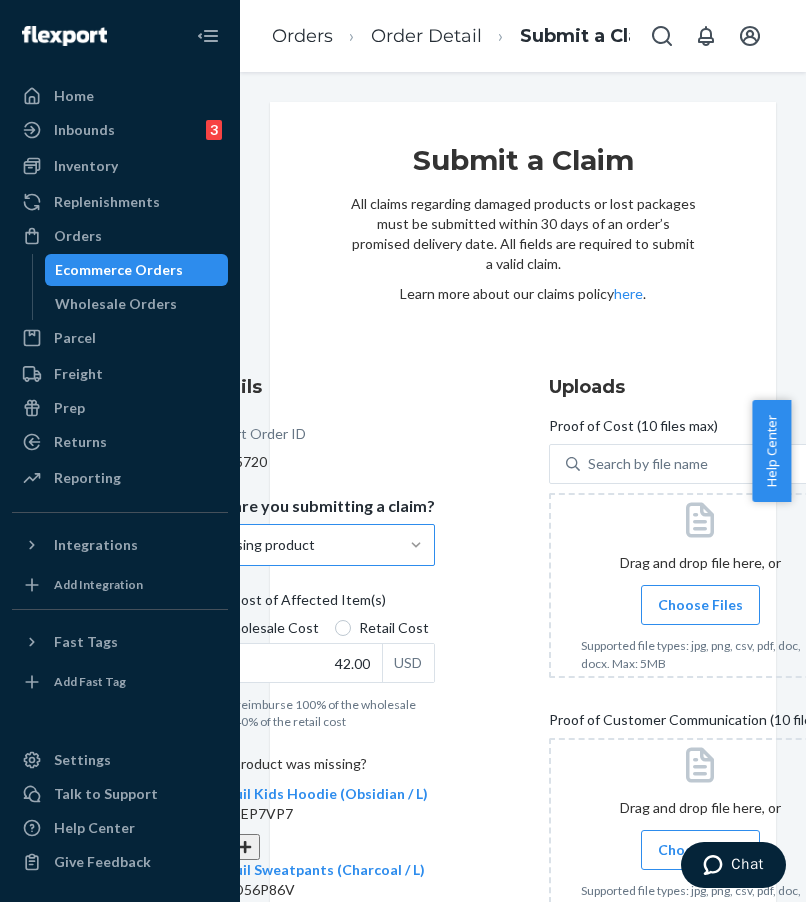 click on "Details Flexport Order ID 133025720 Why are you submitting a claim? Missing product Total Cost of Affected Item(s) Wholesale Cost Retail Cost $ 42.00 USD We will reimburse 100% of the wholesale cost or 40% of the retail cost What product was missing? Tranquil Kids Hoodie (Obsidian / L) DAU3SEP7VP7 0 Tranquil Sweatpants (Charcoal / L) DBUCD56P86V 0 Tranquil Kids Sweatpants (Cotton / L) DLEBWGU7HNV 0 Tranquil Sweatpants (Charcoal / XS) DMSDYMZJ66R 0 Tranquil Hoodie (Charcoal / L) DSVQ9QR3F9Z 0 Tranquil Kids Hoodie (Cotton / L) DUTEZ2GG987 0 Tranquil Hoodie (Charcoal / XS) DZM36FPNMWS 0 Tranquil Kids Sweatpants (Obsidian / L) DZXJKTHHL7V 0 Select the products that are missing" at bounding box center [340, 928] 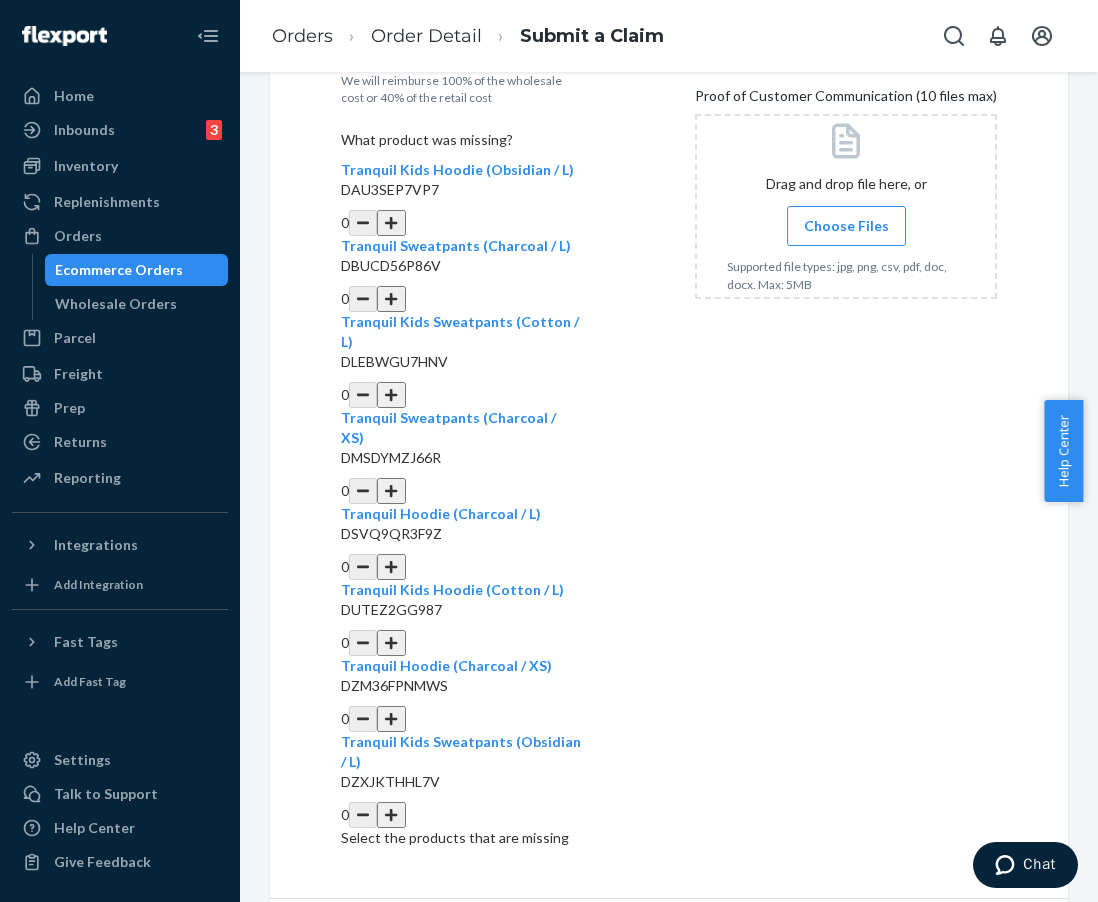 scroll, scrollTop: 558, scrollLeft: 0, axis: vertical 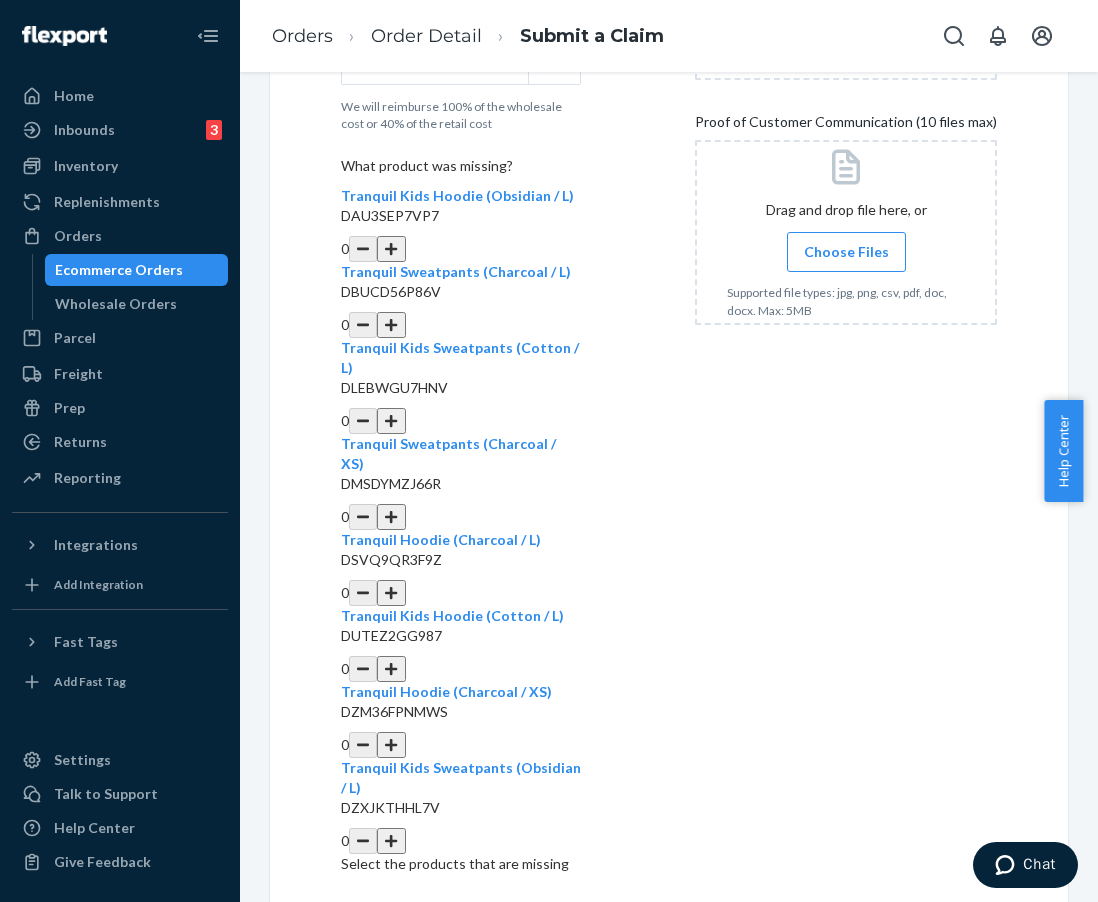 click at bounding box center (391, 249) 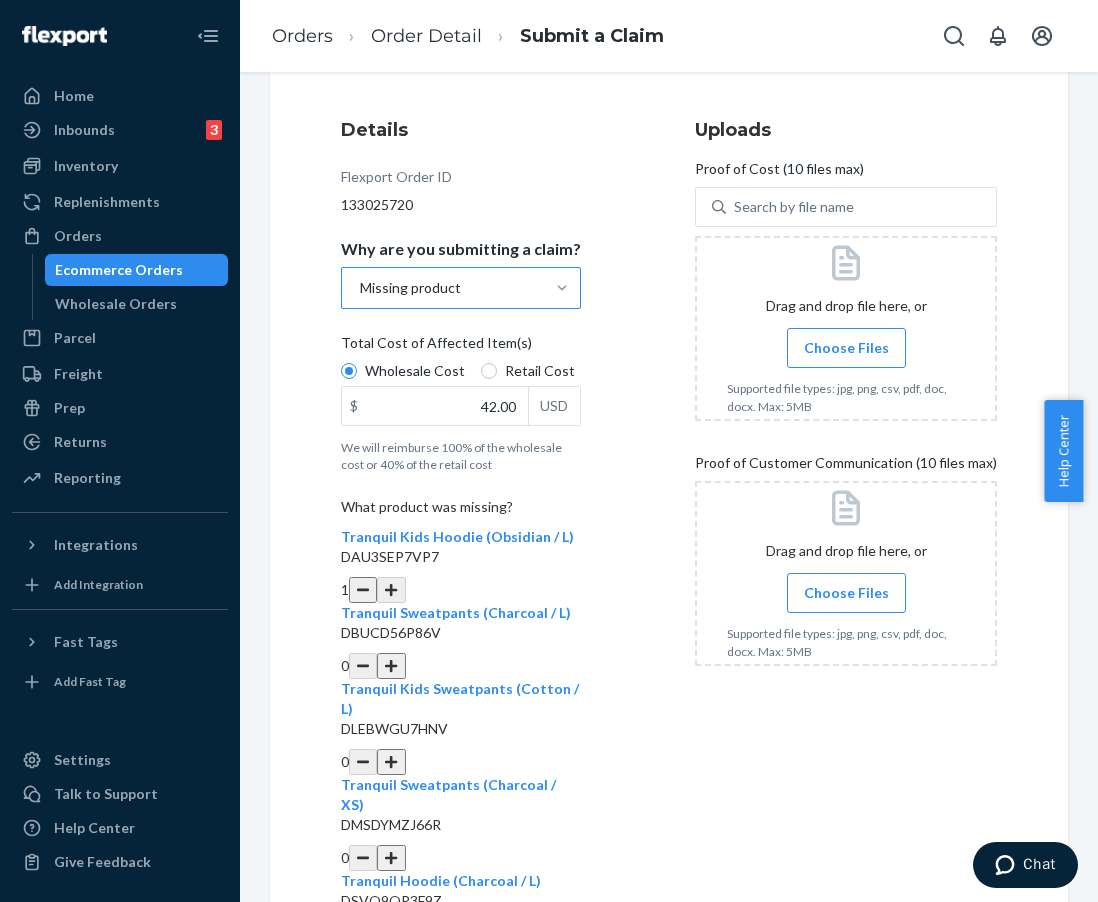 scroll, scrollTop: 64, scrollLeft: 0, axis: vertical 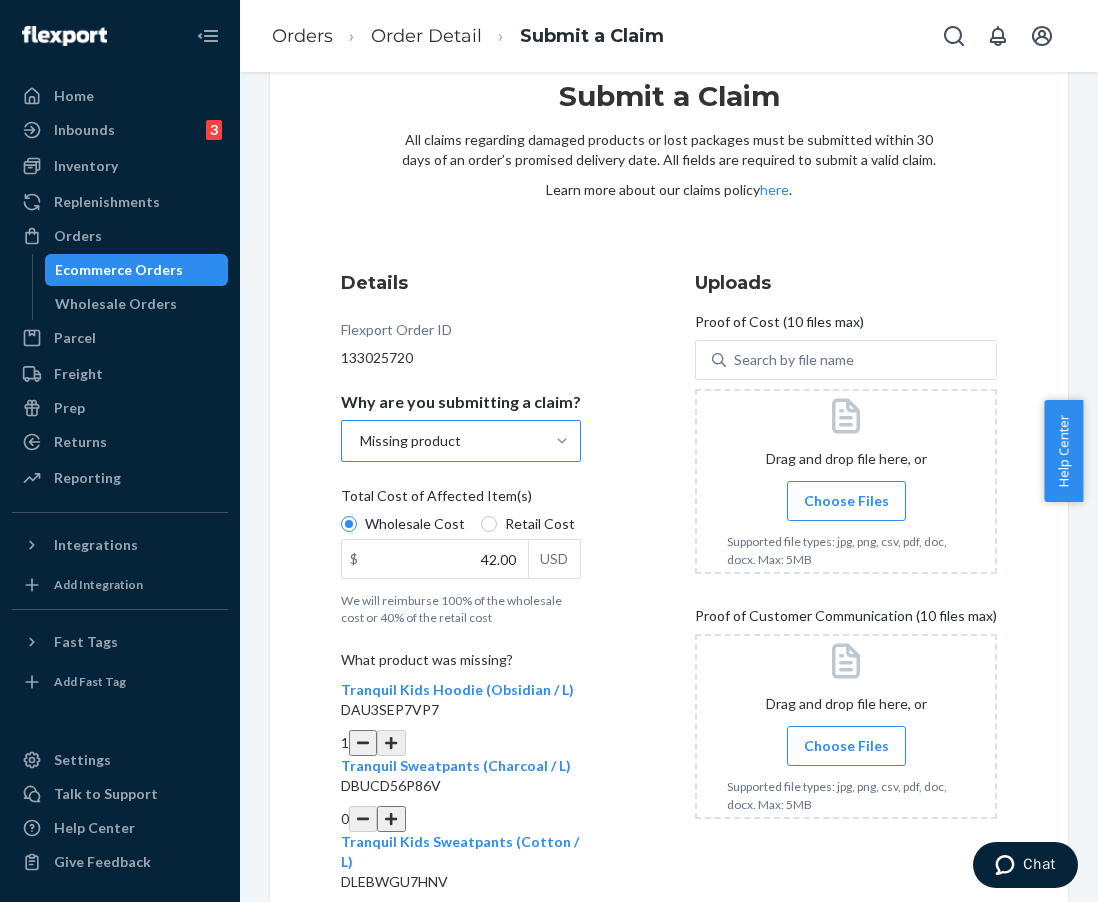 click on "Choose Files" at bounding box center (846, 501) 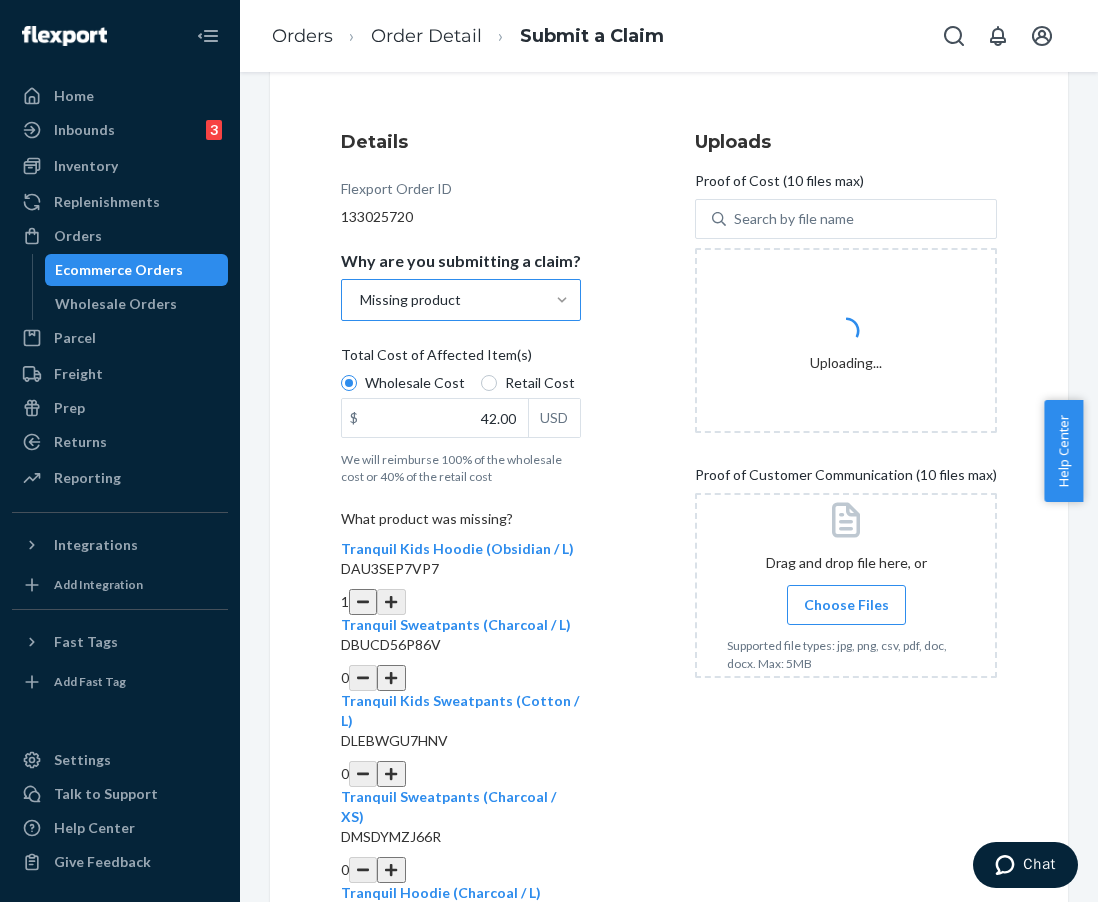 scroll, scrollTop: 210, scrollLeft: 0, axis: vertical 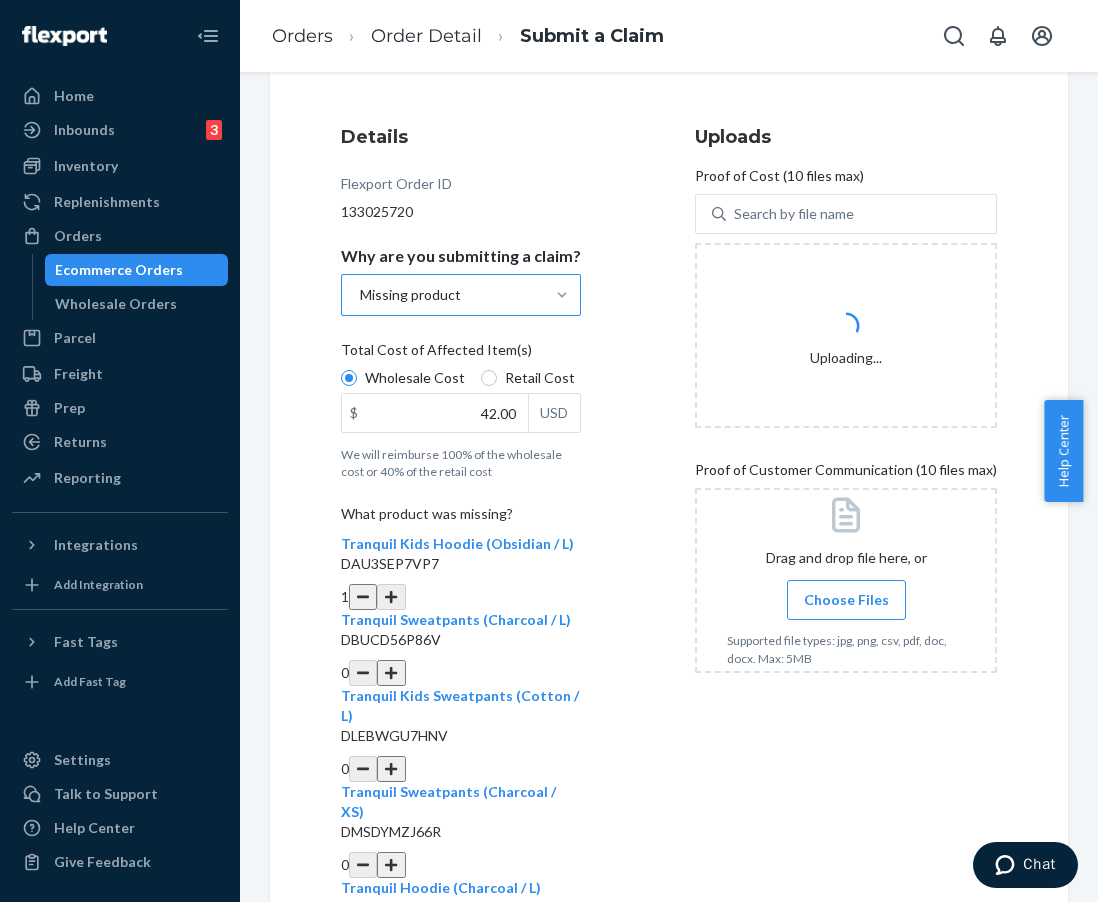 click on "Choose Files" at bounding box center (846, 600) 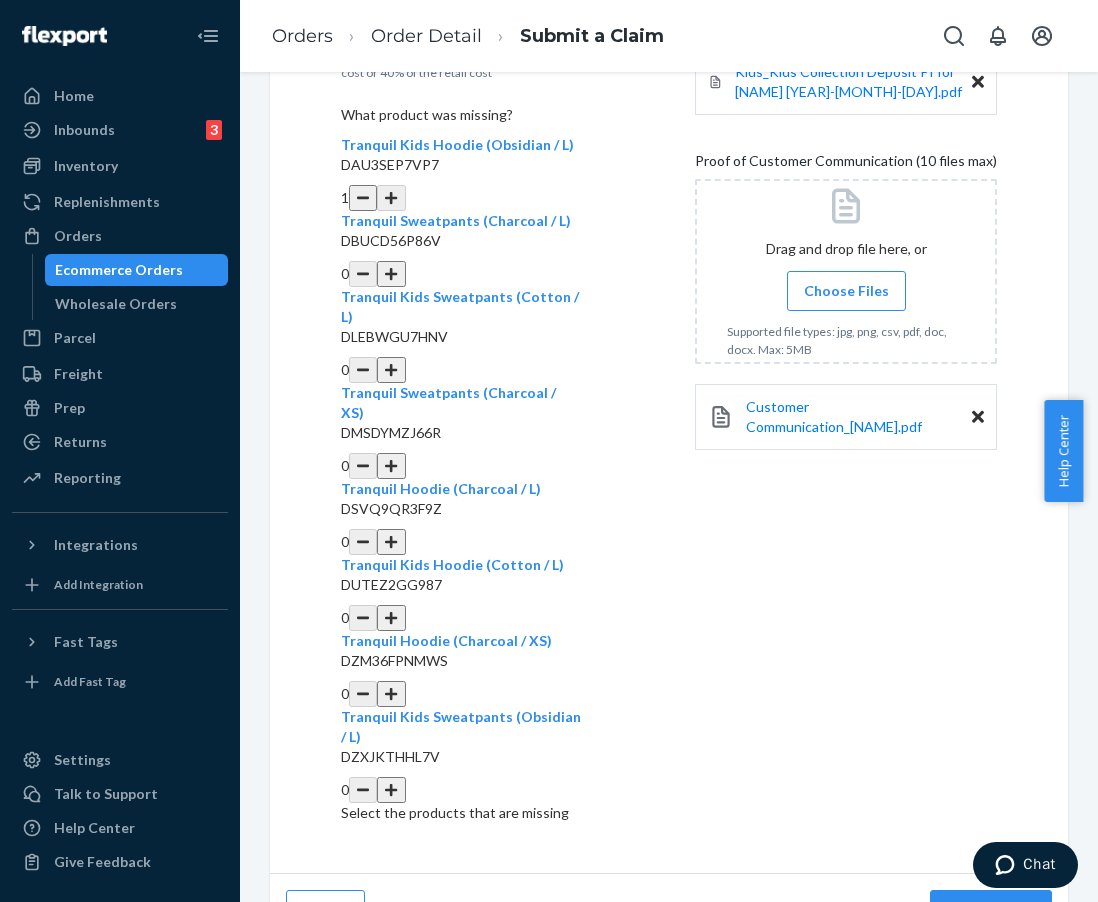 scroll, scrollTop: 613, scrollLeft: 0, axis: vertical 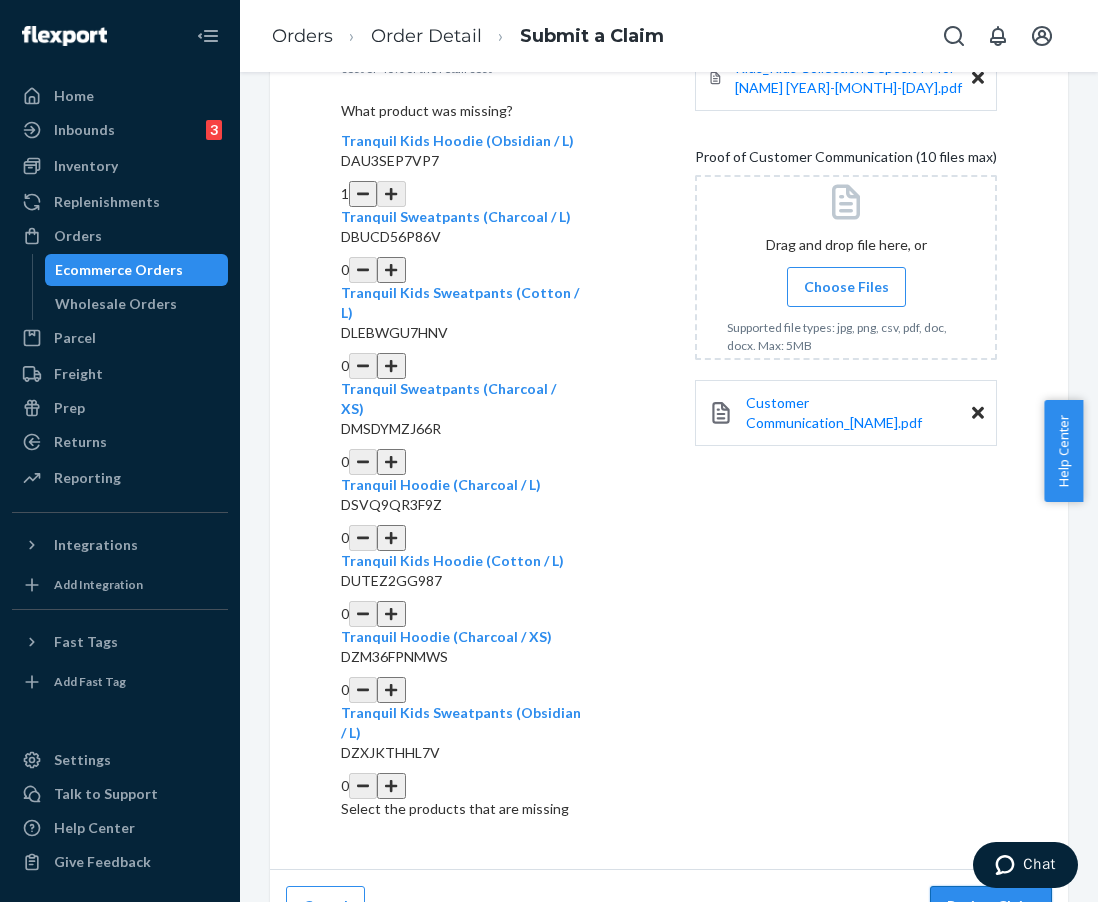 click on "Review Claim" at bounding box center [991, 906] 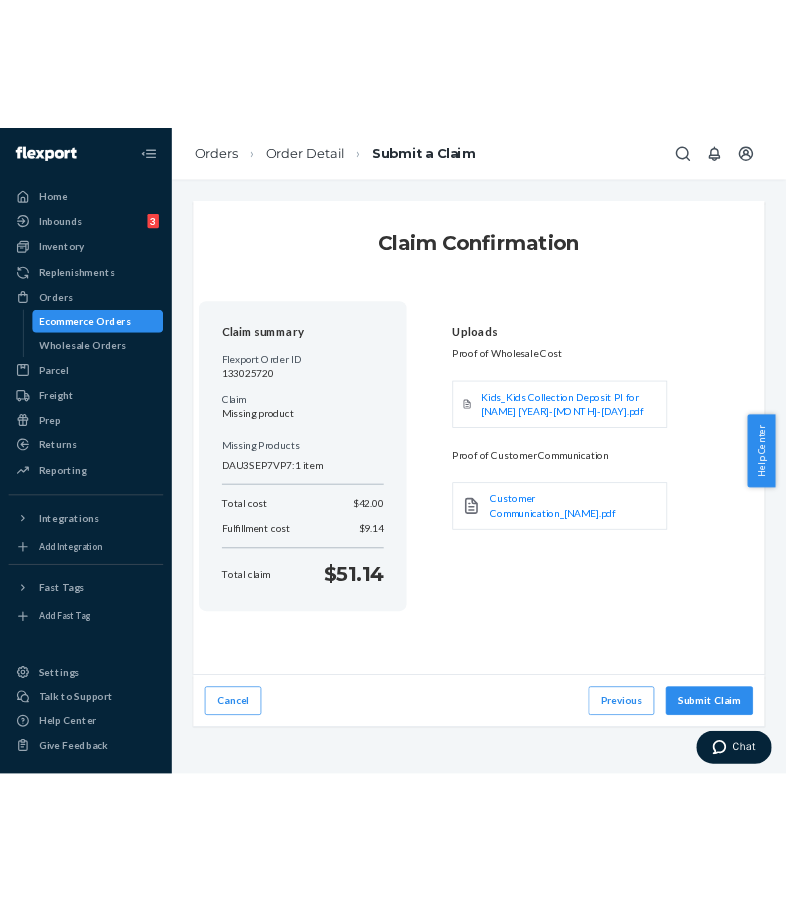scroll, scrollTop: 0, scrollLeft: 0, axis: both 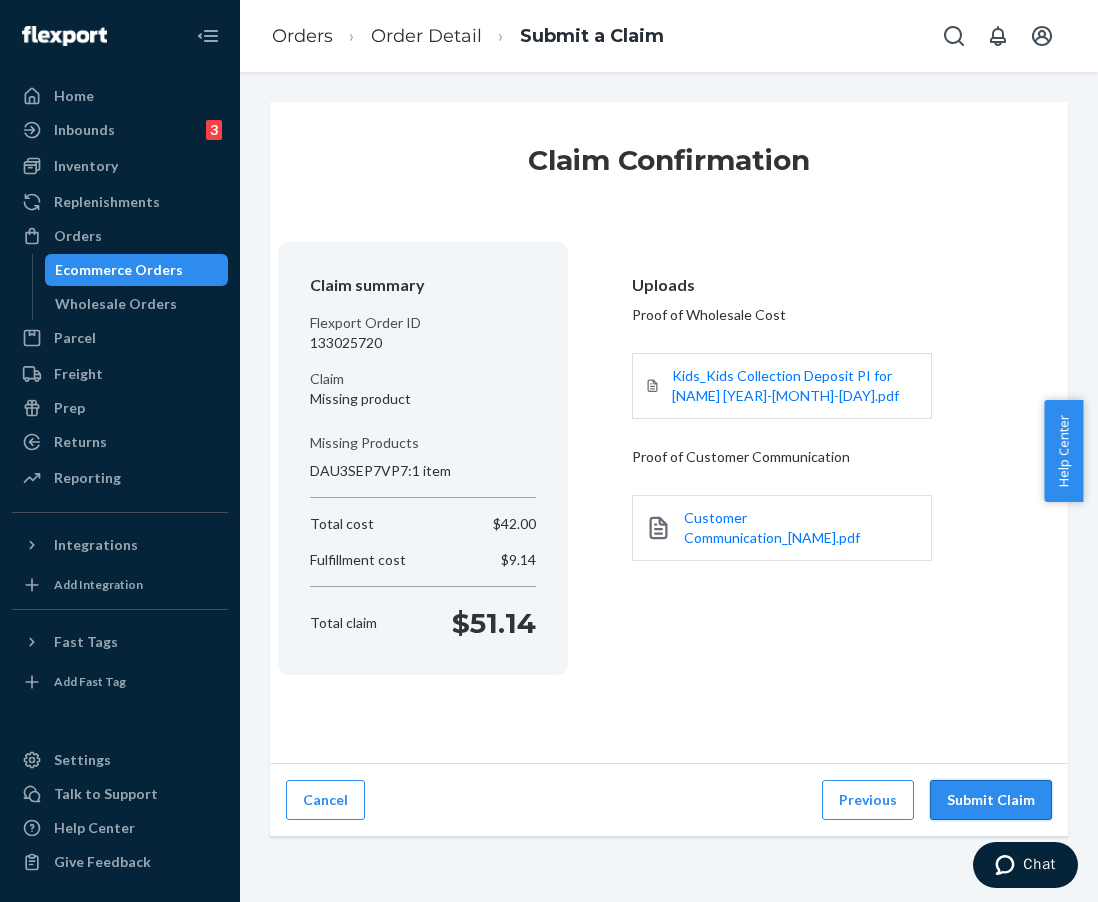 click on "Submit Claim" at bounding box center [991, 800] 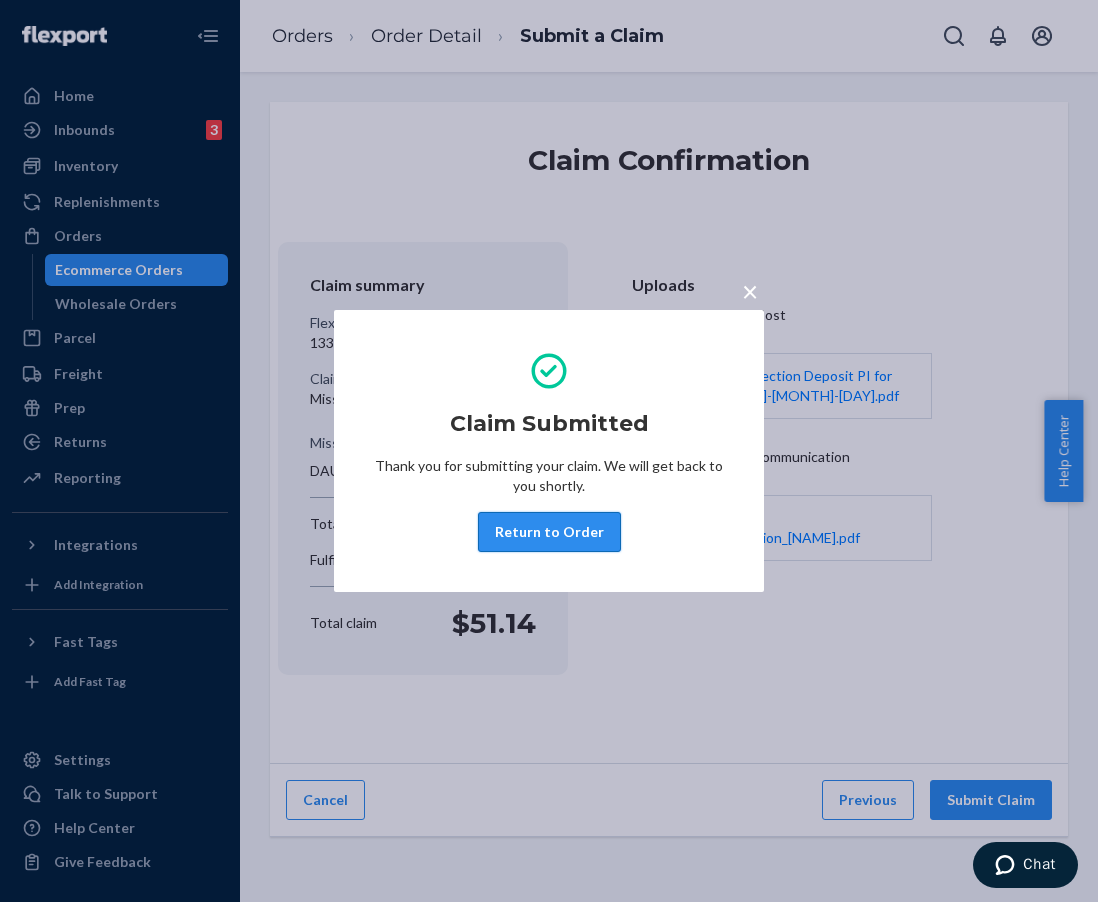 click on "Return to Order" at bounding box center (549, 532) 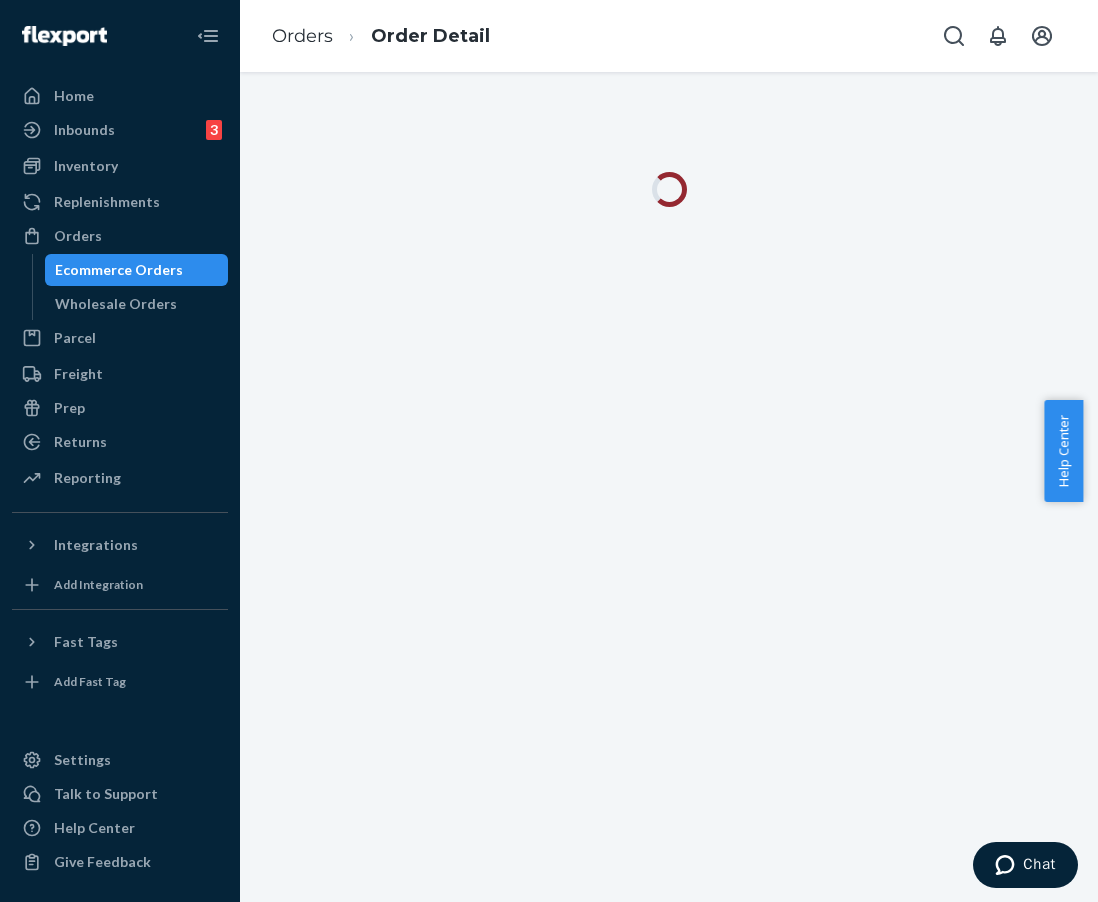 click at bounding box center [669, 487] 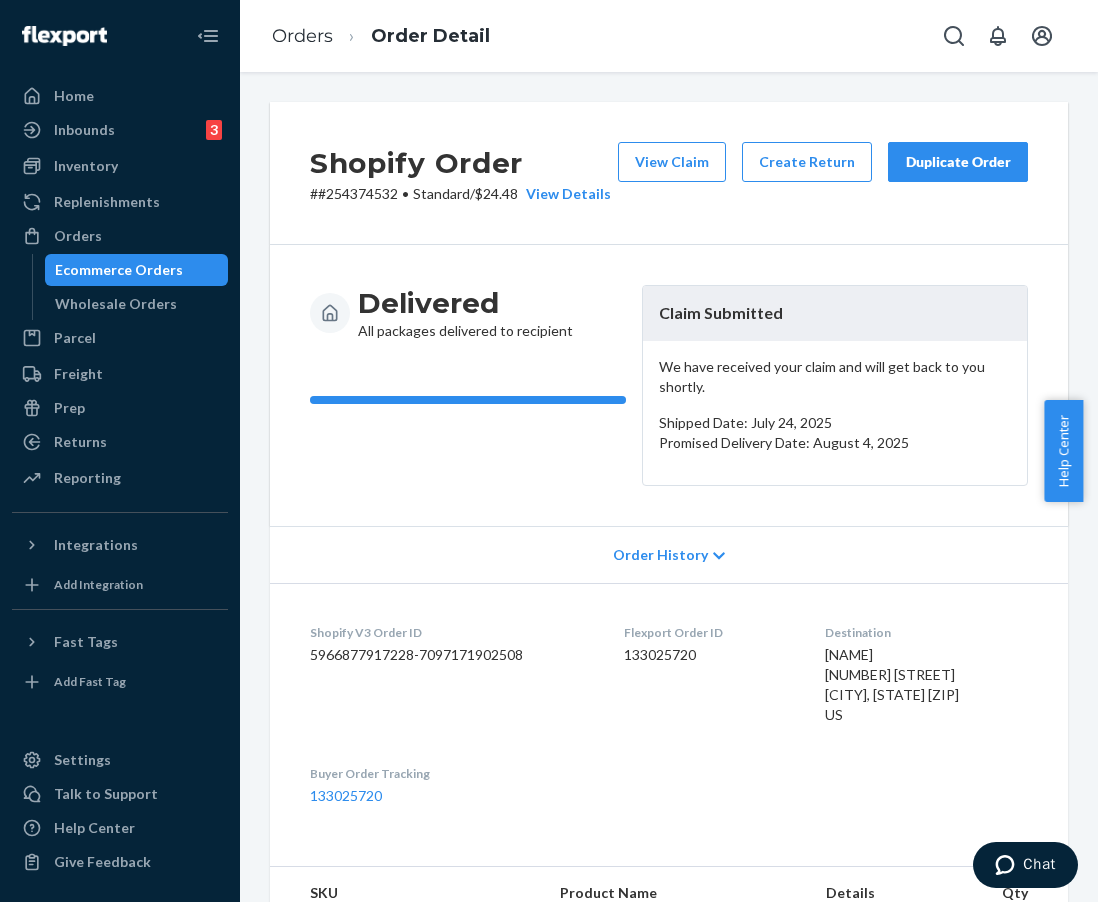 click on "Shopify V3 Order ID 5966877917228-7097171902508 Flexport Order ID 133025720 Destination Amanda Gupta
657 Case Rd
Branchburg, NJ 08853-4171
US Buyer Order Tracking 133025720" at bounding box center [669, 714] 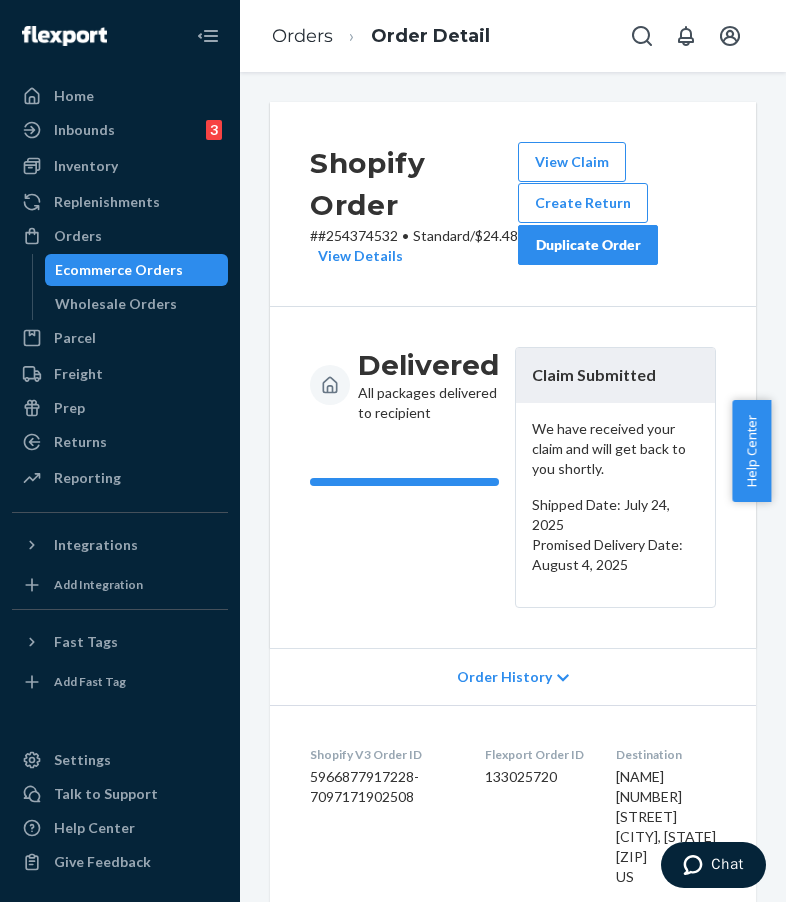 click on "Duplicate Order" at bounding box center (588, 245) 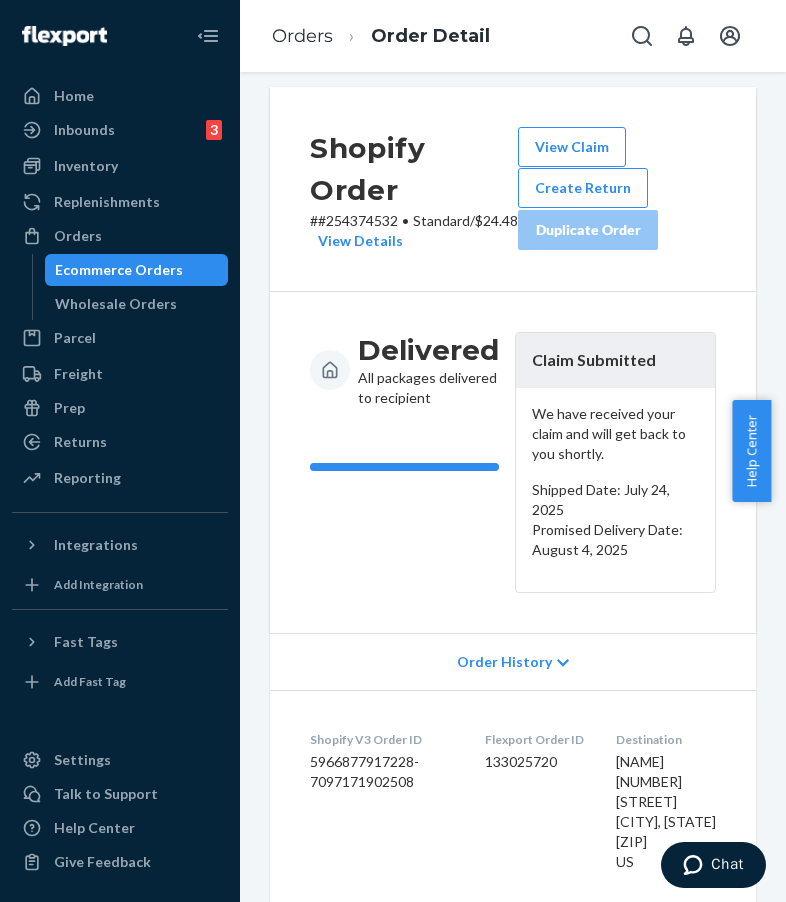 scroll, scrollTop: 16, scrollLeft: 0, axis: vertical 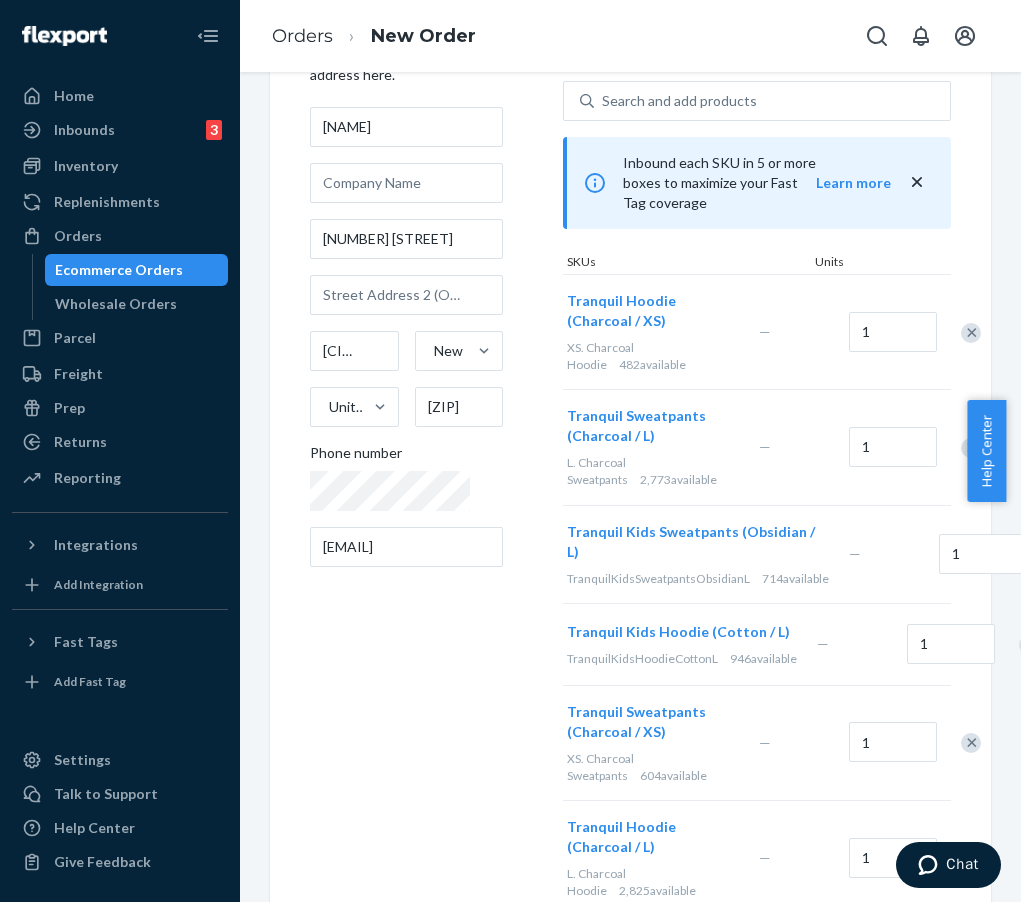 click at bounding box center [960, 332] 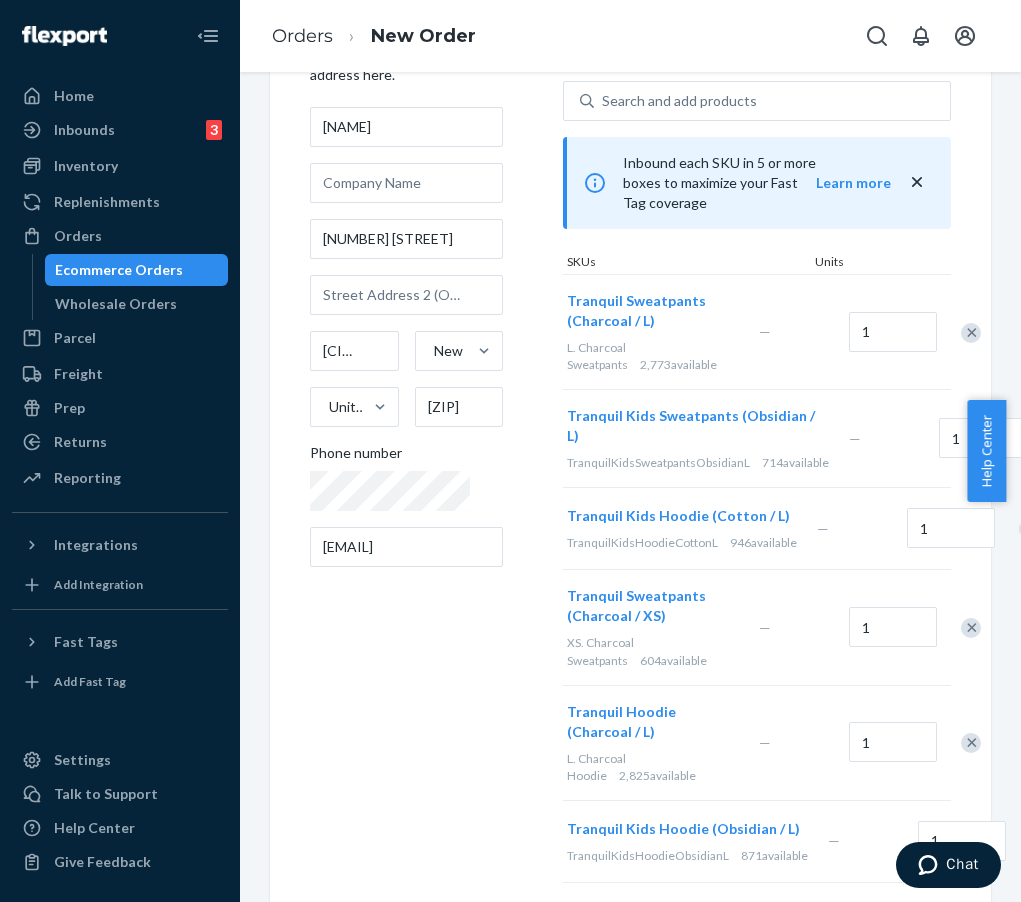 click at bounding box center (971, 333) 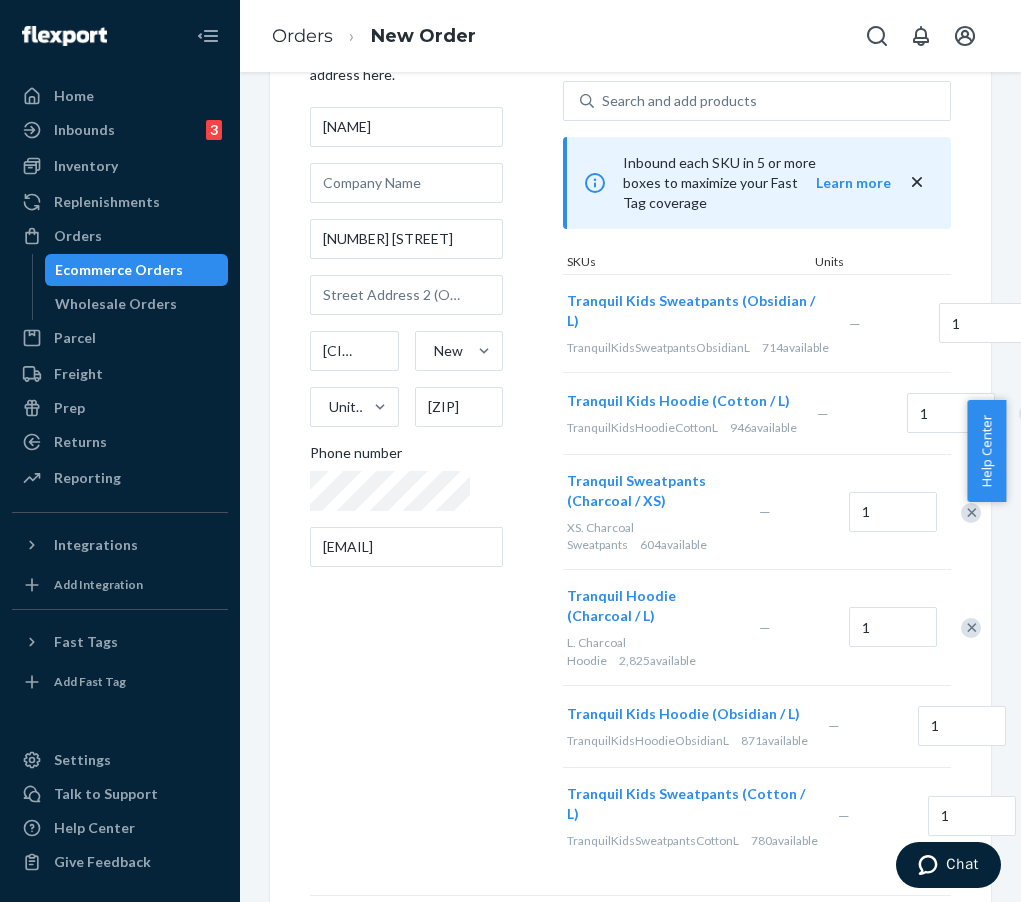 click at bounding box center (1061, 324) 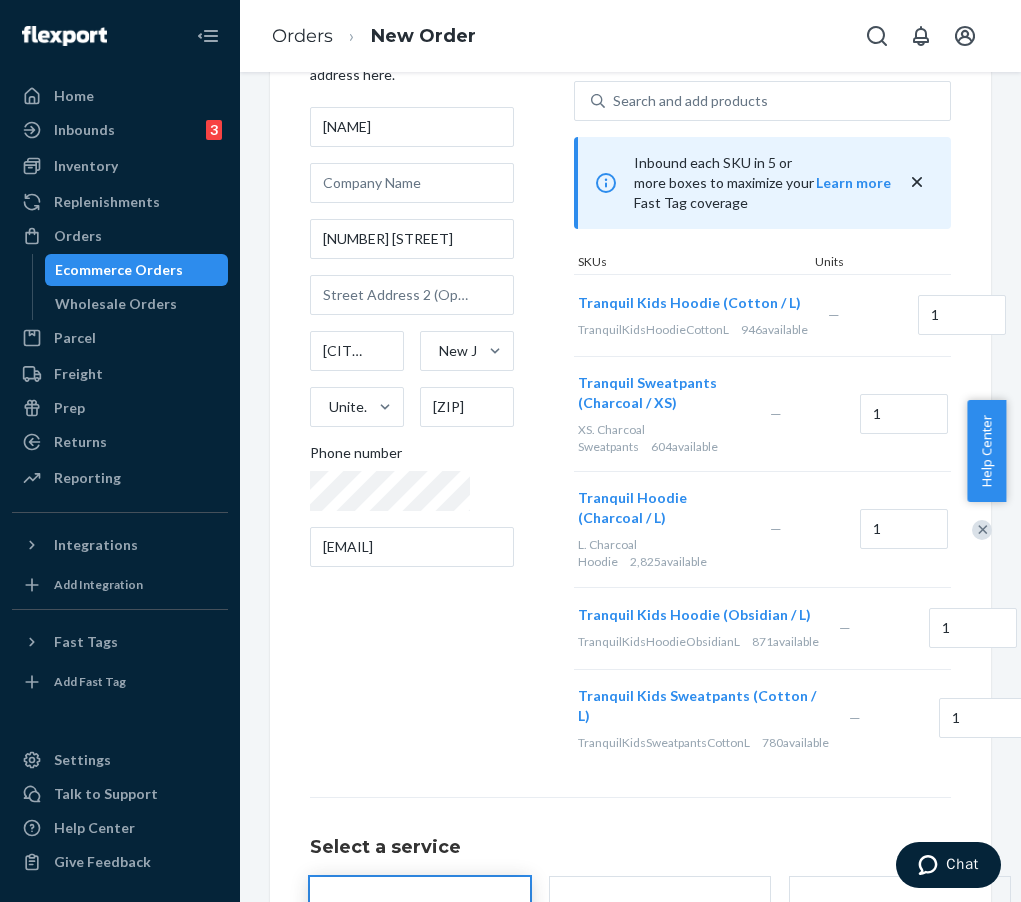 click at bounding box center (1040, 316) 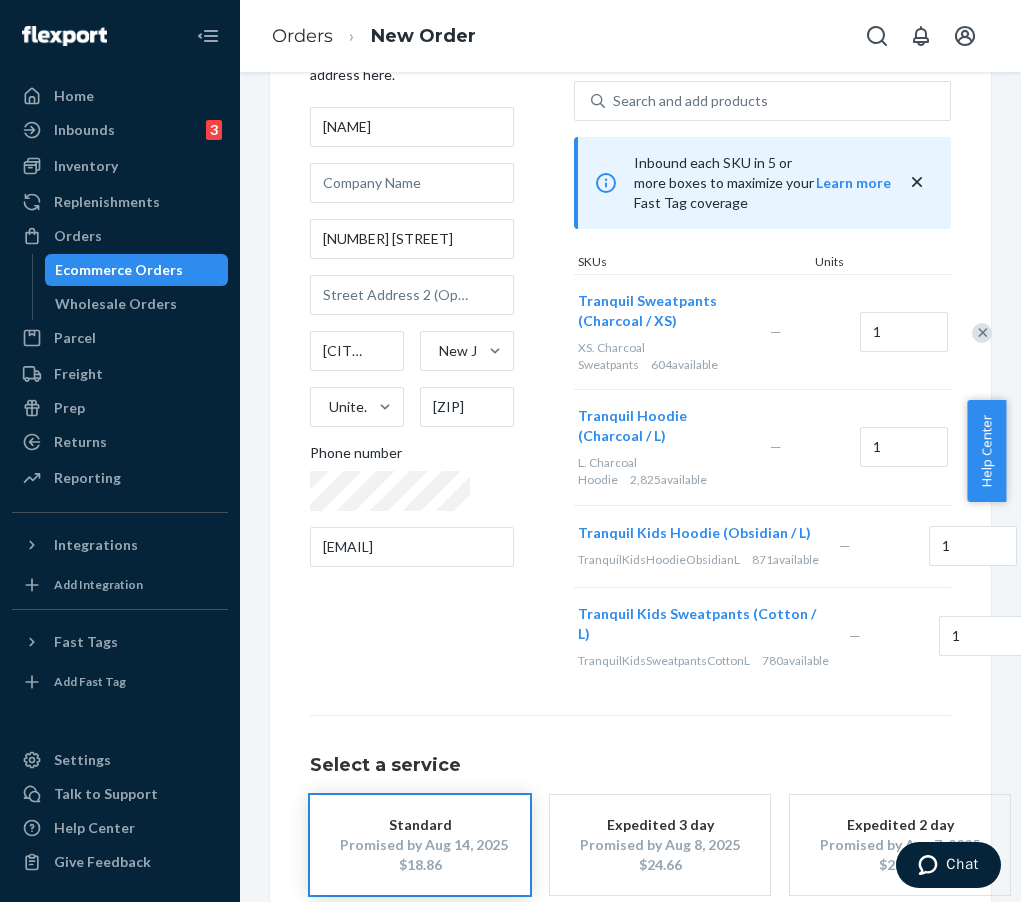 click at bounding box center [982, 333] 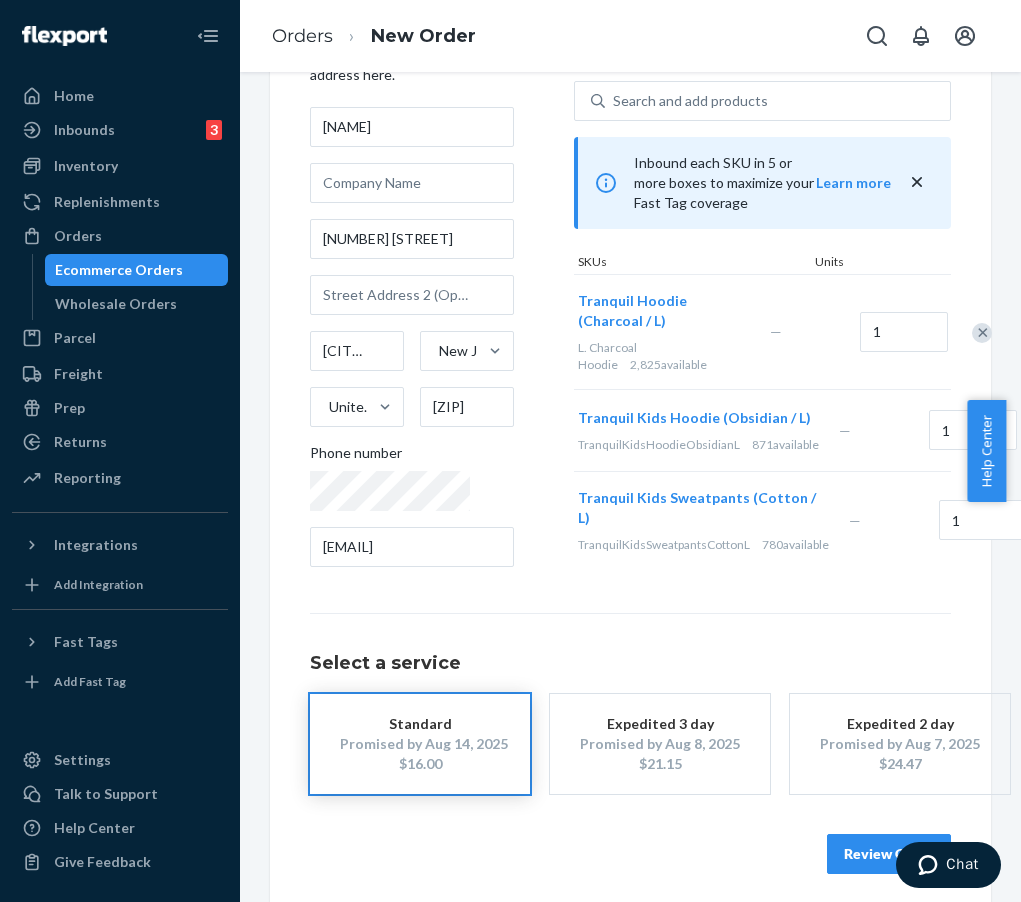 click at bounding box center [982, 333] 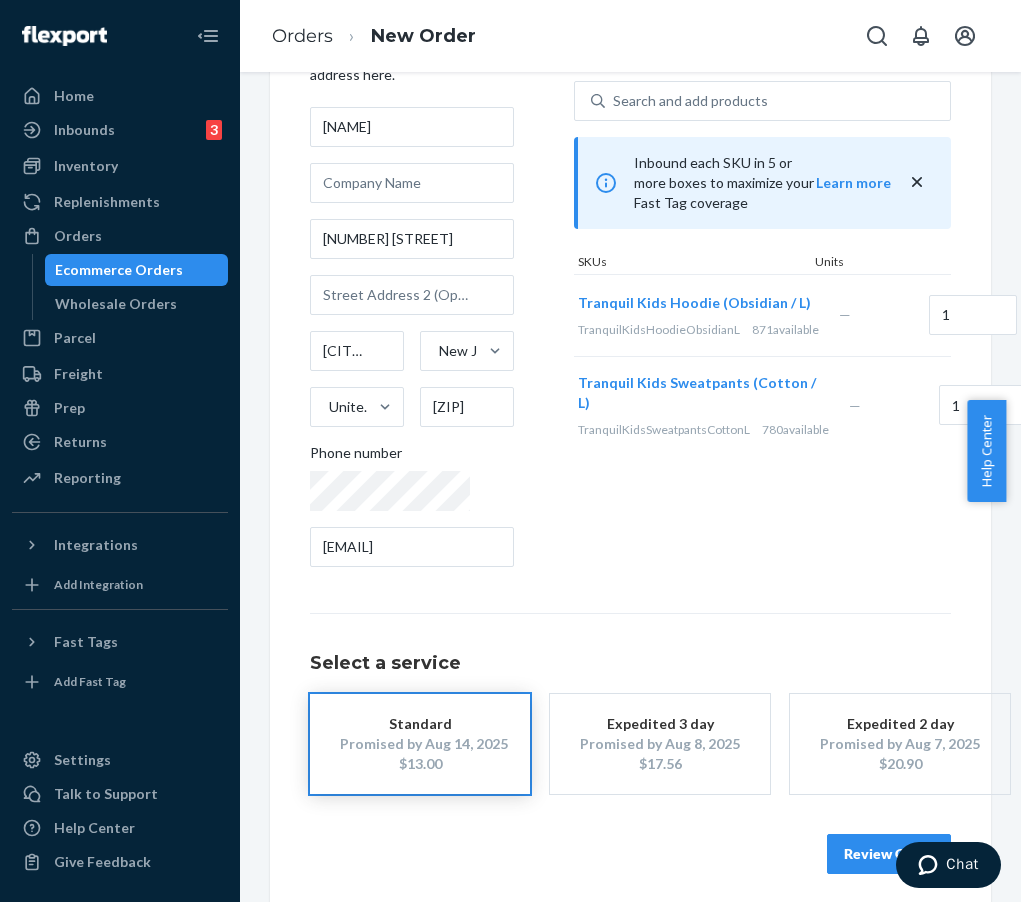 click at bounding box center [1061, 406] 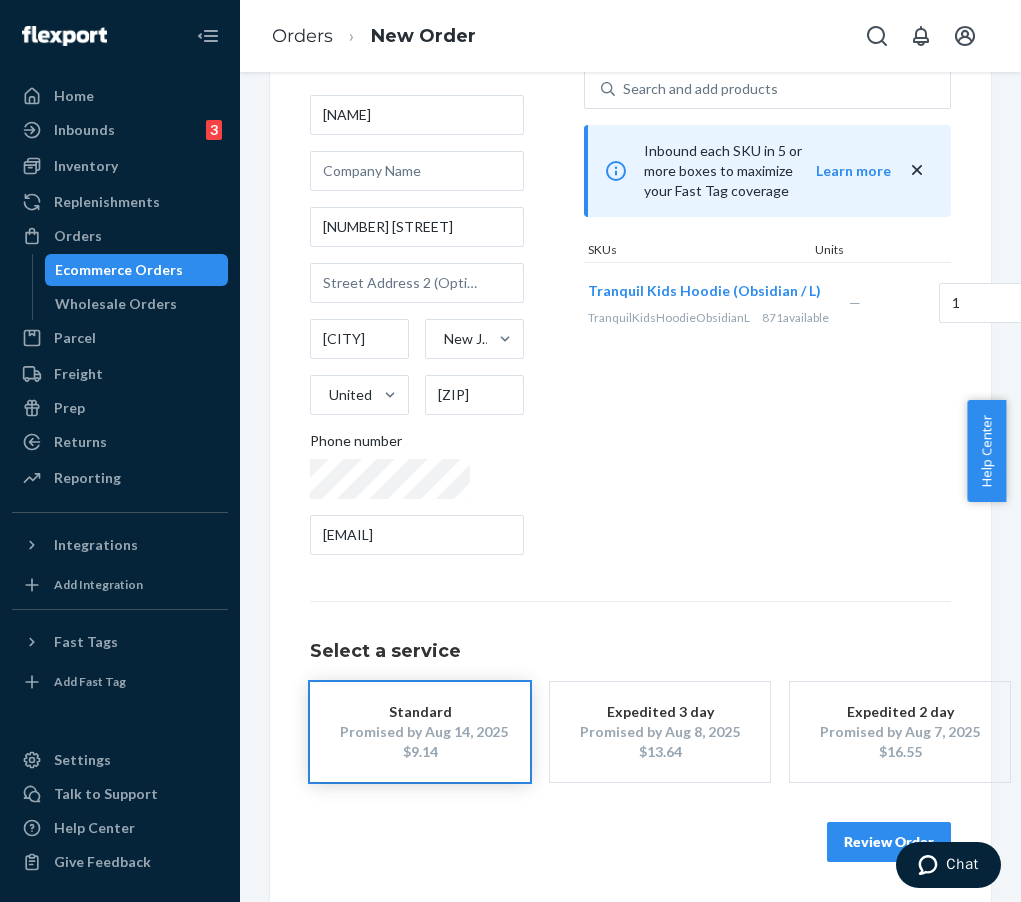scroll, scrollTop: 144, scrollLeft: 0, axis: vertical 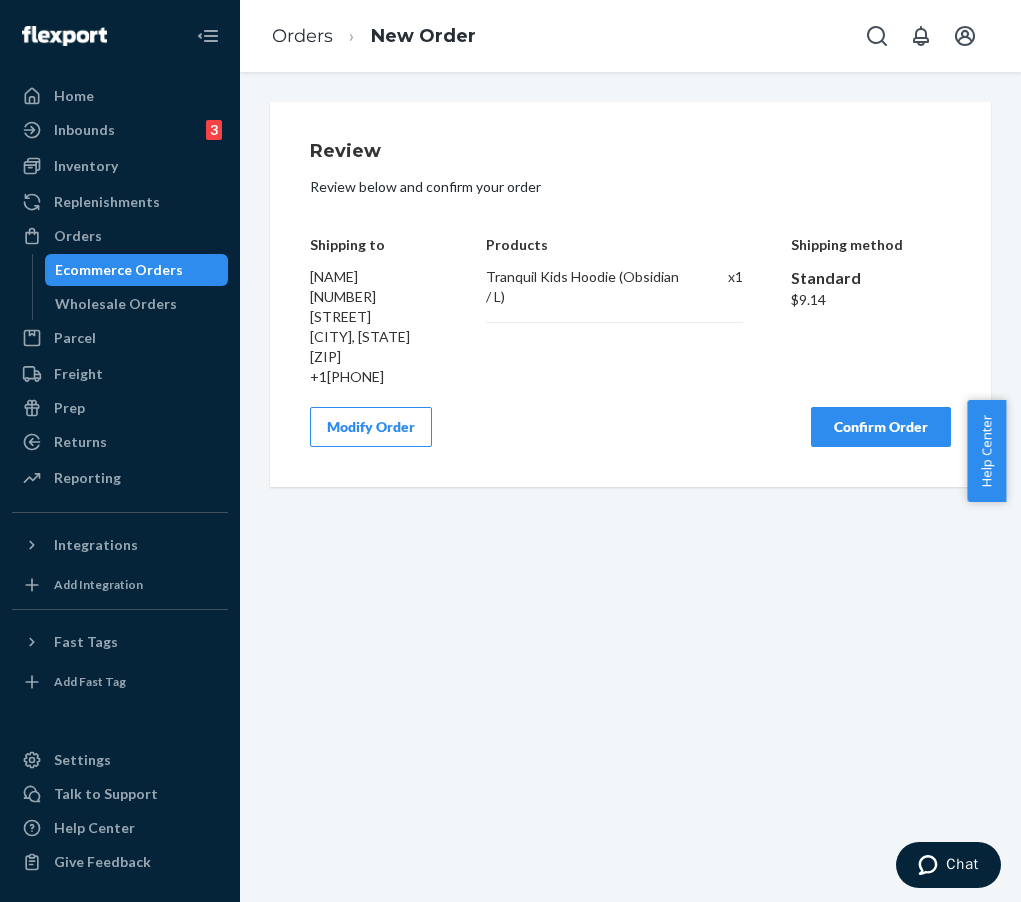 click on "Confirm Order" at bounding box center [881, 427] 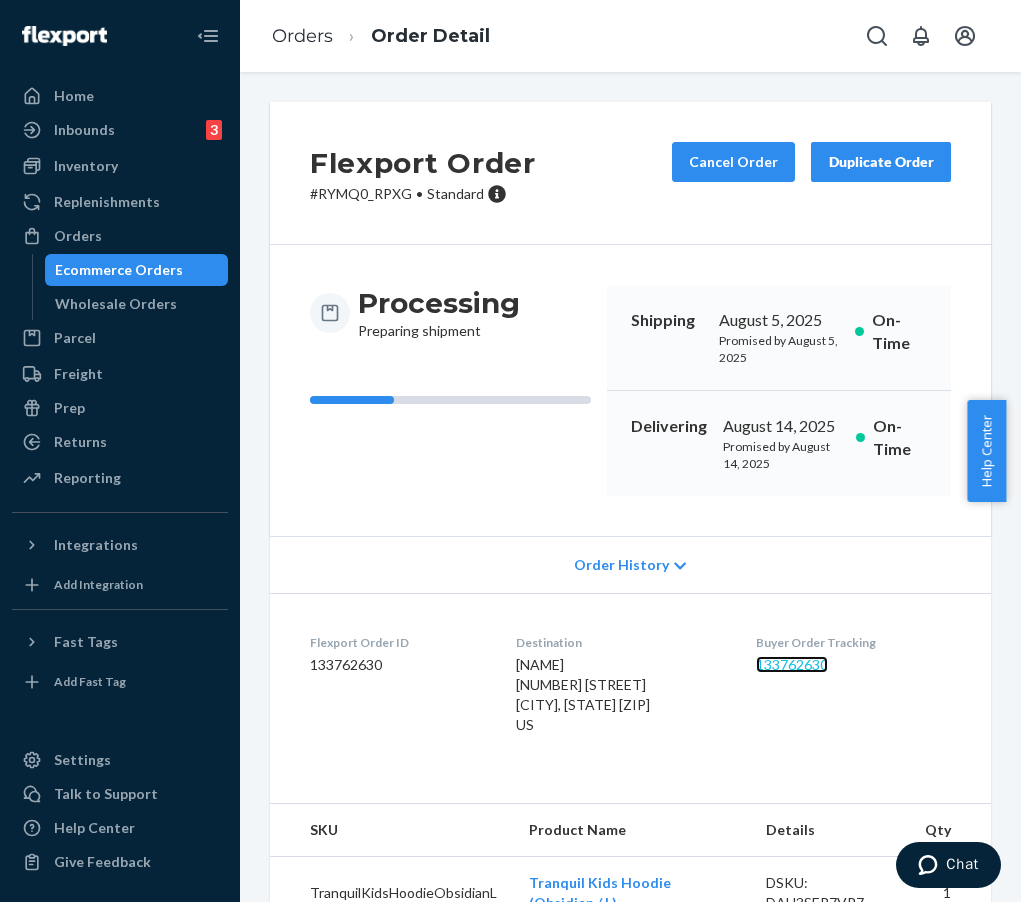 click on "133762630" at bounding box center (792, 664) 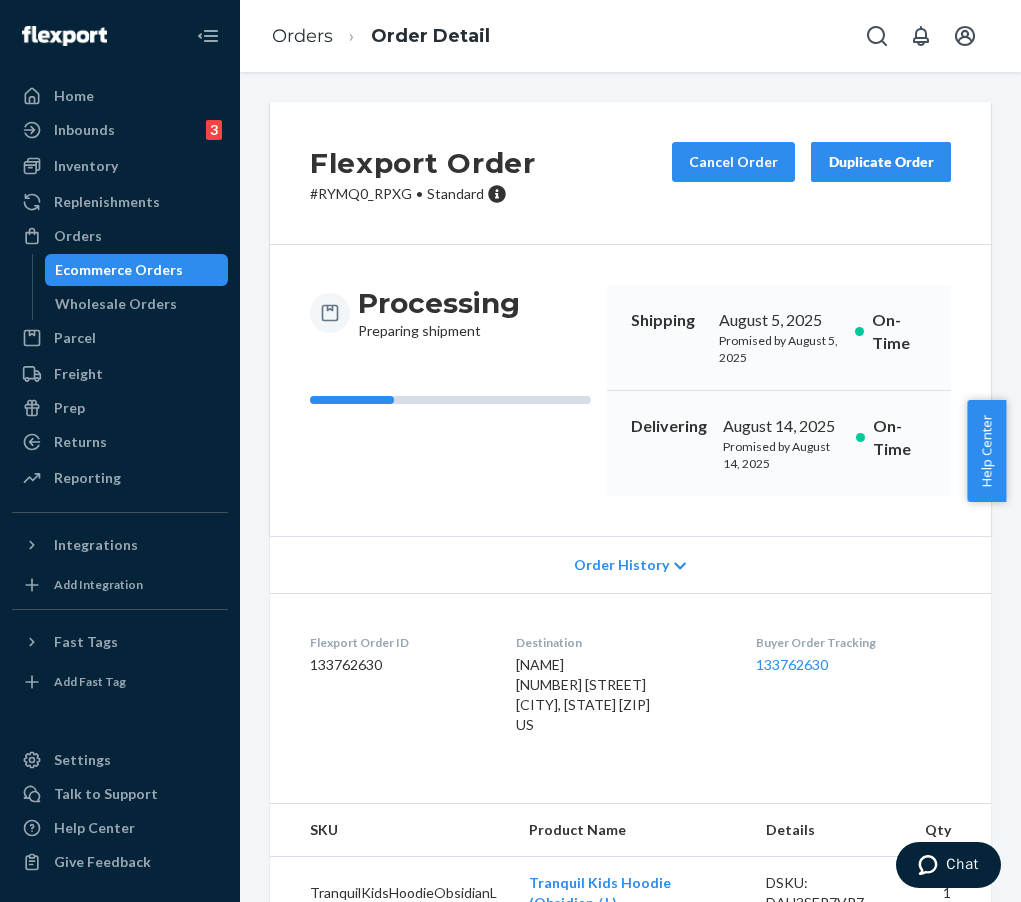 click on "Flexport Order ID 133762630 Destination Amanda Gupta
657 Case Rd
Branchburg, NJ 08853-4171
US Buyer Order Tracking 133762630" at bounding box center [630, 688] 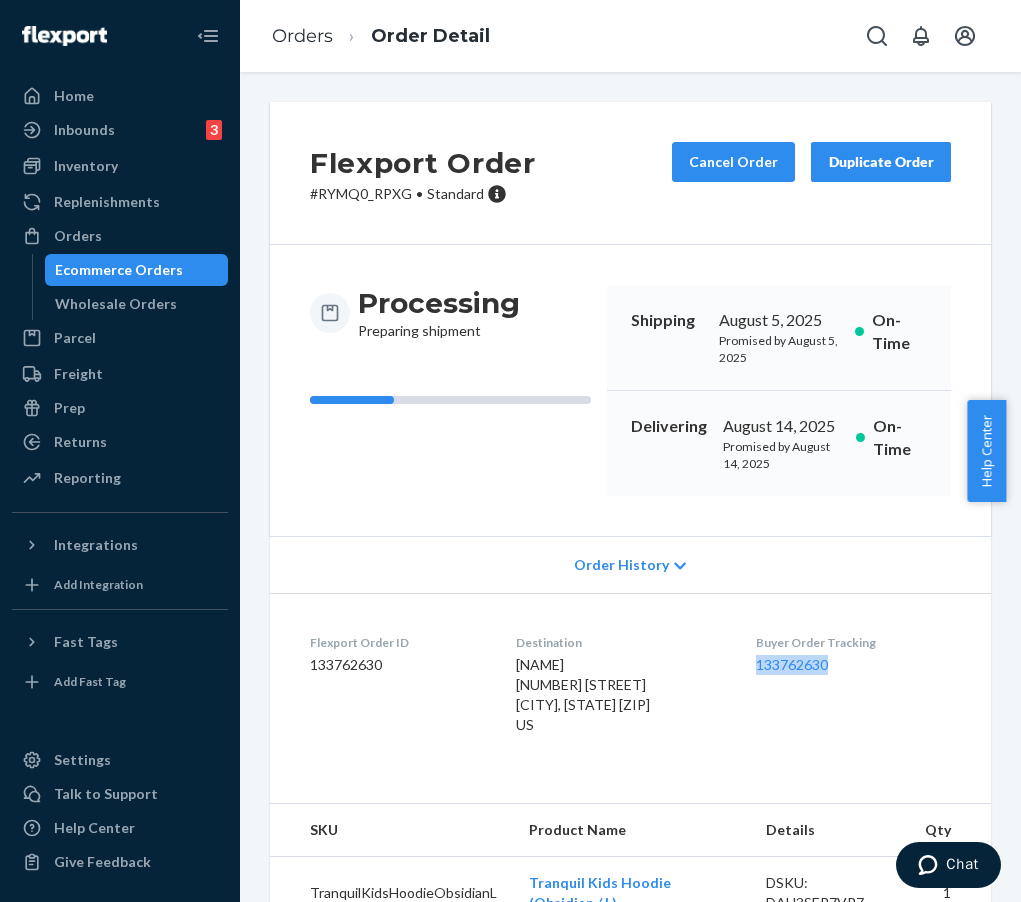 drag, startPoint x: 757, startPoint y: 691, endPoint x: 887, endPoint y: 693, distance: 130.01538 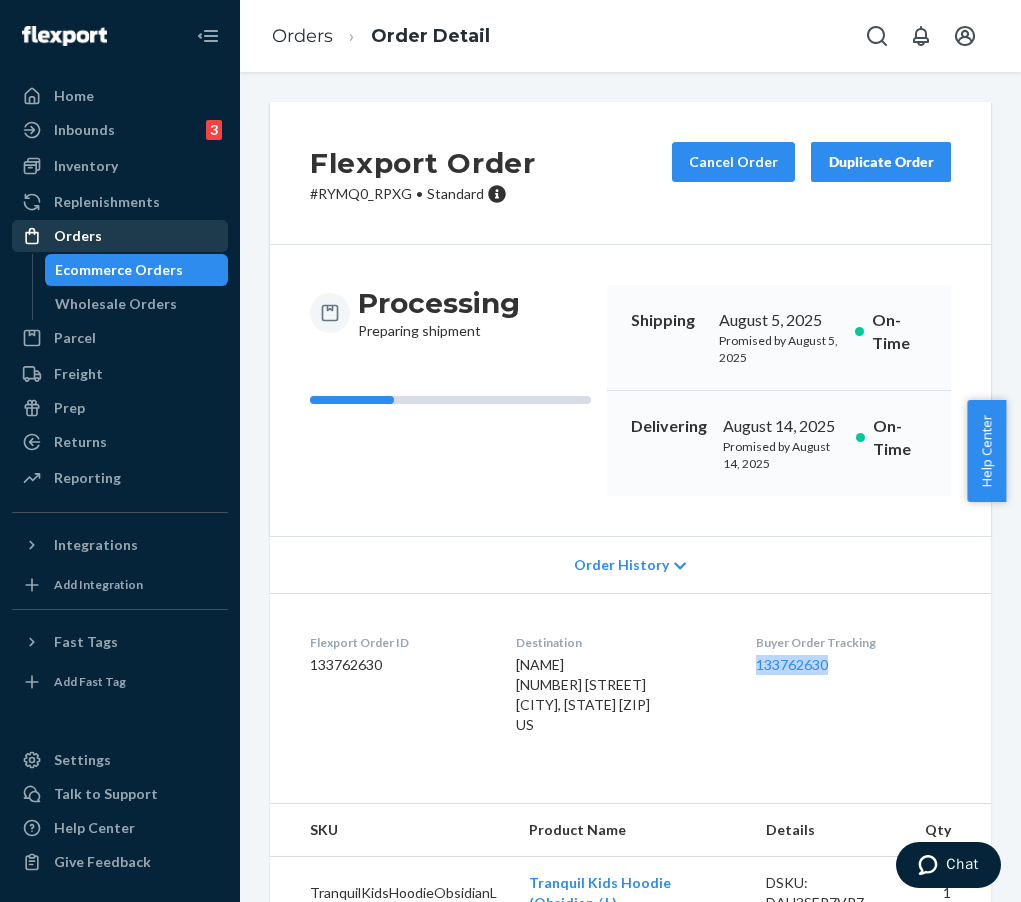 click on "Orders" at bounding box center [120, 236] 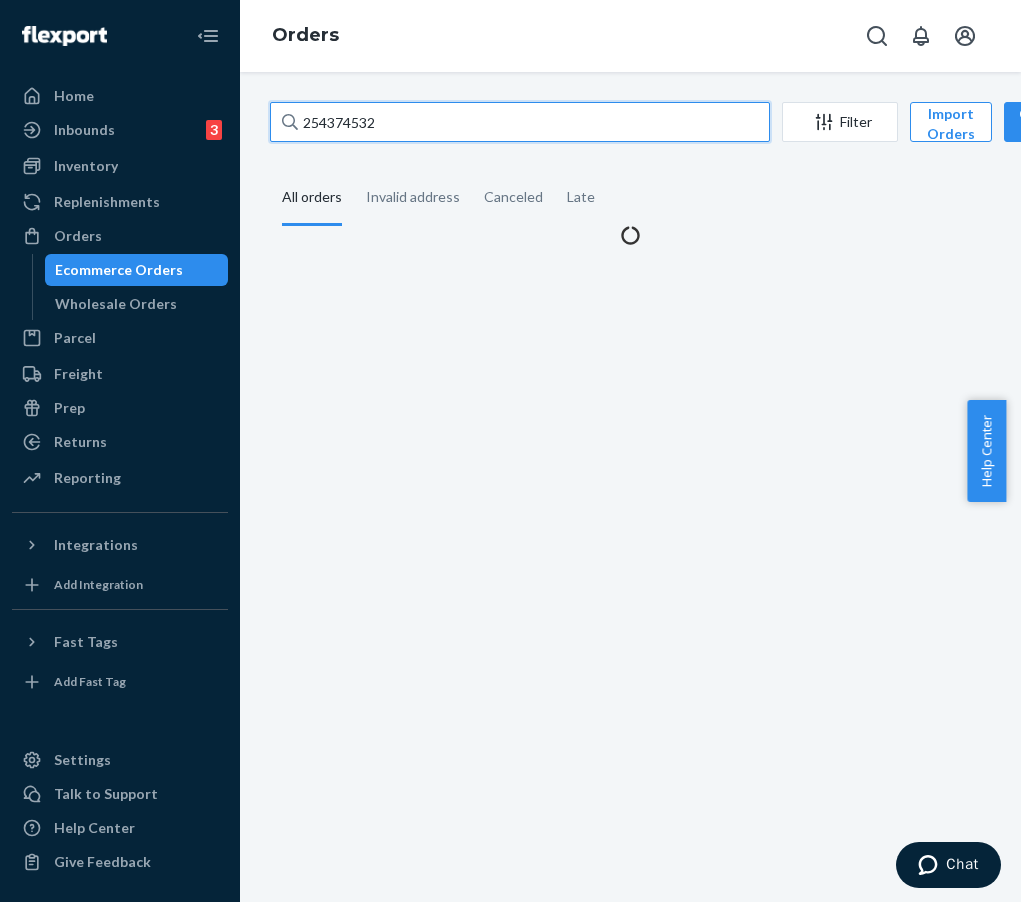 drag, startPoint x: 421, startPoint y: 116, endPoint x: 485, endPoint y: 119, distance: 64.070274 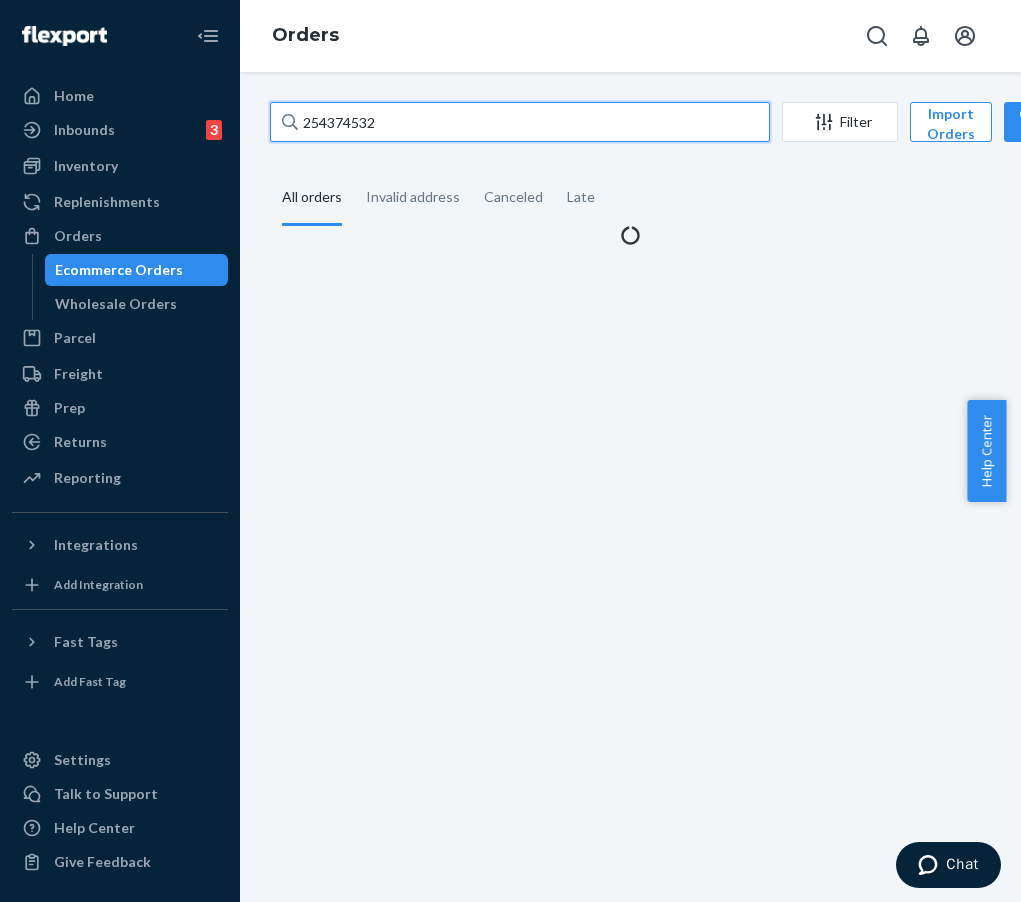 click on "254374532" at bounding box center (520, 122) 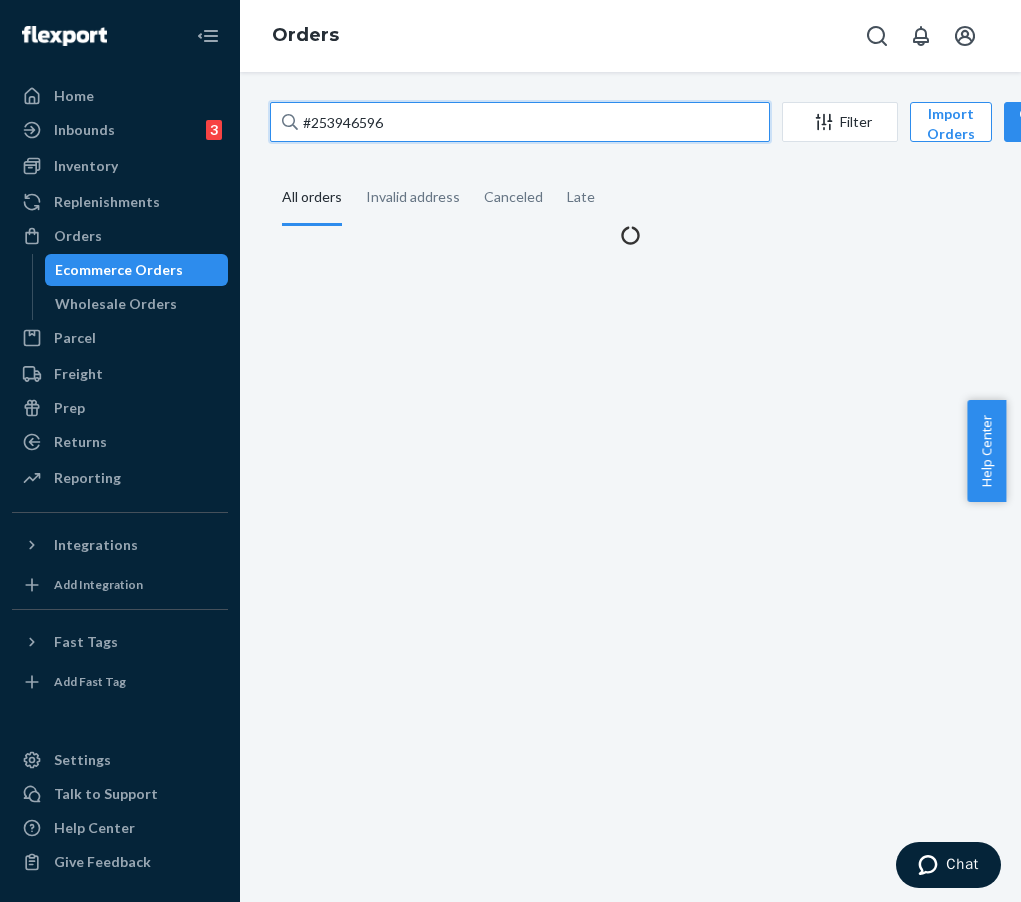 type on "#253946596" 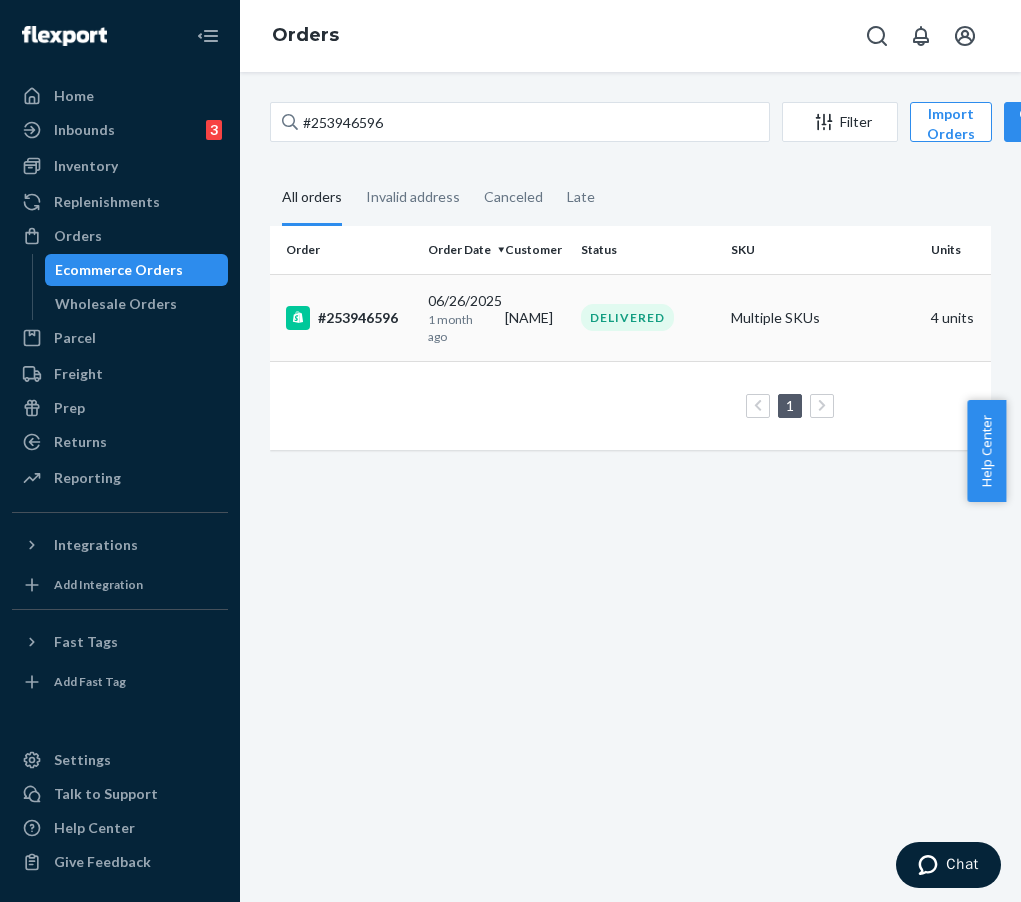 click on "#253946596" at bounding box center (349, 318) 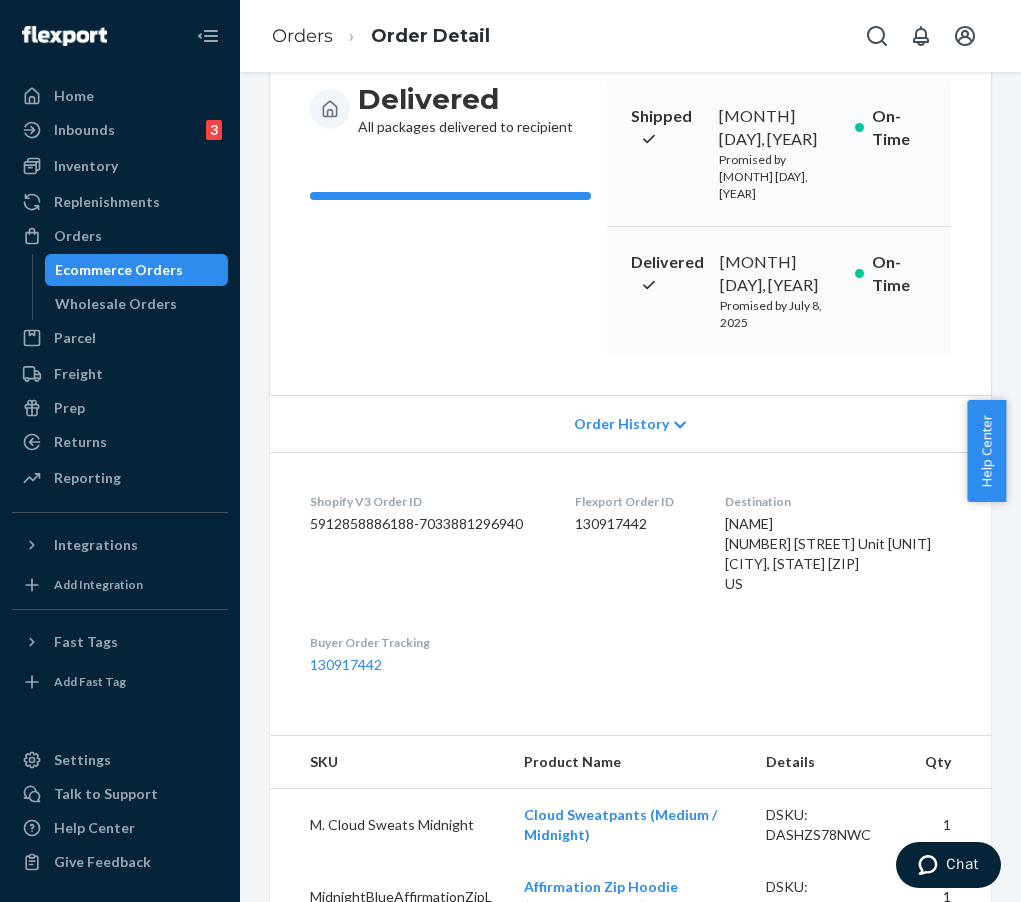 scroll, scrollTop: 199, scrollLeft: 0, axis: vertical 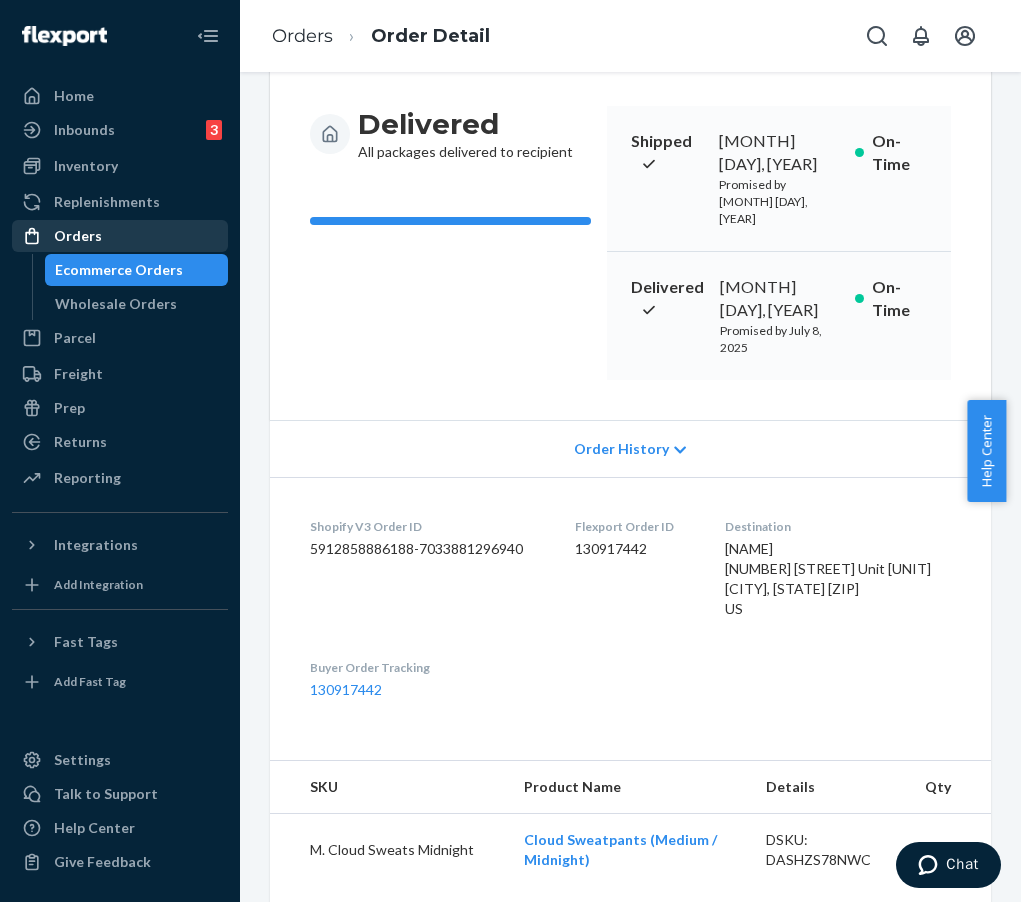 click on "Orders" at bounding box center (120, 236) 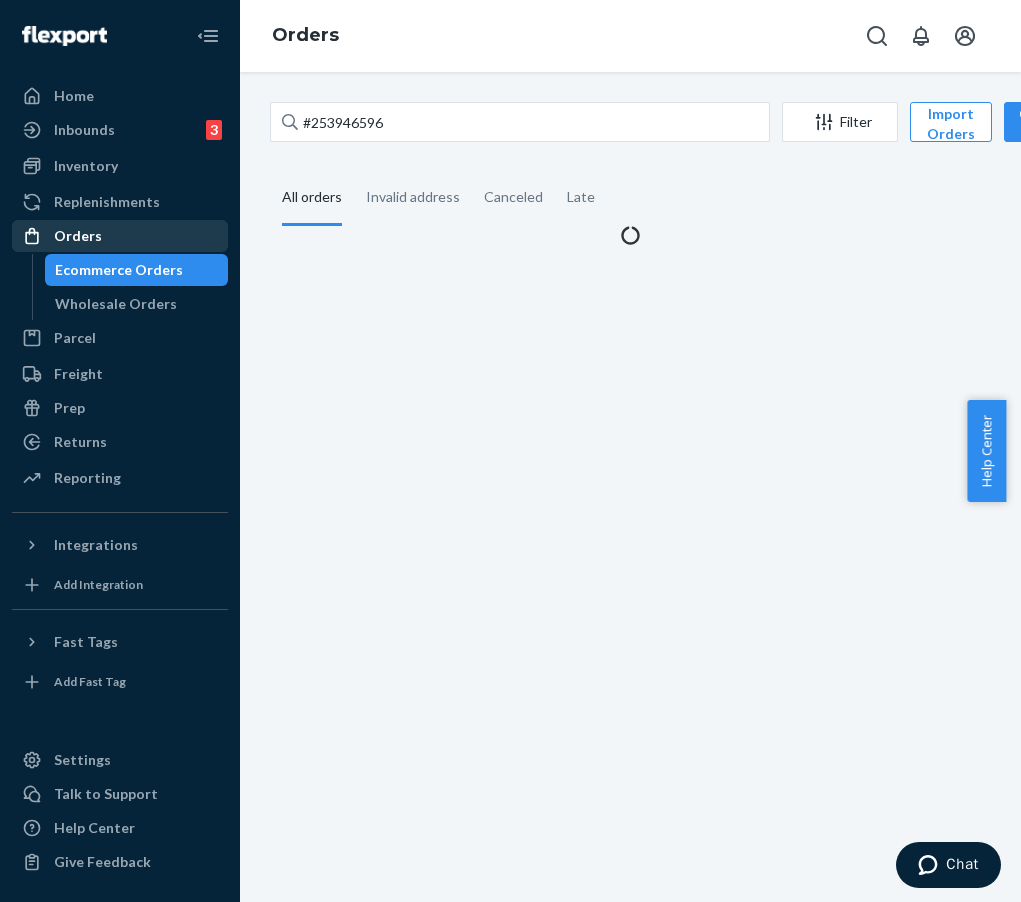 scroll, scrollTop: 0, scrollLeft: 0, axis: both 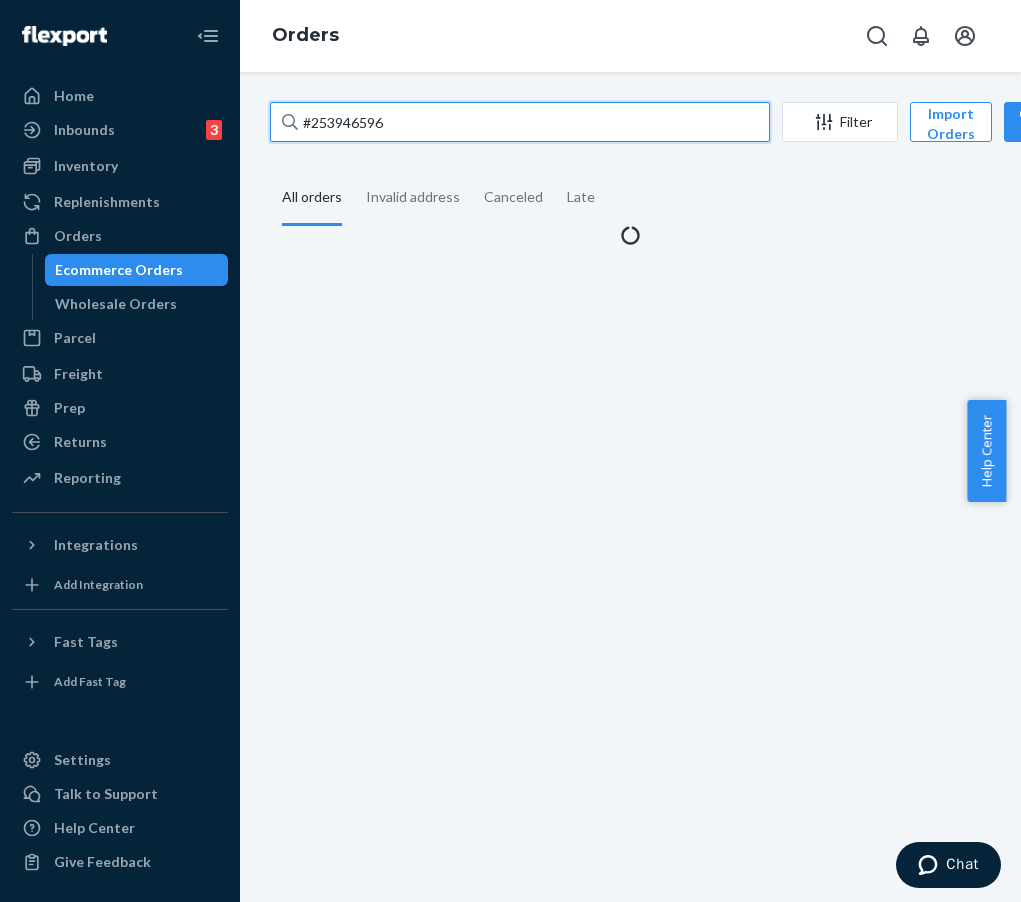 drag, startPoint x: 401, startPoint y: 130, endPoint x: 467, endPoint y: 122, distance: 66.48308 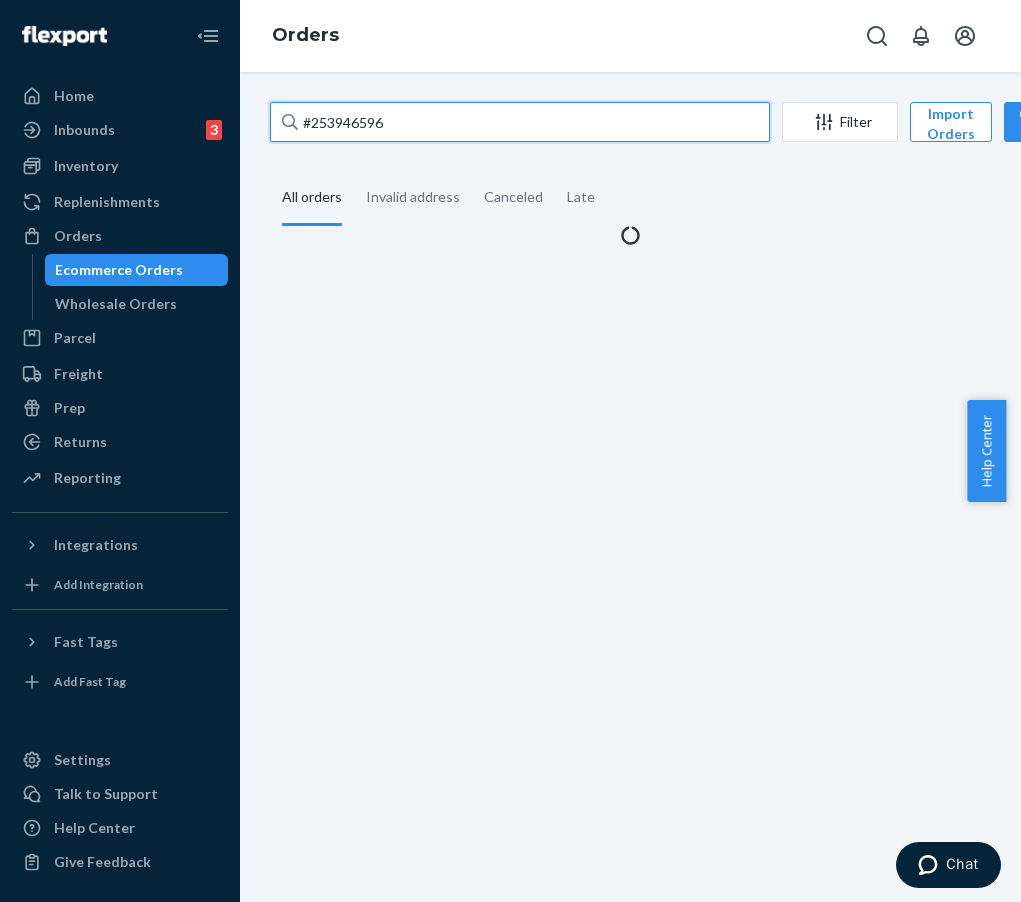 click on "#253946596" at bounding box center [520, 122] 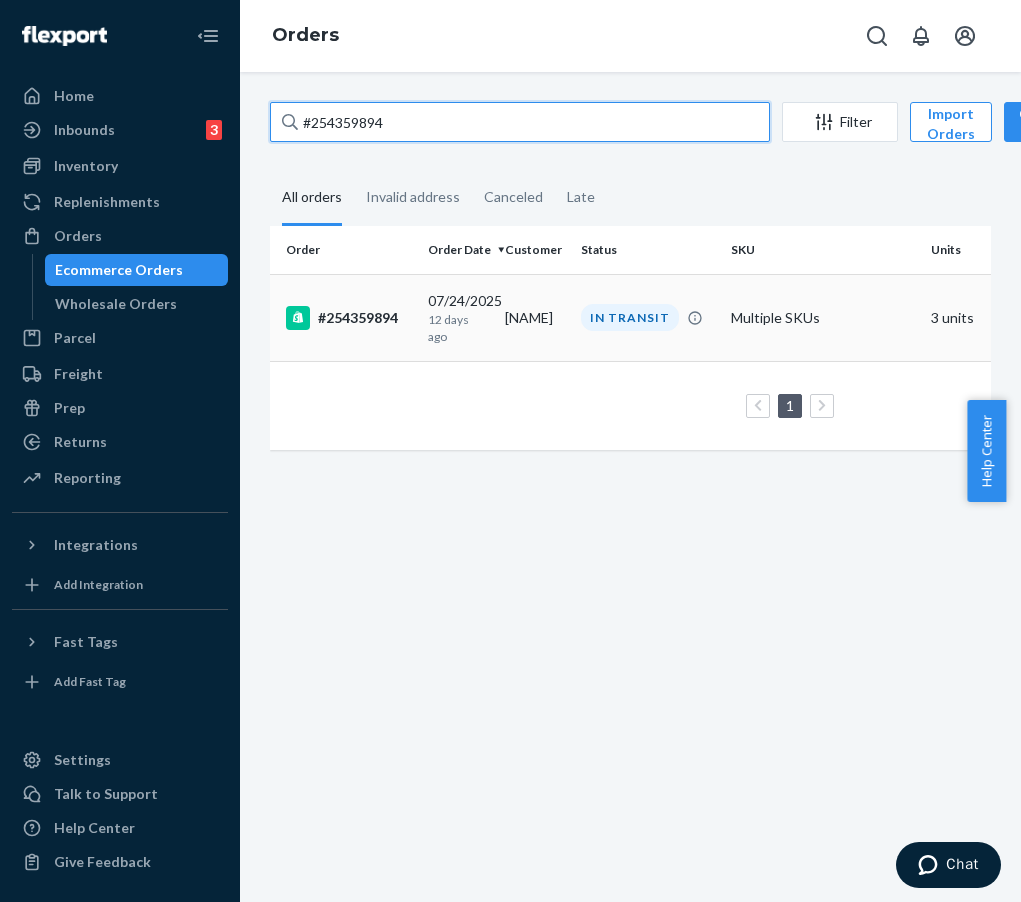 type on "#254359894" 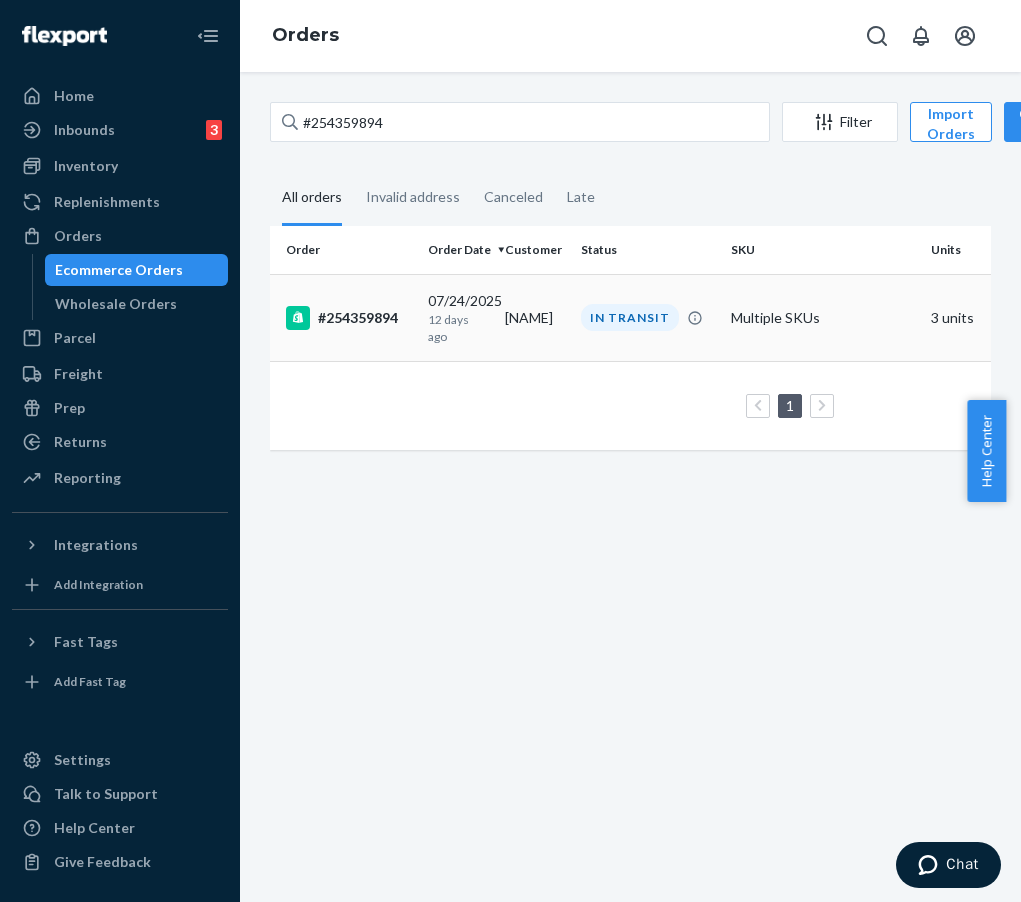 click on "12 days ago" at bounding box center (458, 328) 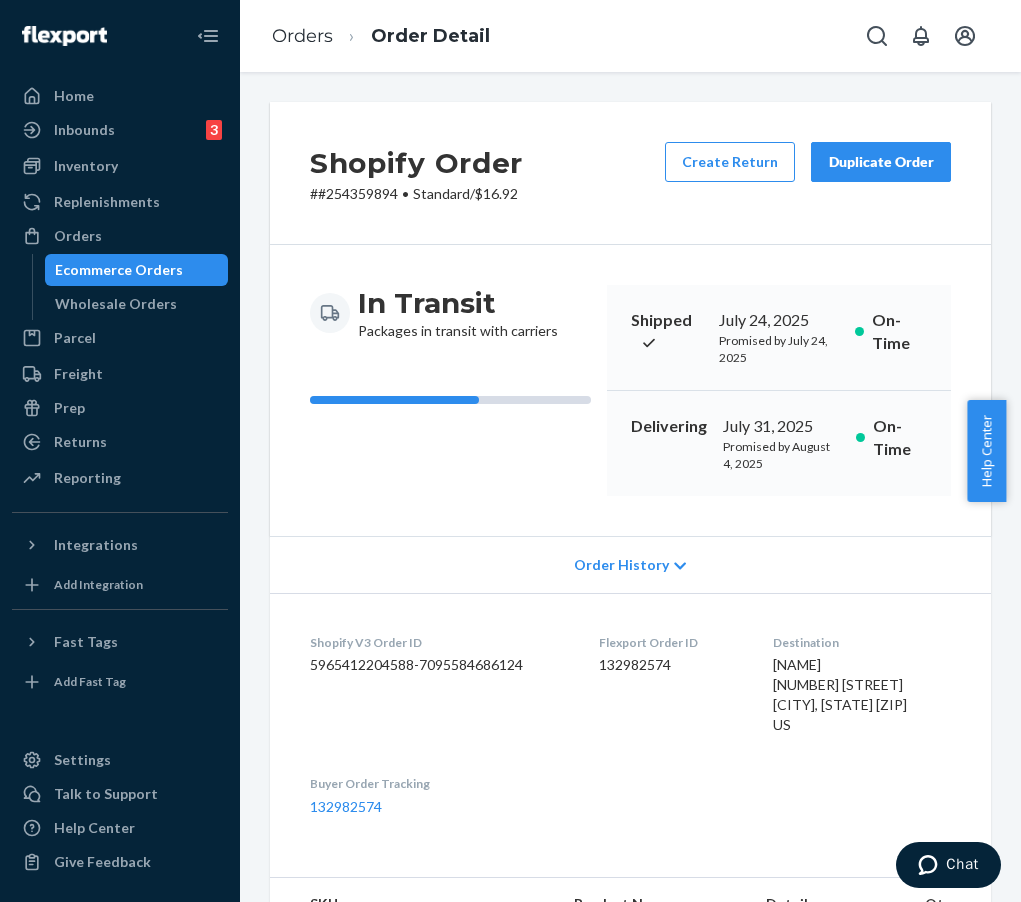 click on "Shopify Order # #254359894 • Standard  /  $16.92 Create Return Duplicate Order" at bounding box center [630, 173] 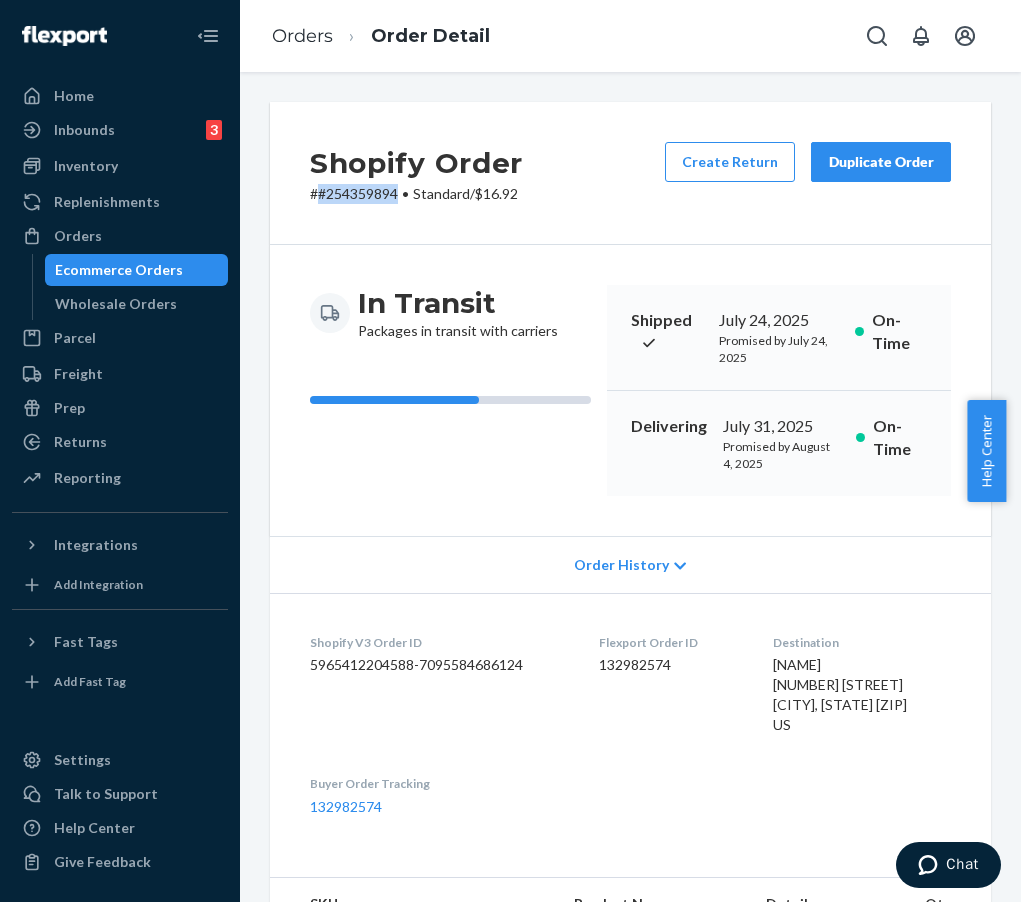 drag, startPoint x: 318, startPoint y: 193, endPoint x: 400, endPoint y: 190, distance: 82.05486 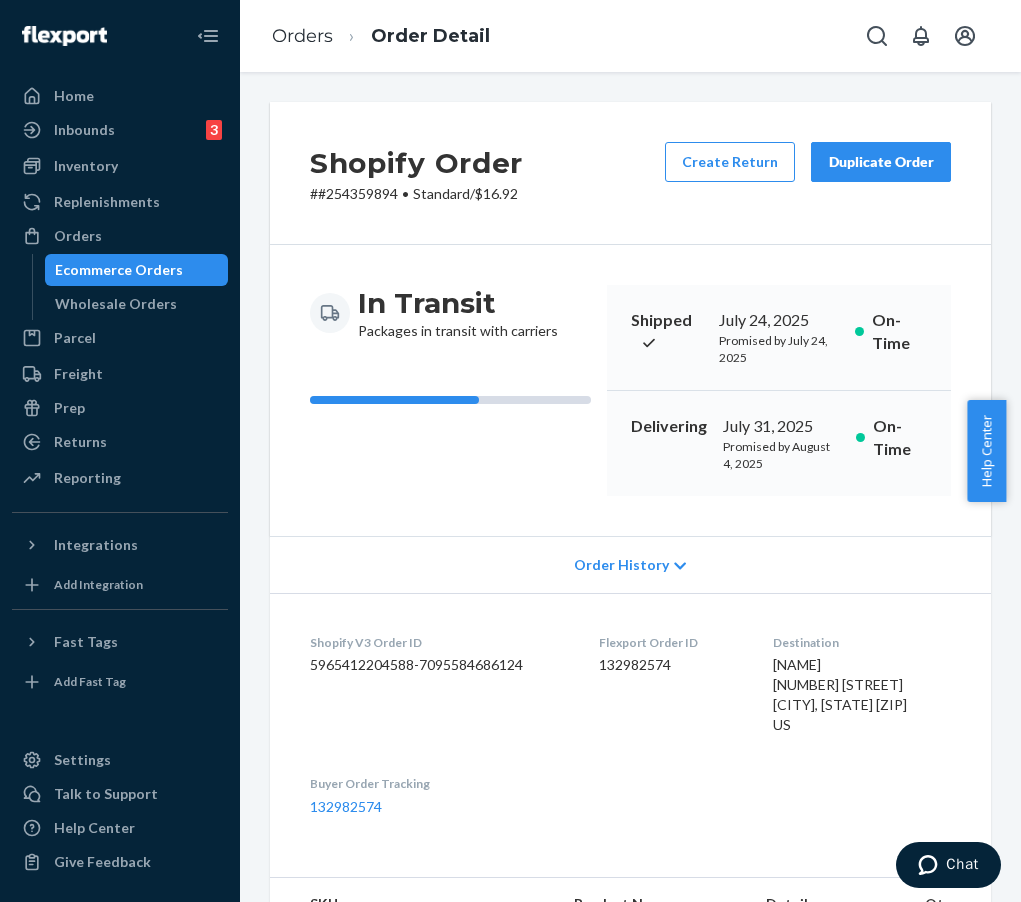 click on "In Transit Packages in transit with carriers" at bounding box center [450, 390] 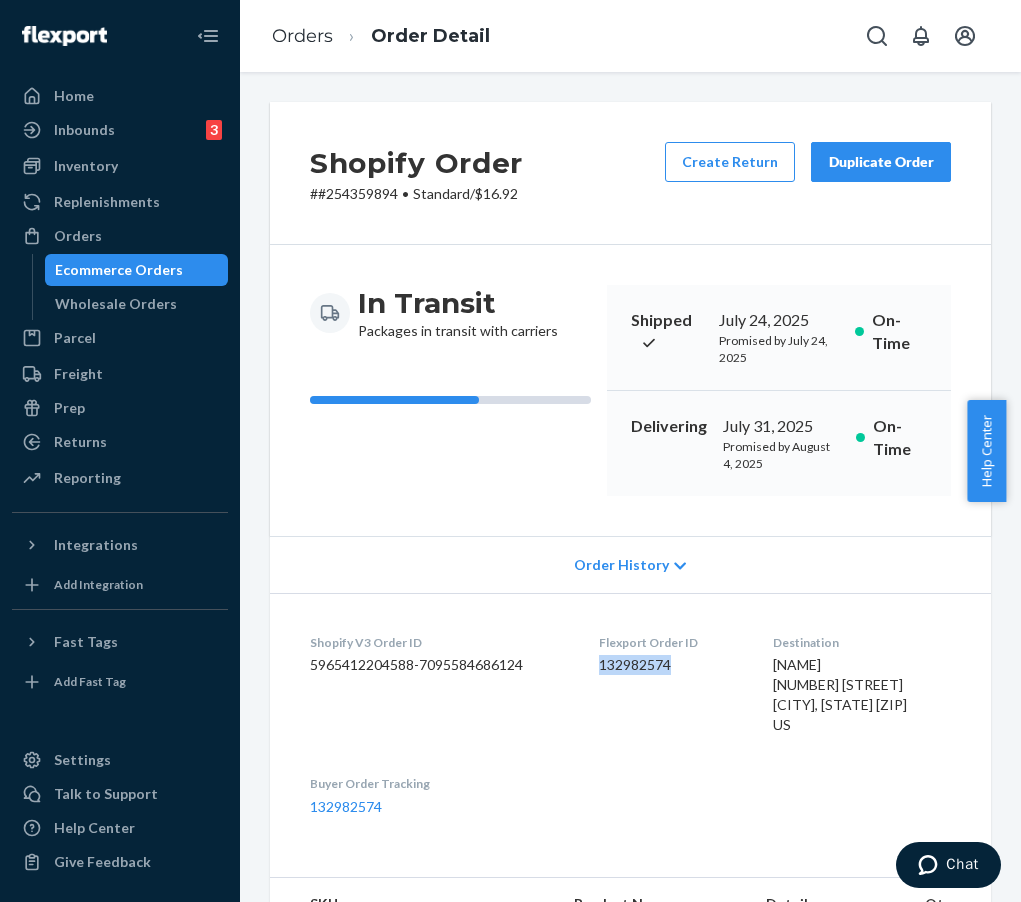 drag, startPoint x: 596, startPoint y: 667, endPoint x: 667, endPoint y: 670, distance: 71.063354 